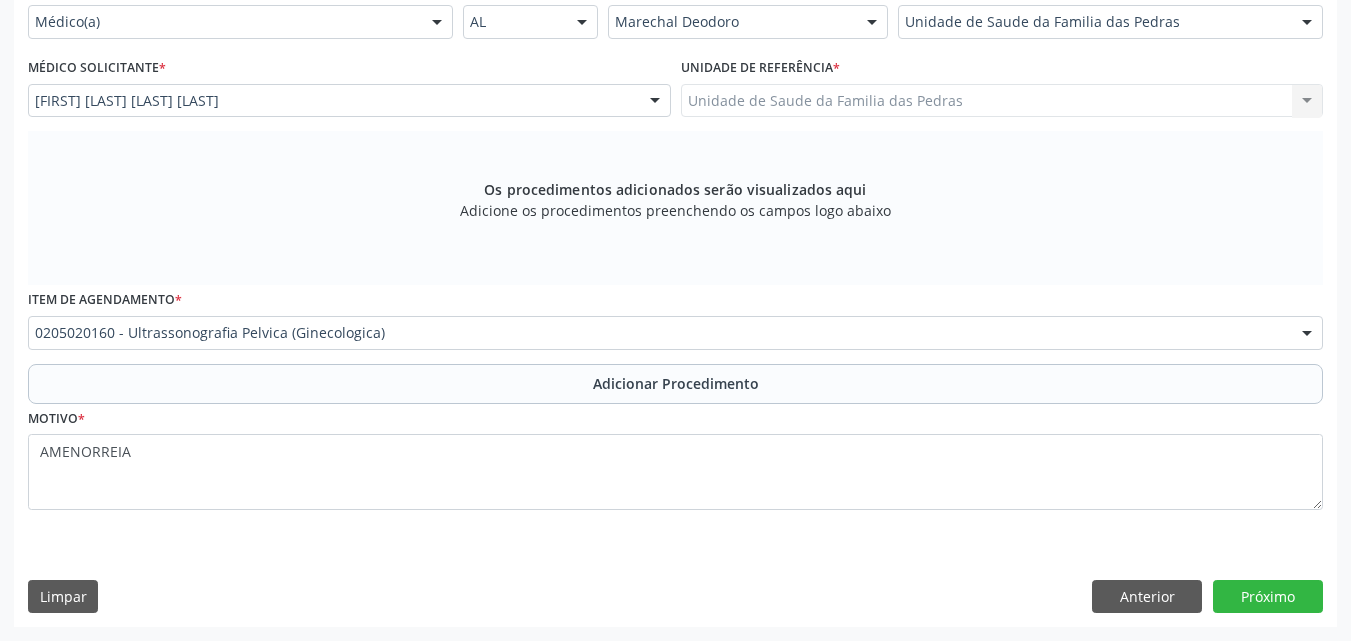 scroll, scrollTop: 488, scrollLeft: 0, axis: vertical 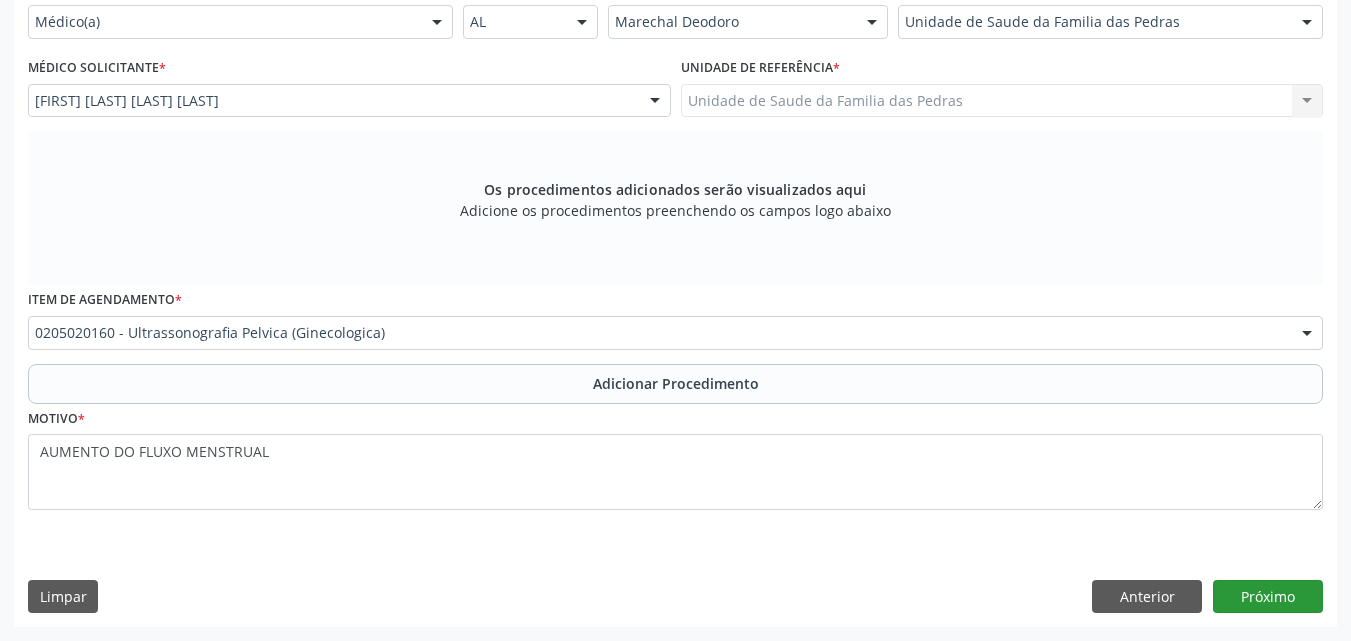type on "AUMENTO DO FLUXO MENSTRUAL" 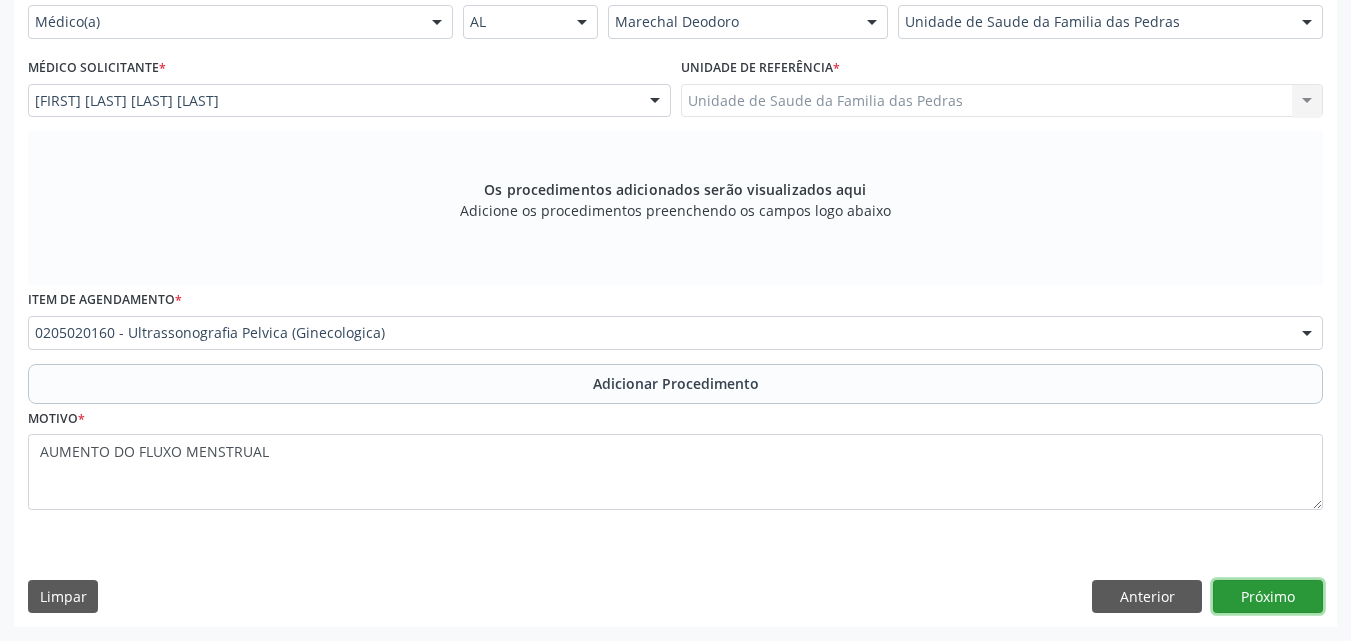 click on "Próximo" at bounding box center [1268, 597] 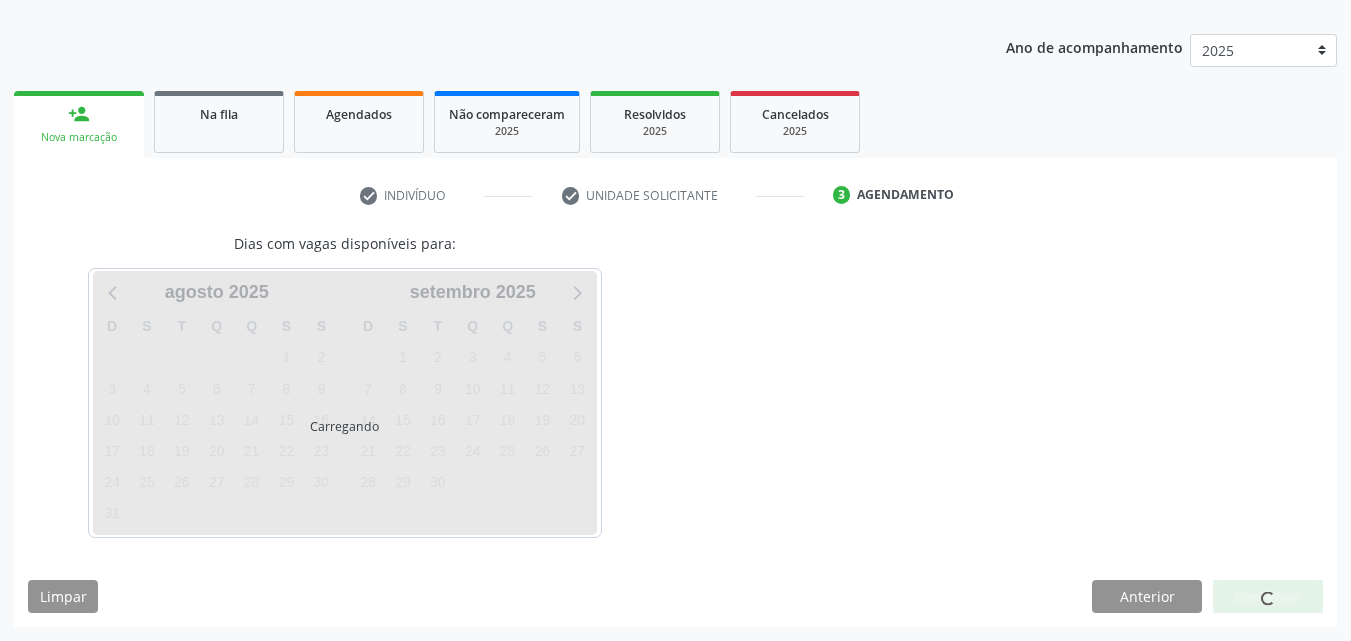 scroll, scrollTop: 295, scrollLeft: 0, axis: vertical 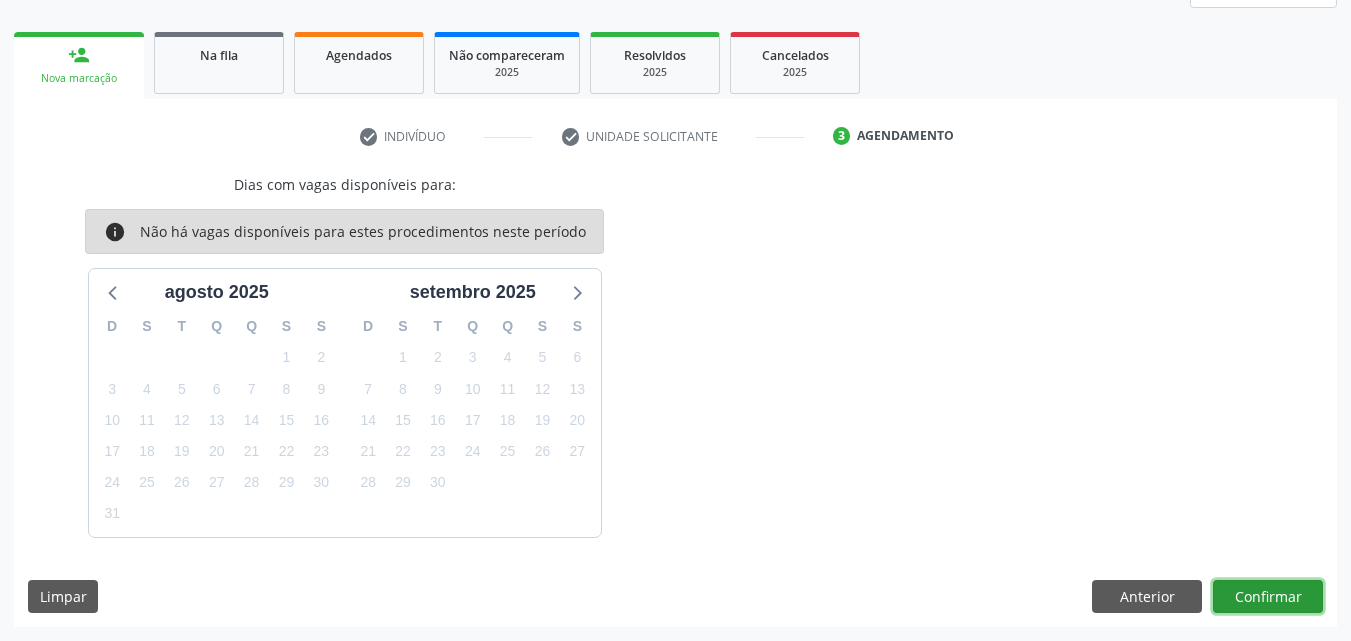 click on "Confirmar" at bounding box center (1268, 597) 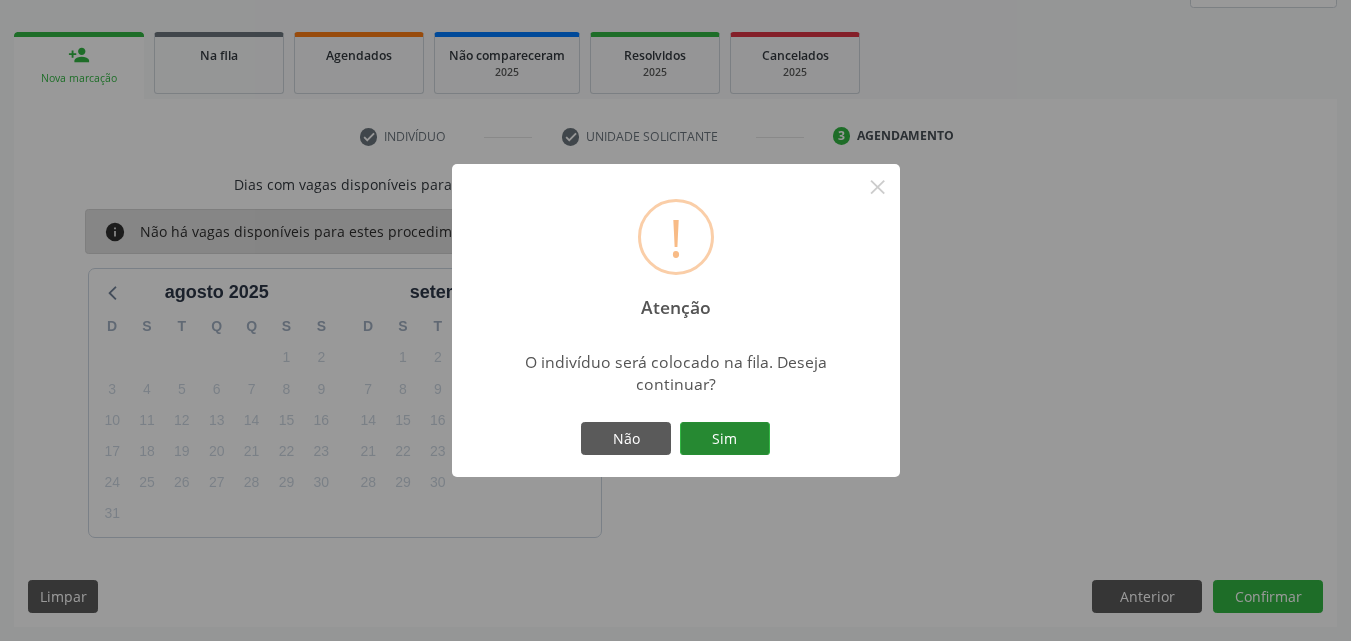 click on "Sim" at bounding box center [725, 439] 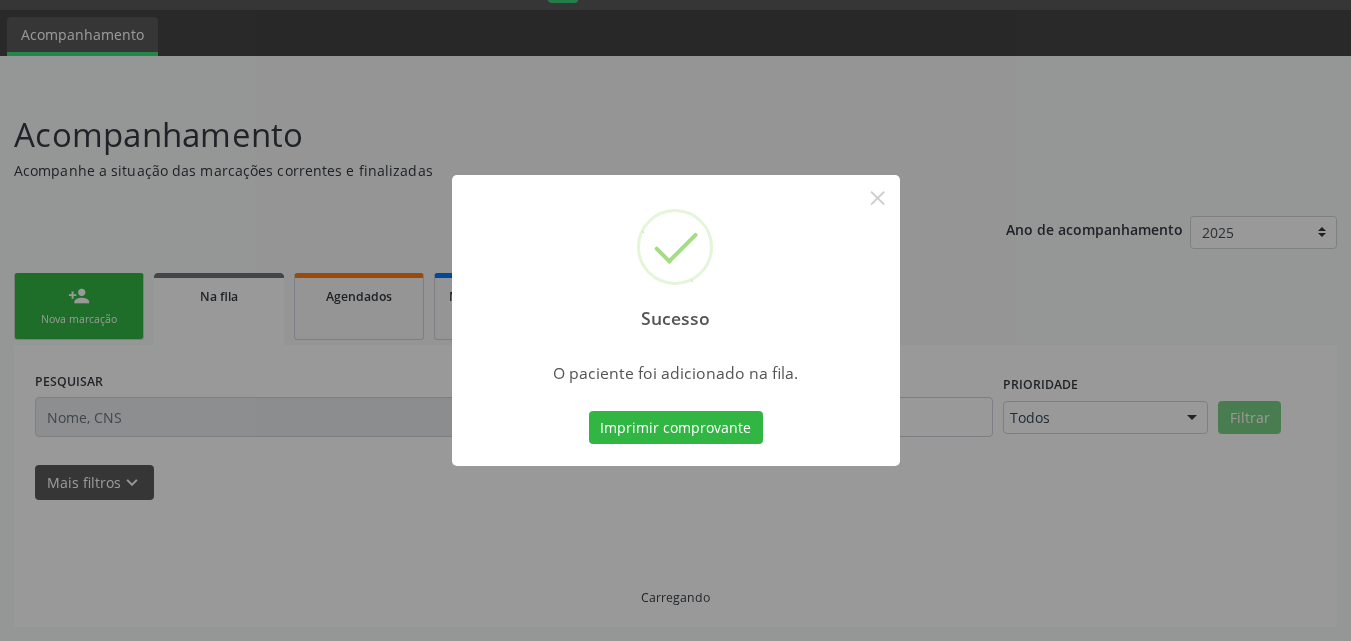 scroll, scrollTop: 54, scrollLeft: 0, axis: vertical 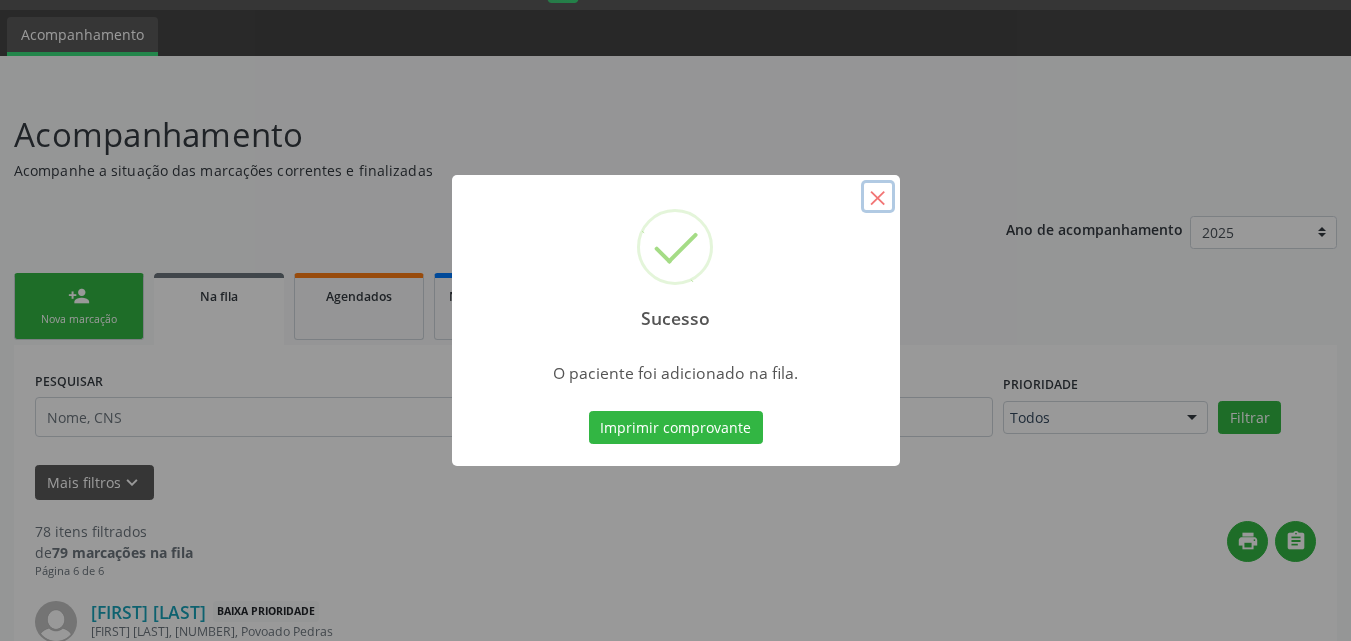 click on "×" at bounding box center (878, 197) 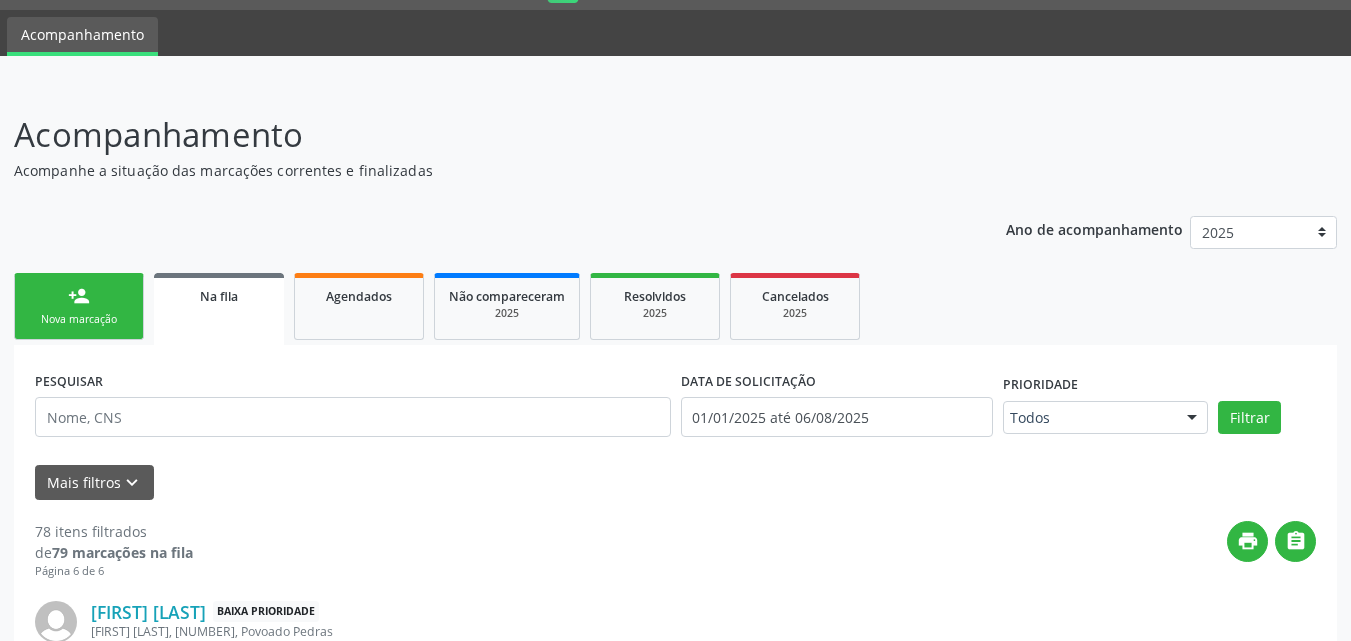 click on "Nova marcação" at bounding box center (79, 319) 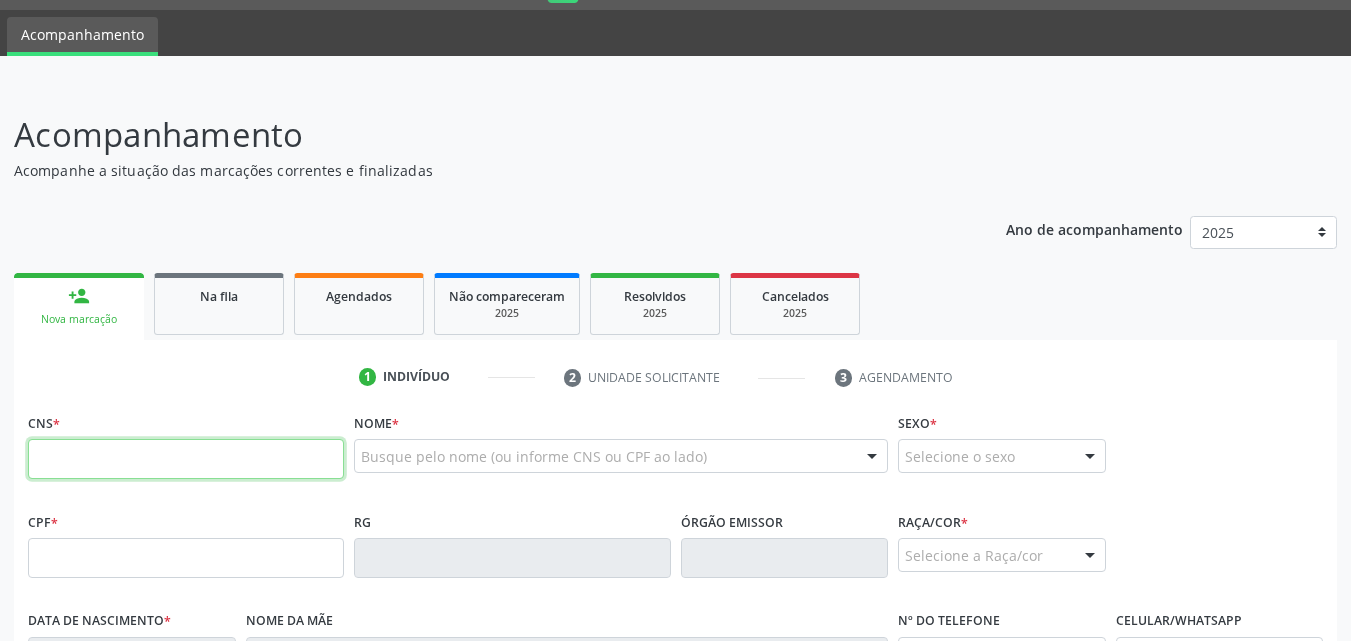 click at bounding box center (186, 459) 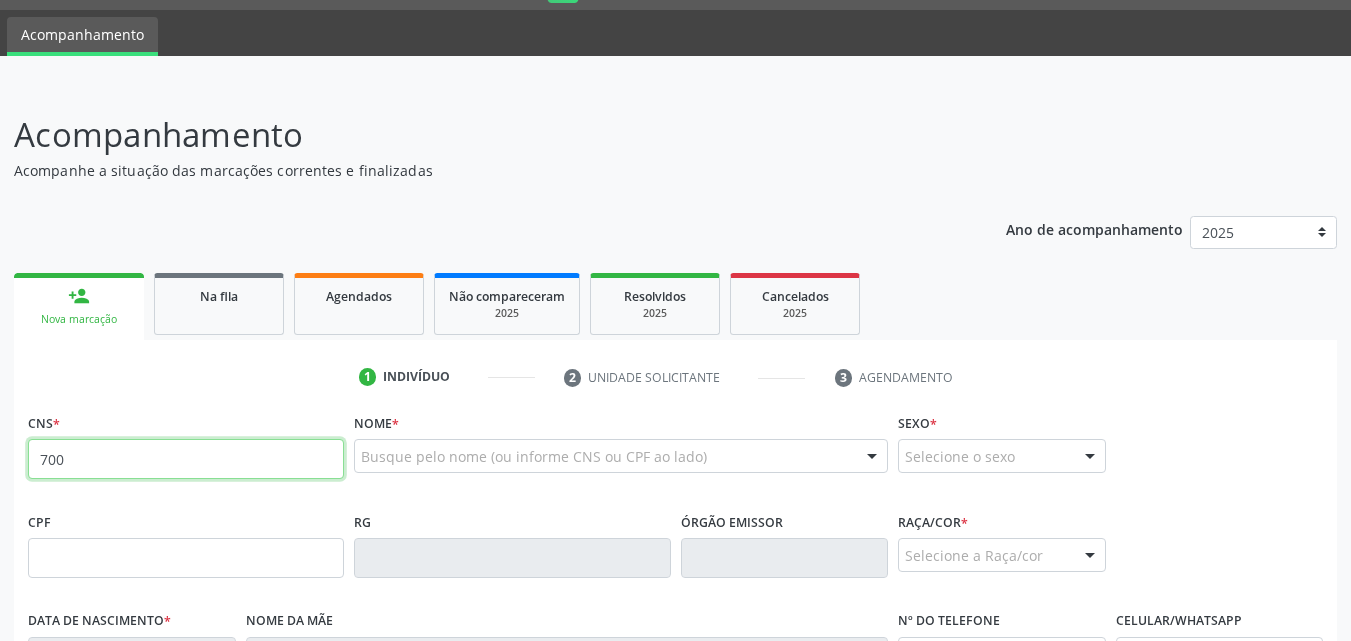 type on "[NUMBER] [NUMBER] [NUMBER] [NUMBER]" 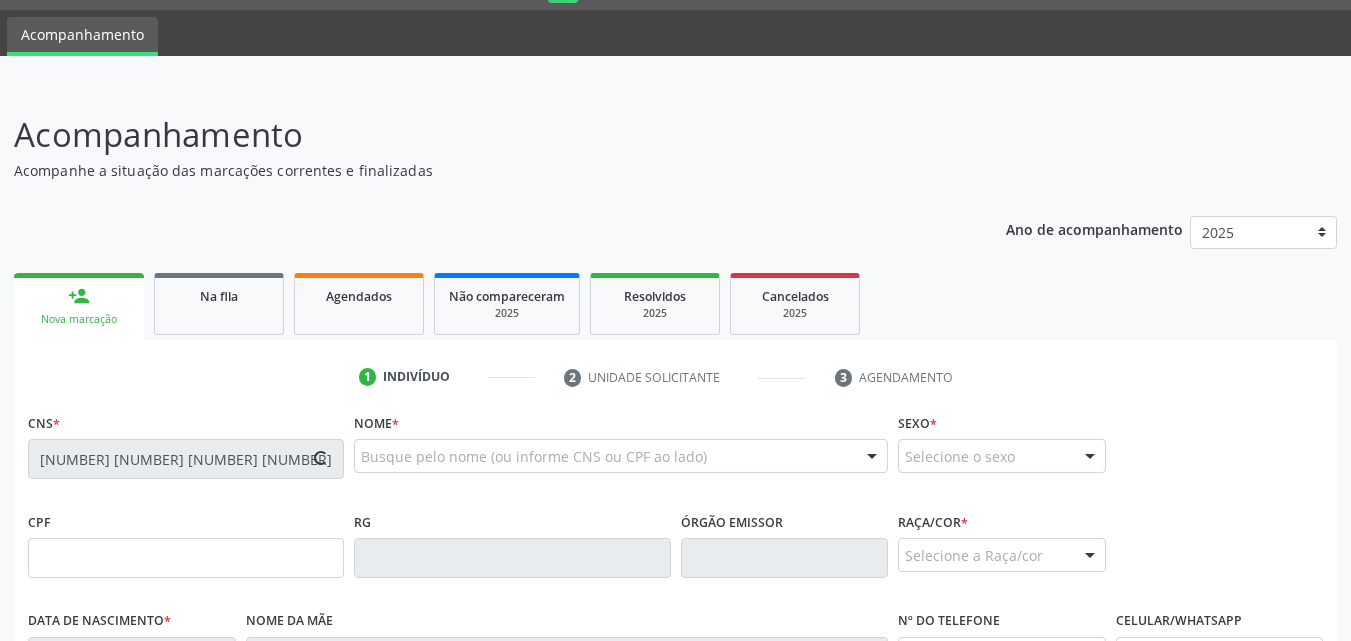 type on "[DATE]" 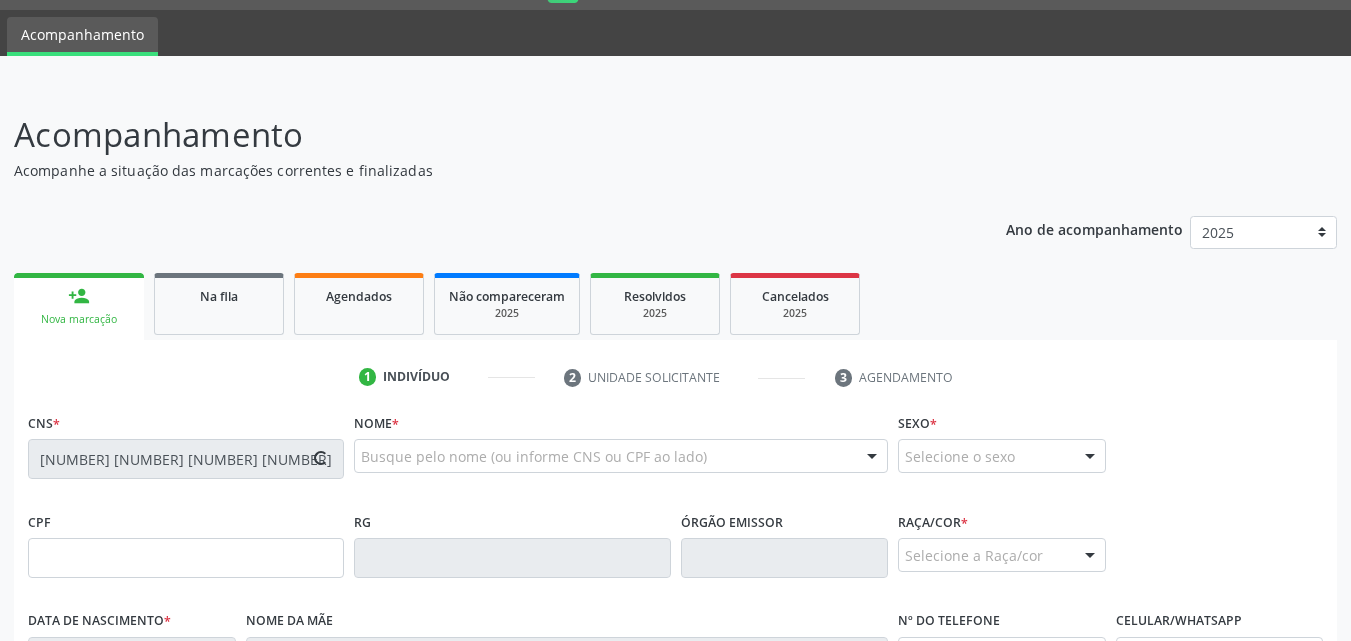 type on "[FIRST] [LAST] [LAST]" 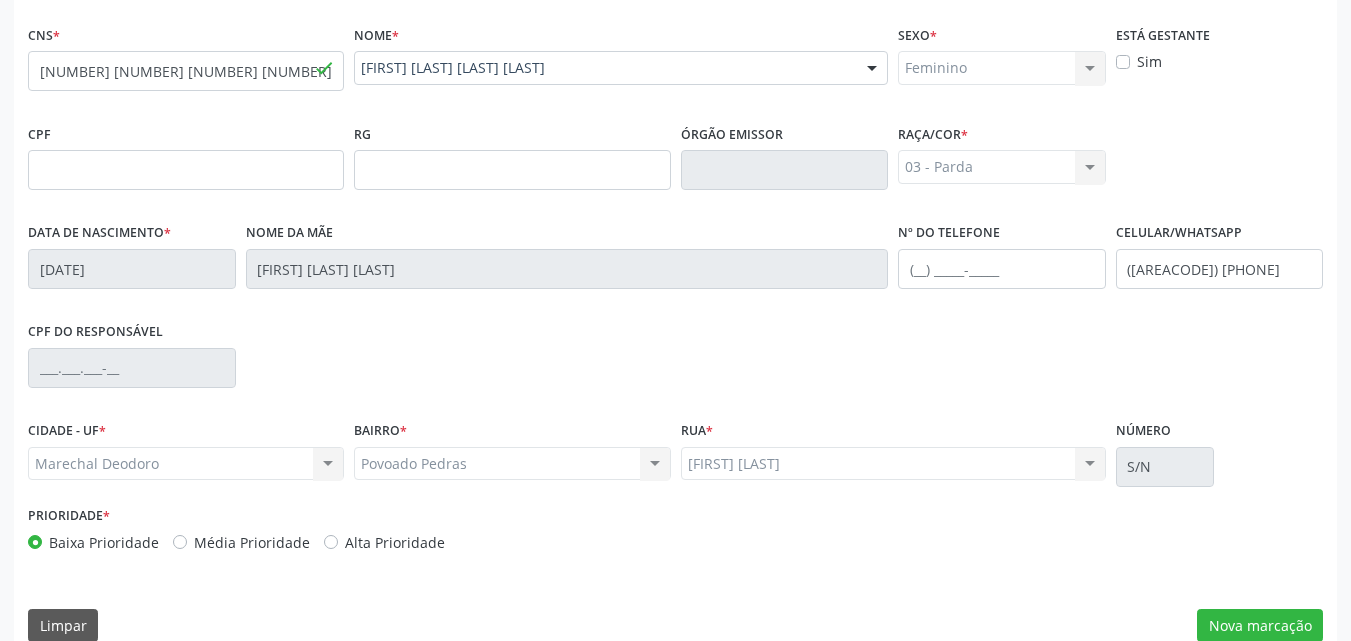 scroll, scrollTop: 454, scrollLeft: 0, axis: vertical 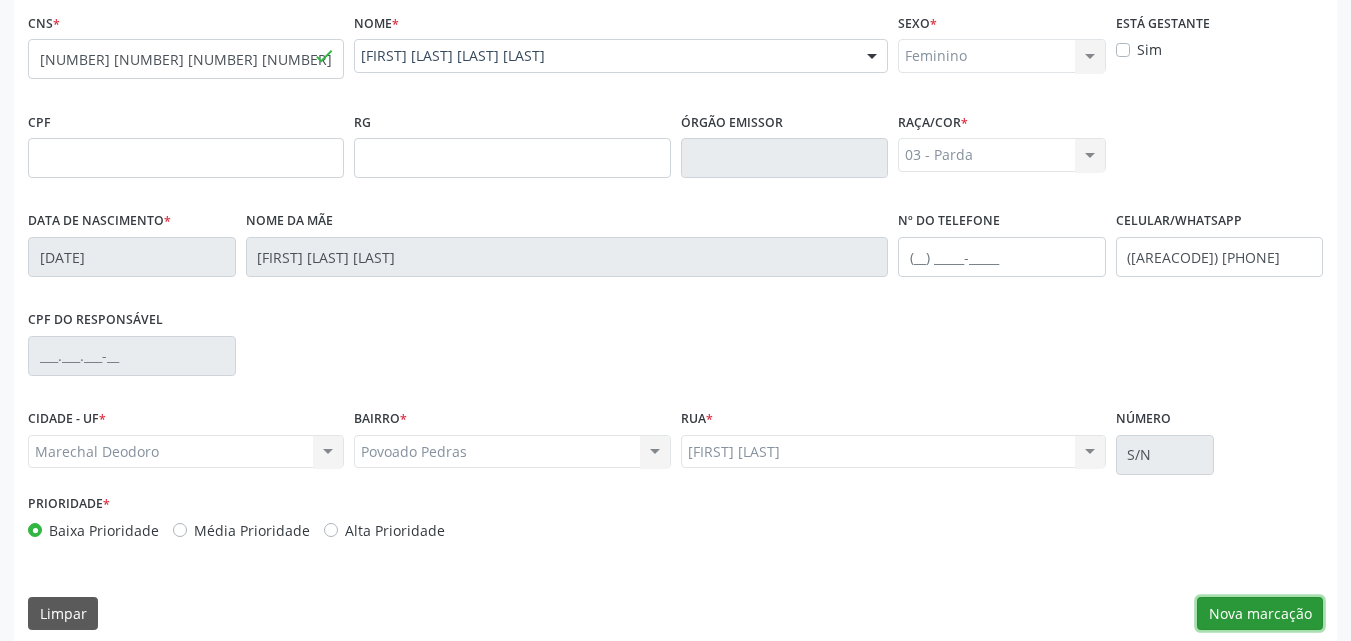 click on "Nova marcação" at bounding box center (1260, 614) 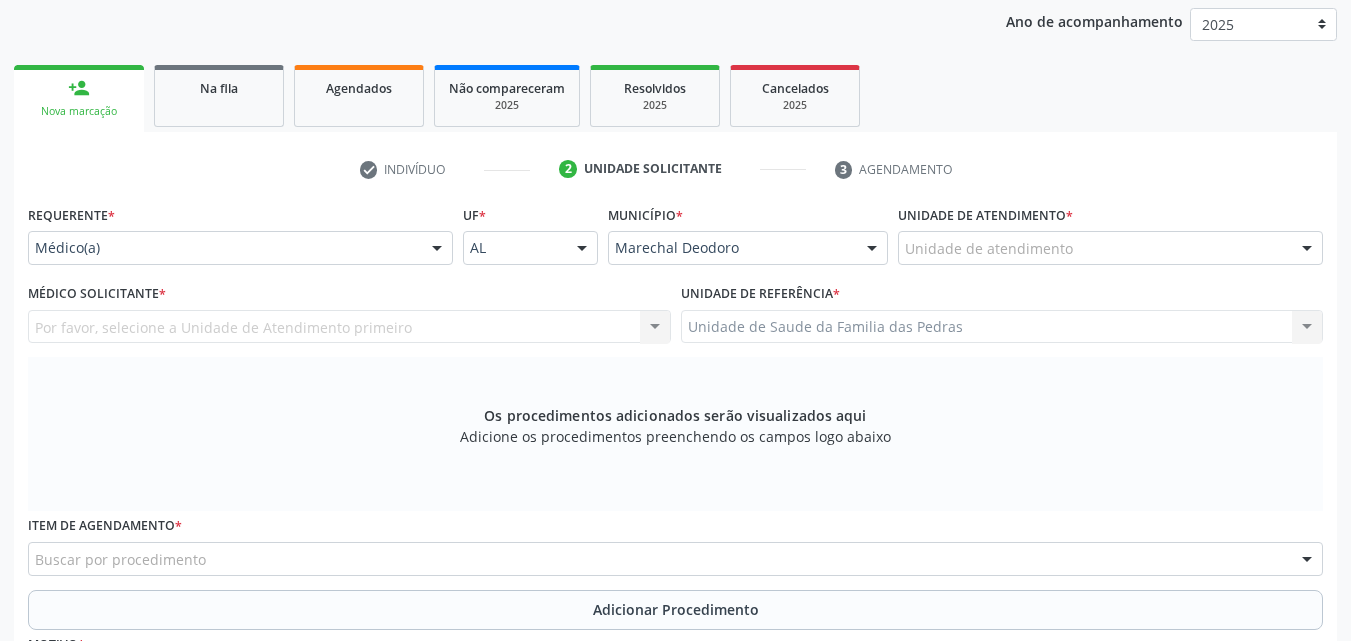 scroll, scrollTop: 254, scrollLeft: 0, axis: vertical 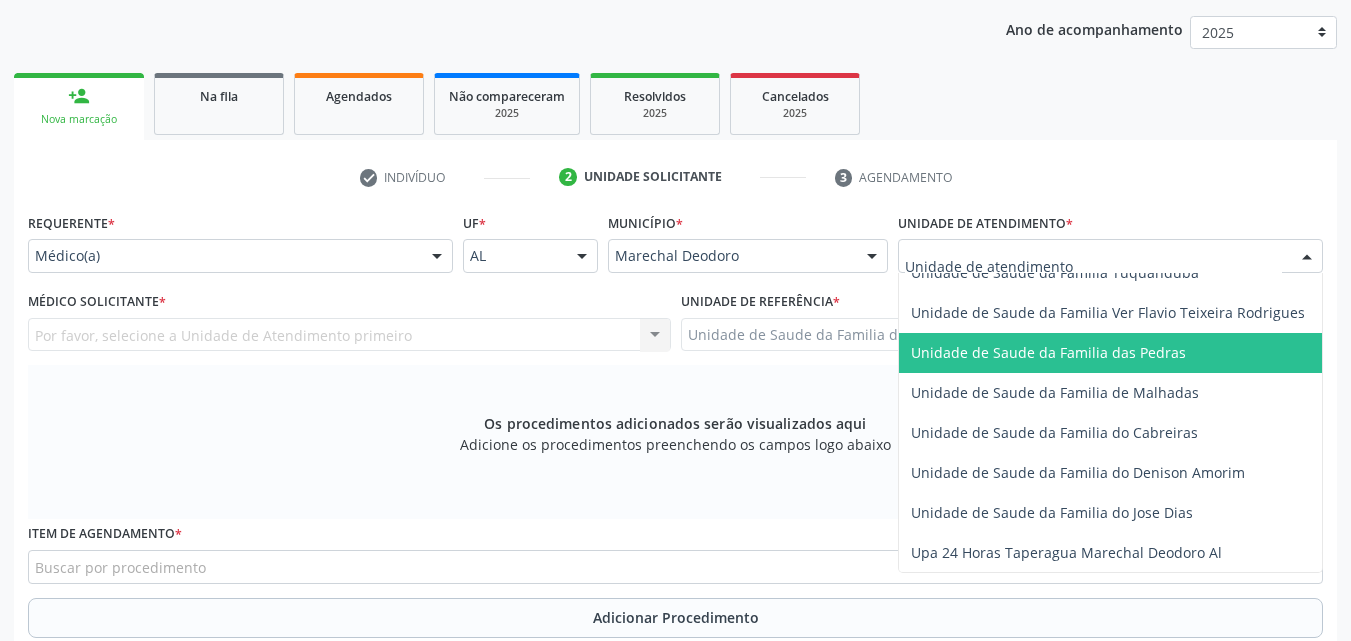 click on "Unidade de Saude da Familia das Pedras" at bounding box center (1048, 352) 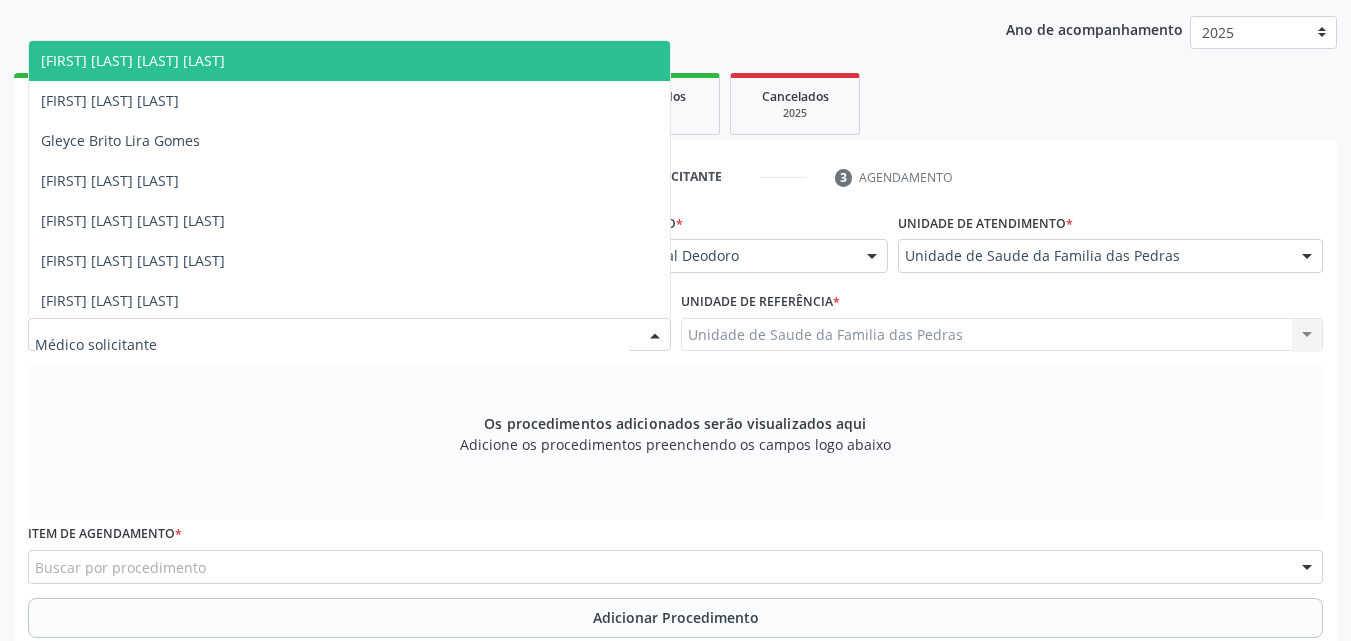 click at bounding box center (349, 335) 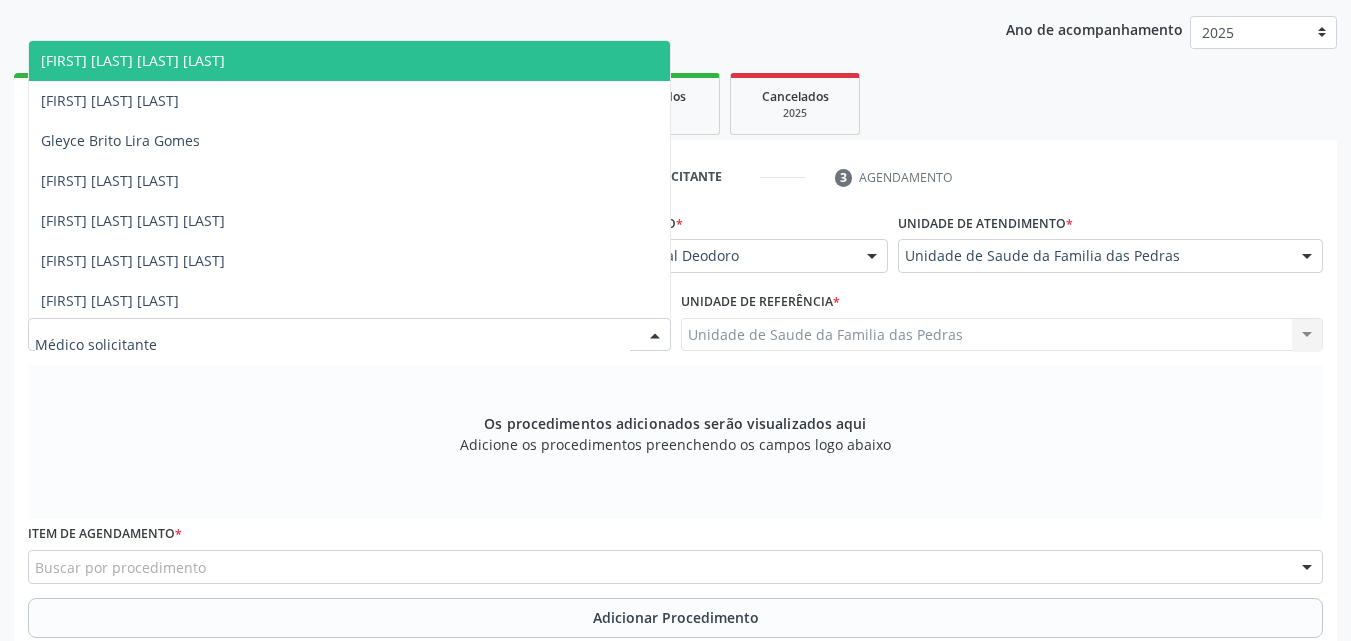 click on "[FIRST] [LAST] [LAST] [LAST]" at bounding box center (349, 61) 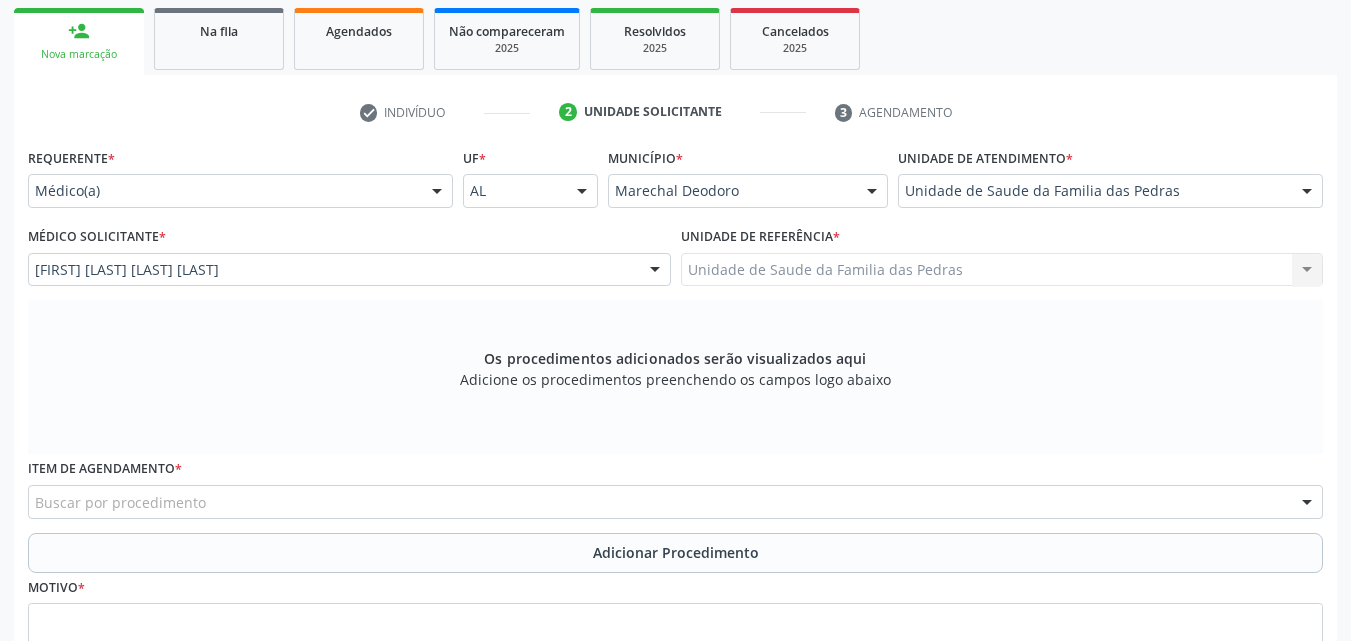 scroll, scrollTop: 354, scrollLeft: 0, axis: vertical 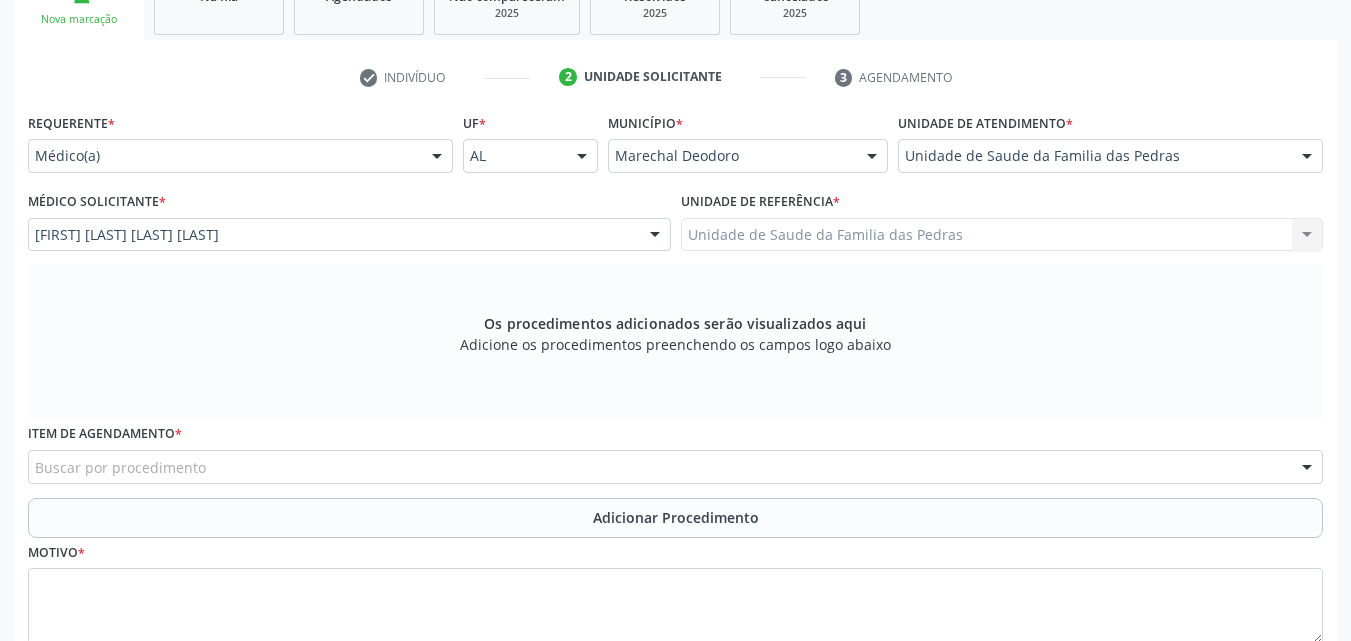 click on "Buscar por procedimento" at bounding box center [675, 467] 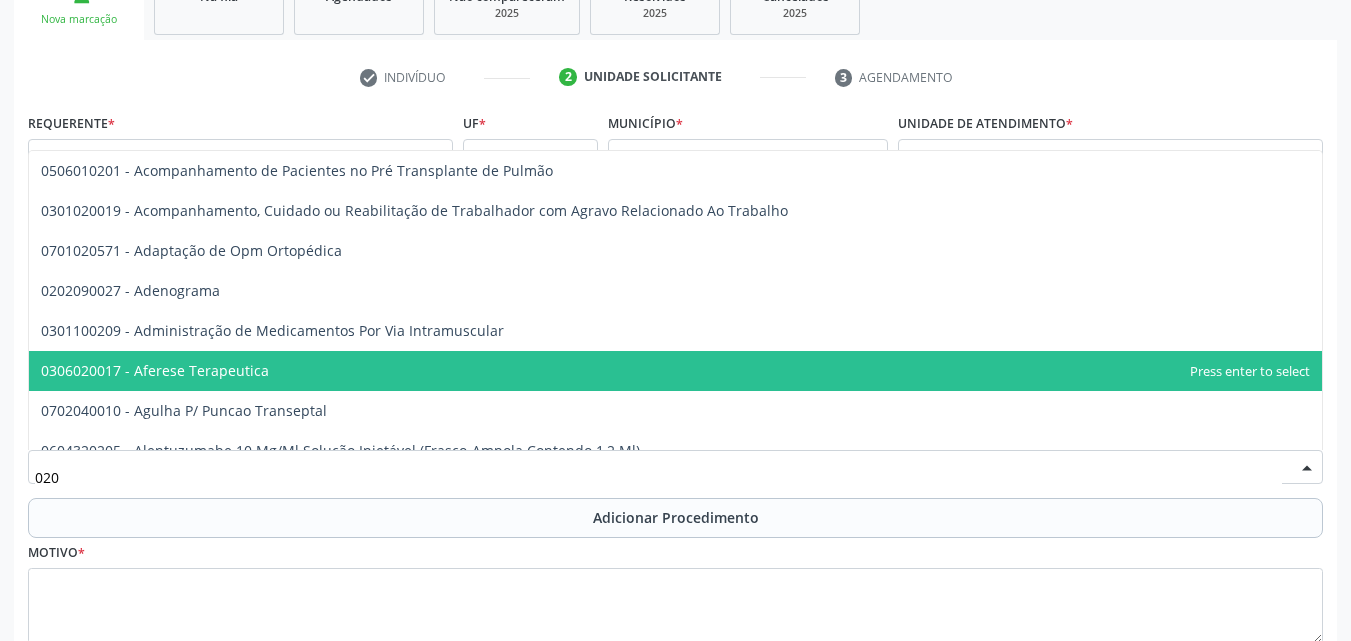 scroll, scrollTop: 200, scrollLeft: 0, axis: vertical 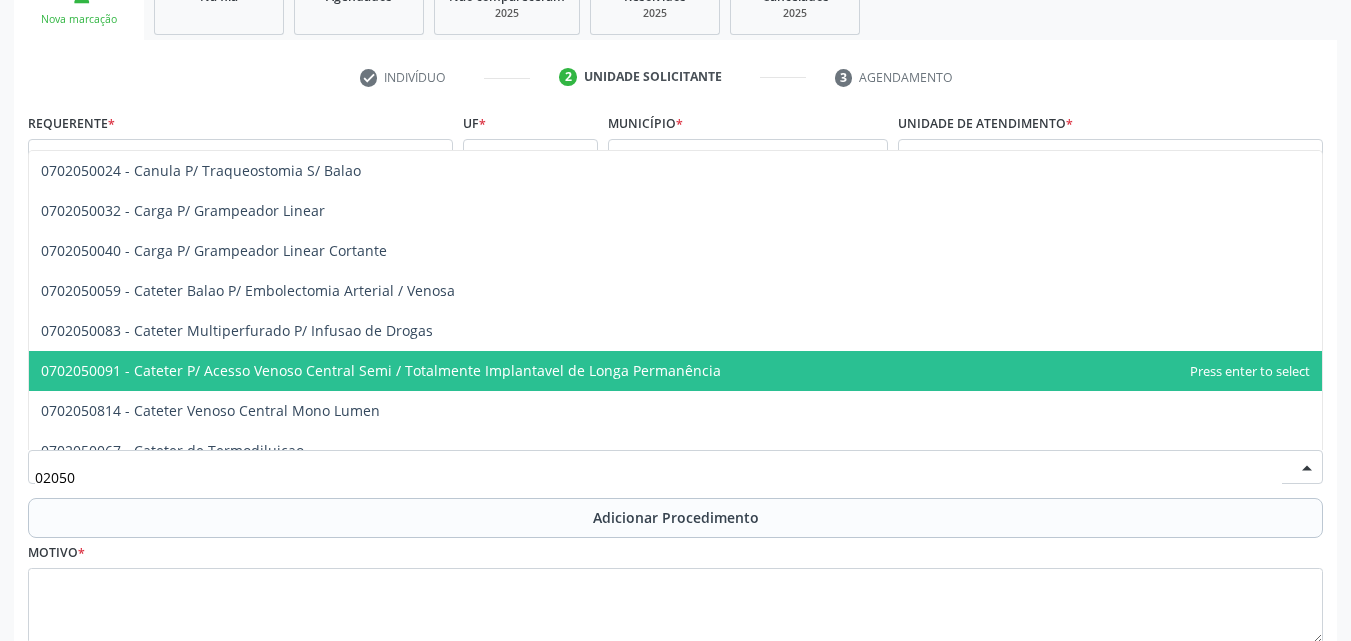 click on "0702050091 - Cateter P/ Acesso Venoso Central Semi / Totalmente Implantavel de Longa Permanência" at bounding box center (675, 371) 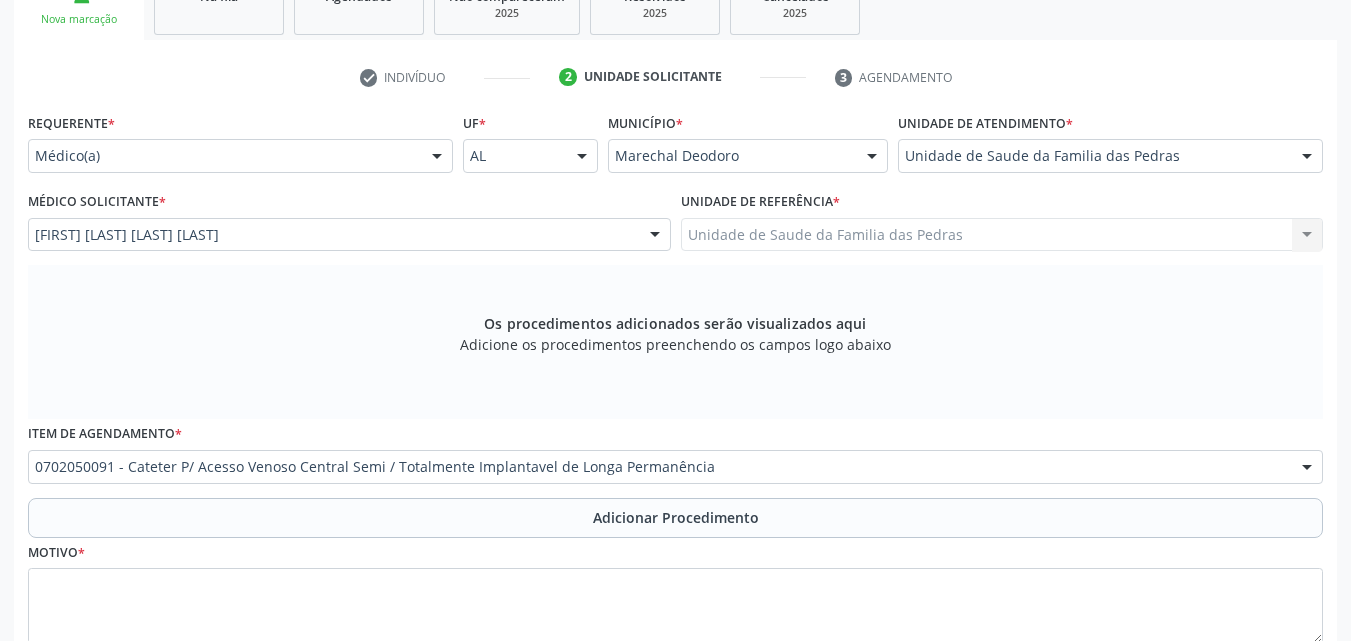 click on "Os procedimentos adicionados serão visualizados aqui
Adicione os procedimentos preenchendo os campos logo abaixo" at bounding box center (675, 342) 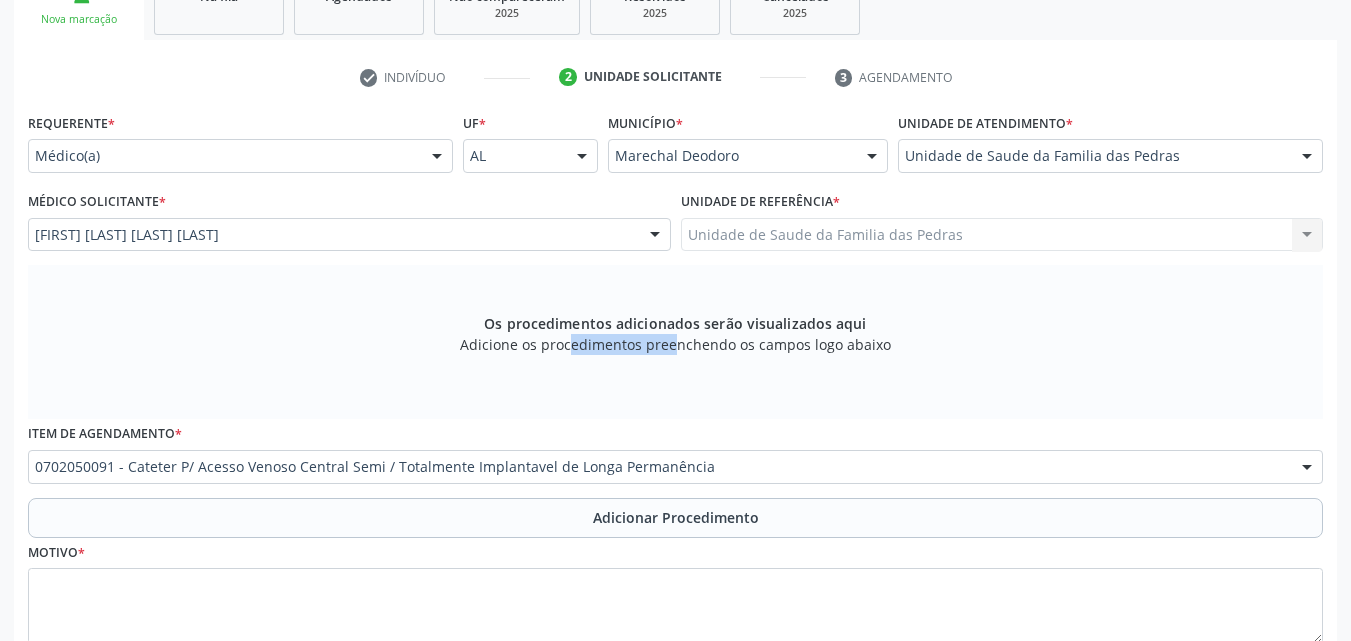 click on "Os procedimentos adicionados serão visualizados aqui
Adicione os procedimentos preenchendo os campos logo abaixo" at bounding box center [675, 342] 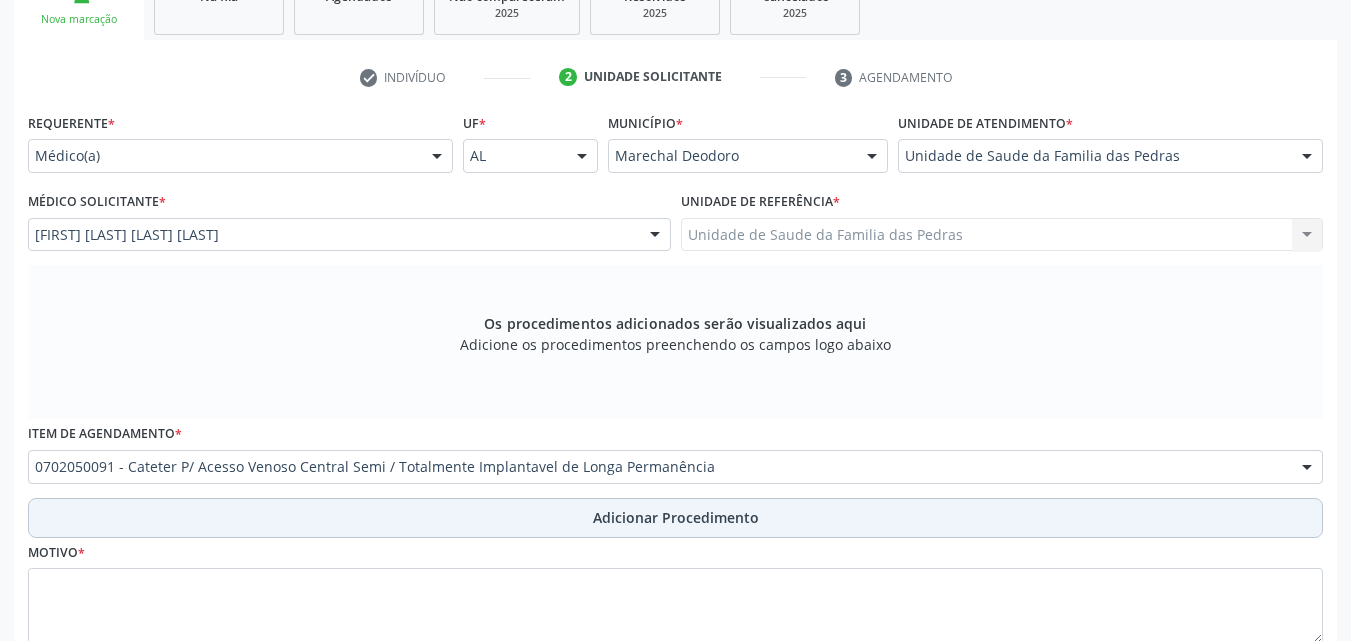 click on "Adicionar Procedimento" at bounding box center [675, 518] 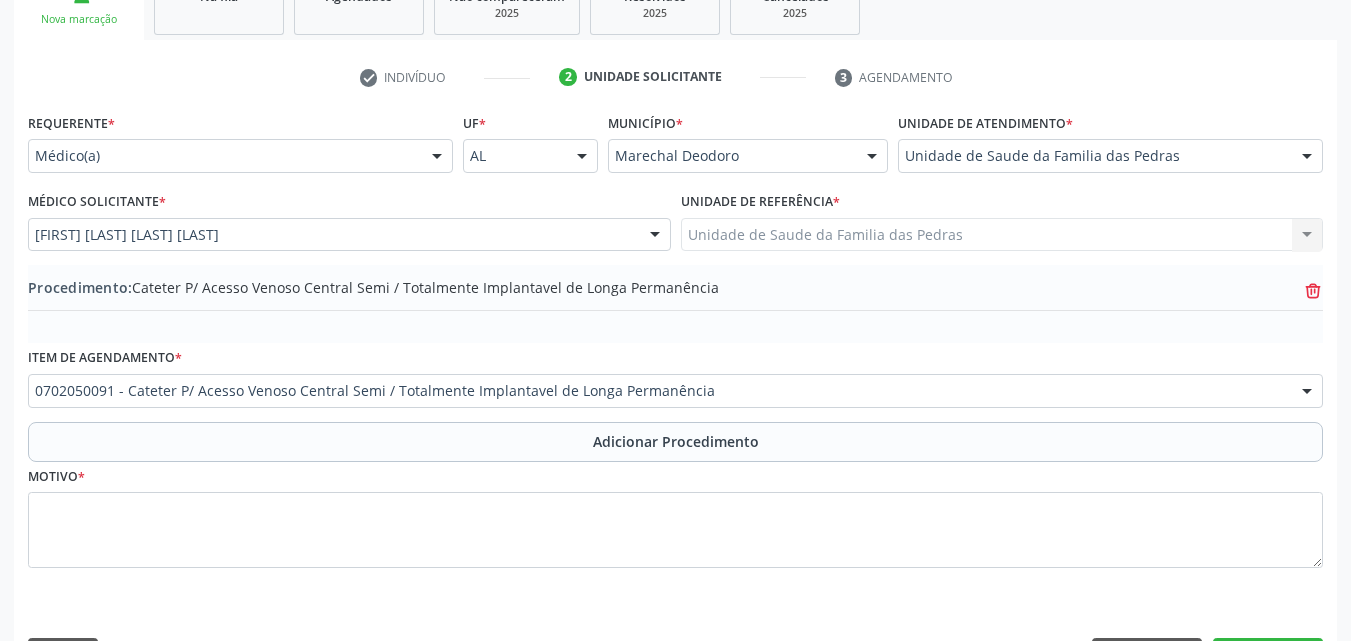click on "trash-outline icon" 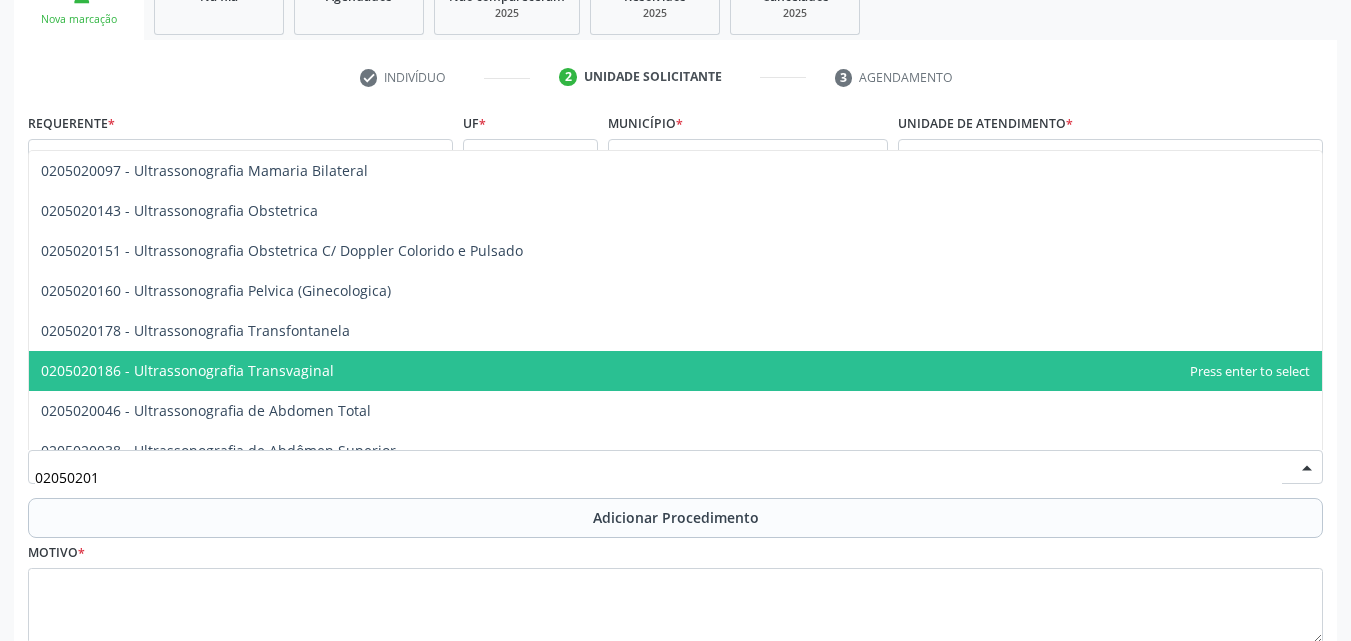 scroll, scrollTop: 101, scrollLeft: 0, axis: vertical 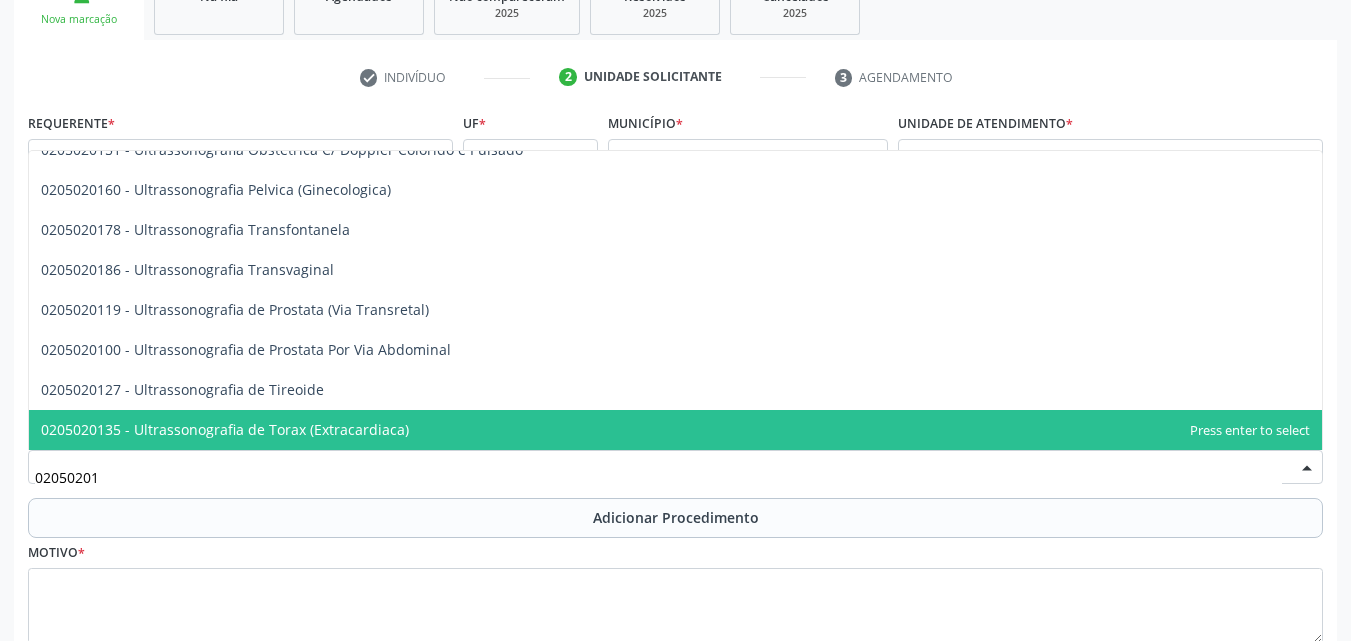 type on "020502018" 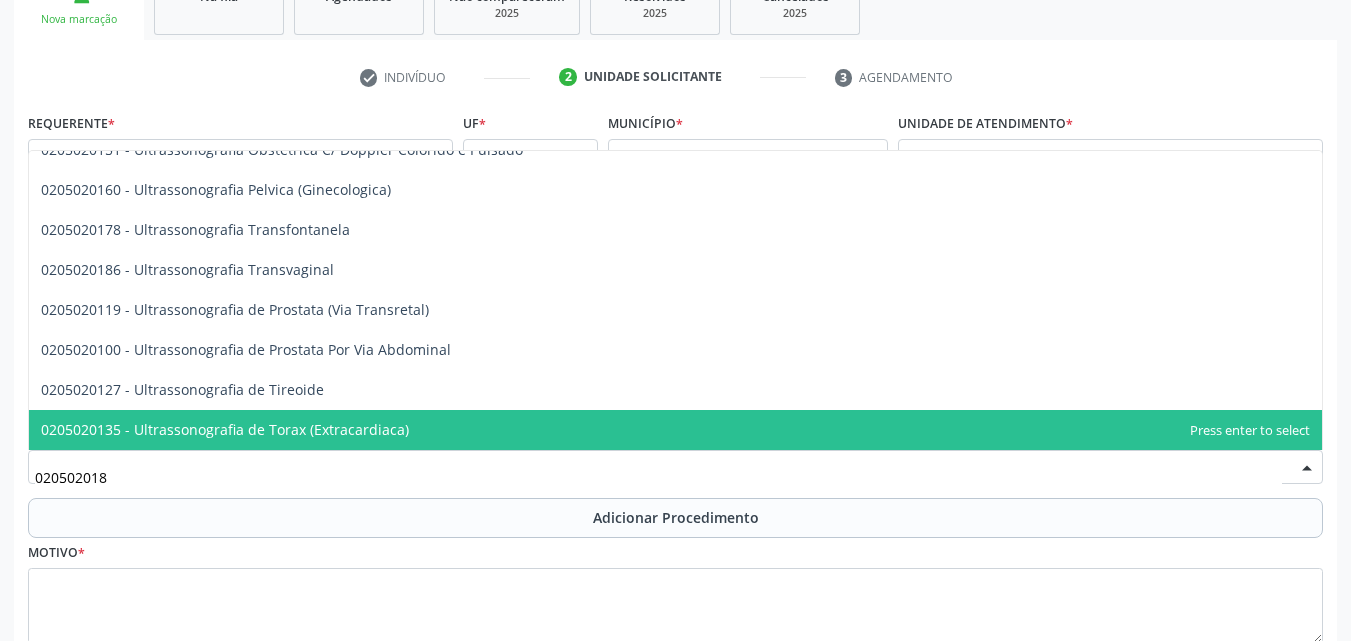 scroll, scrollTop: 0, scrollLeft: 0, axis: both 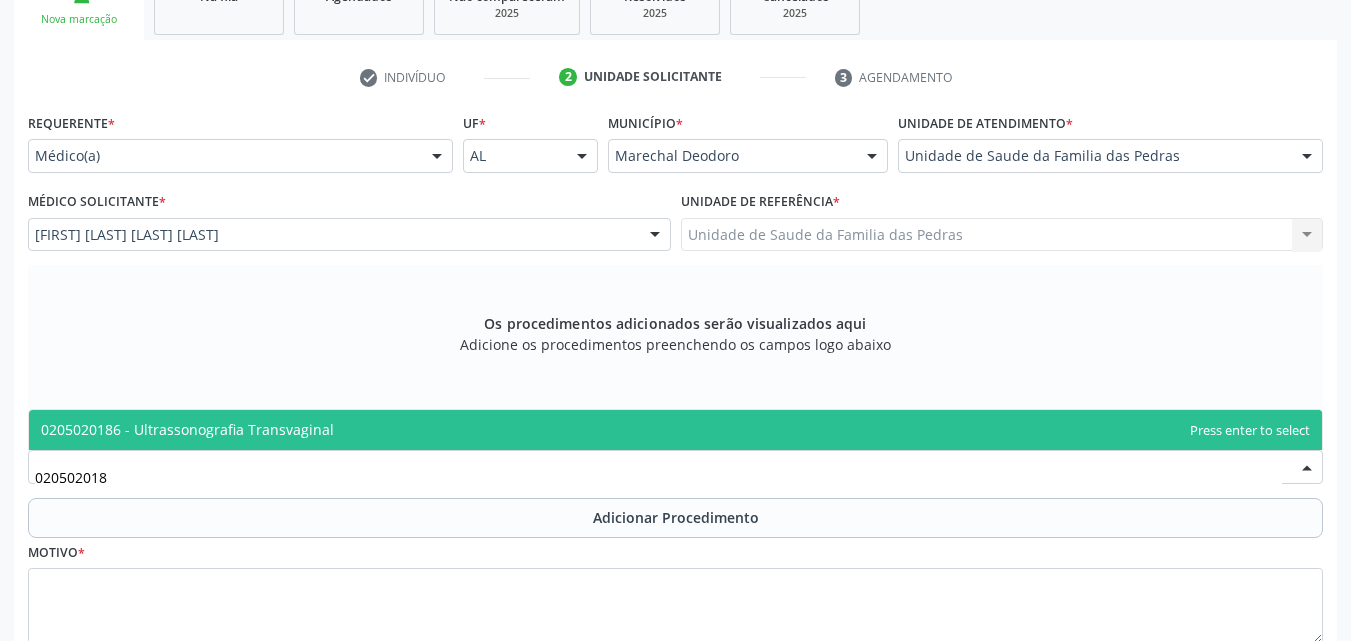 click on "0205020186 - Ultrassonografia Transvaginal" at bounding box center (675, 430) 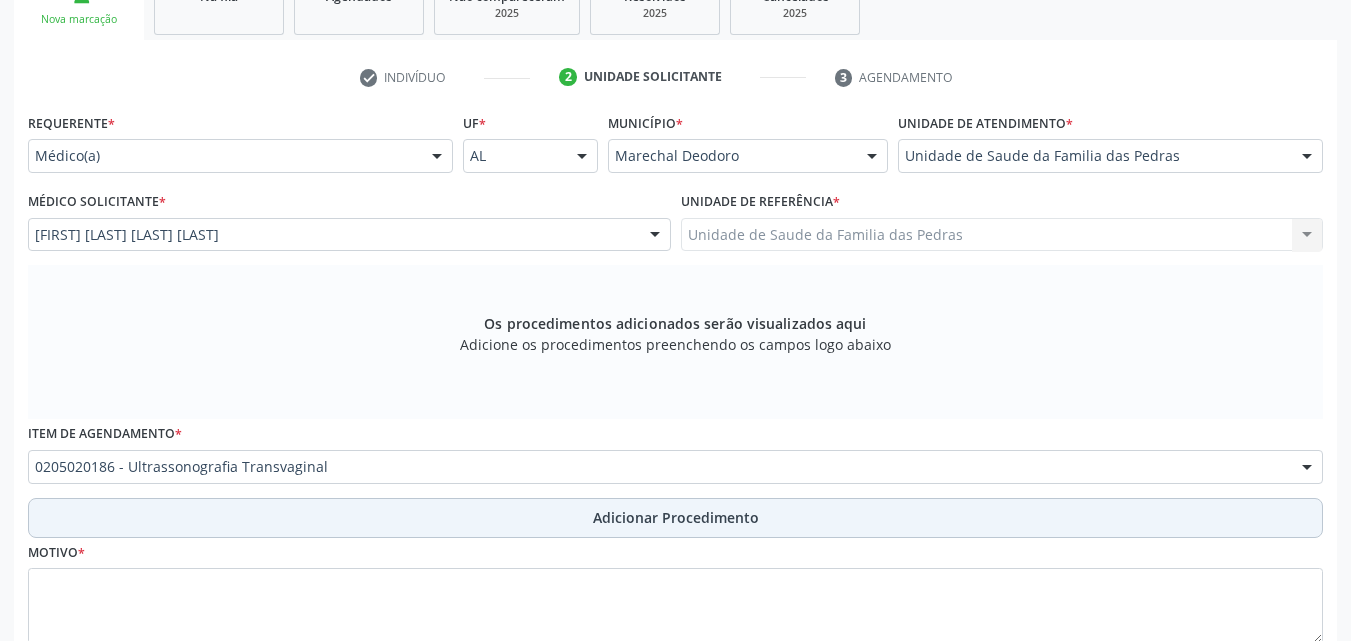 click on "Adicionar Procedimento" at bounding box center (676, 517) 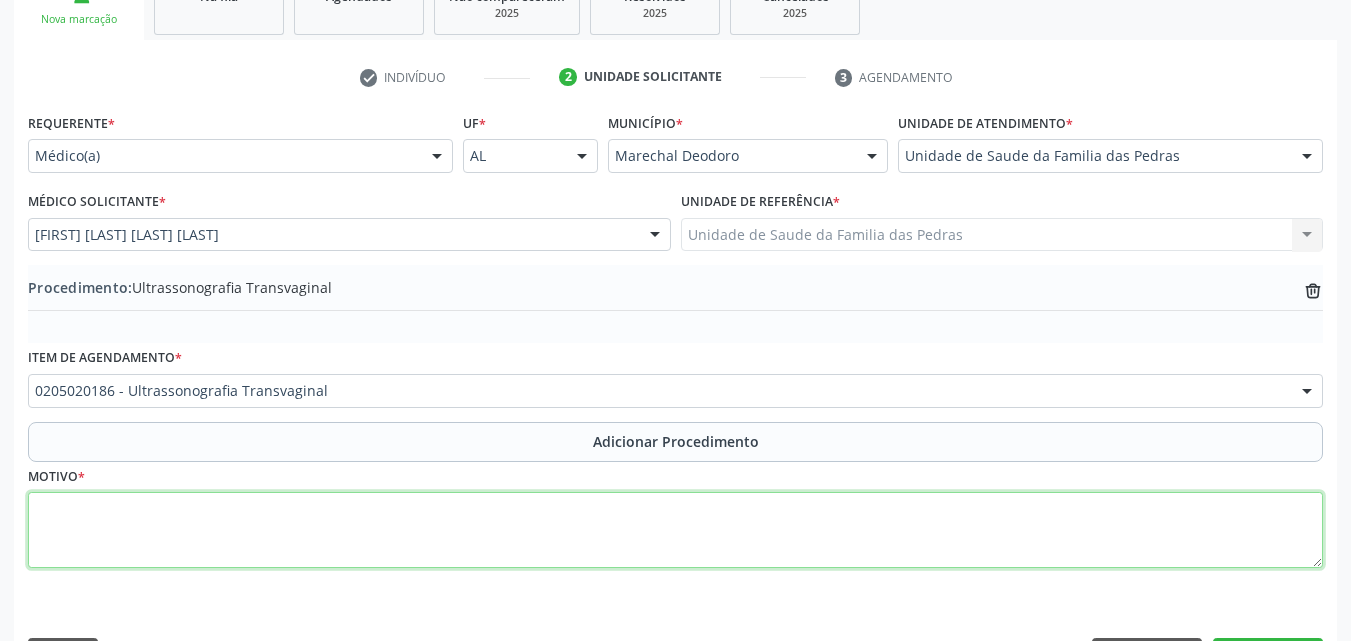 click at bounding box center [675, 530] 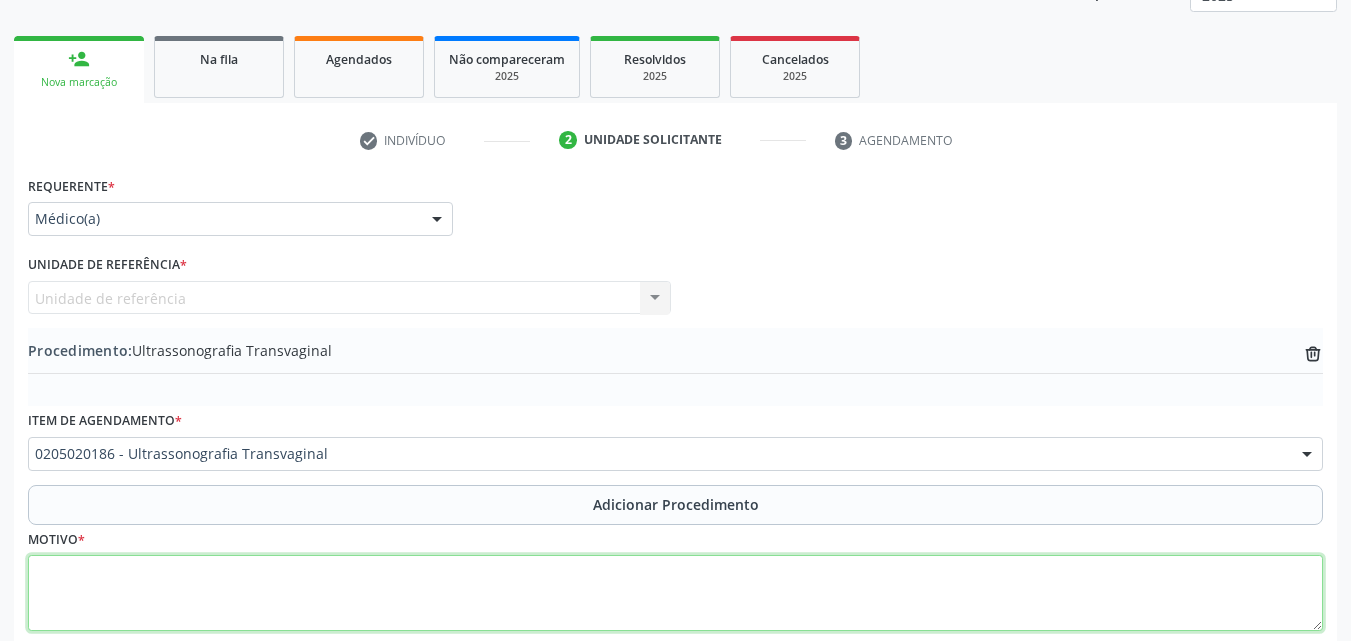 scroll, scrollTop: 412, scrollLeft: 0, axis: vertical 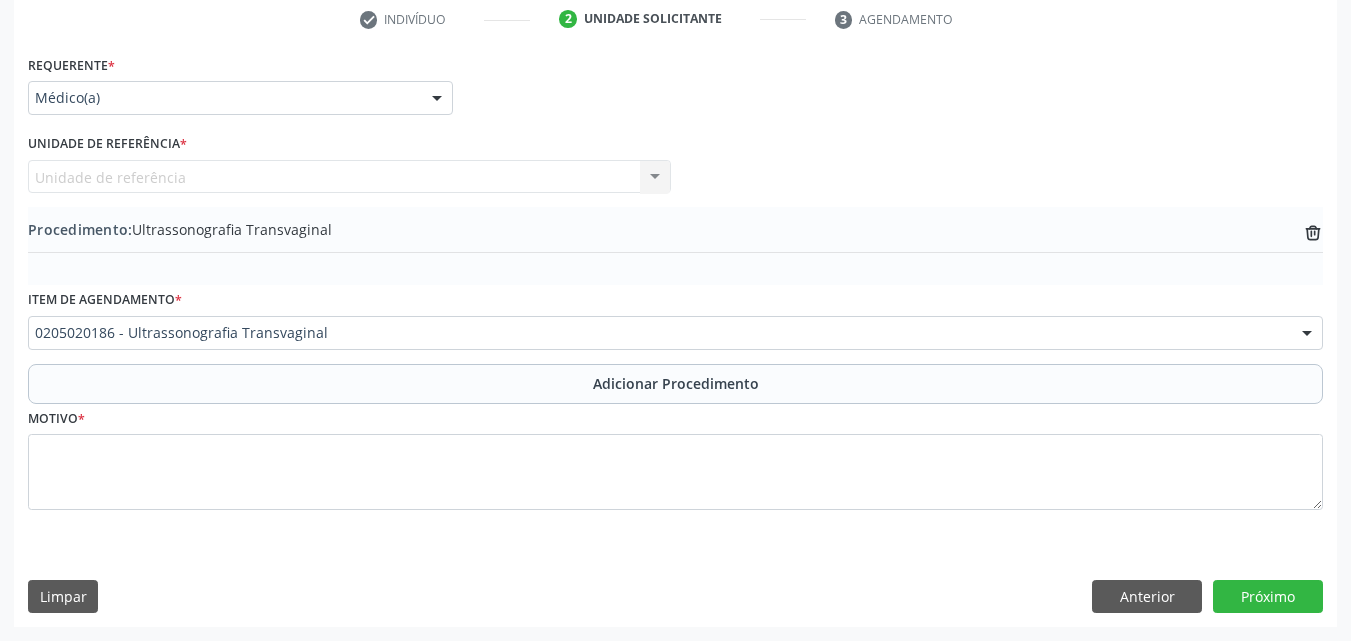 click on "Unidade de referência
Unidade de Saude da Familia das Pedras
Nenhum resultado encontrado para: "   "
Não há nenhuma opção para ser exibida." at bounding box center [349, 177] 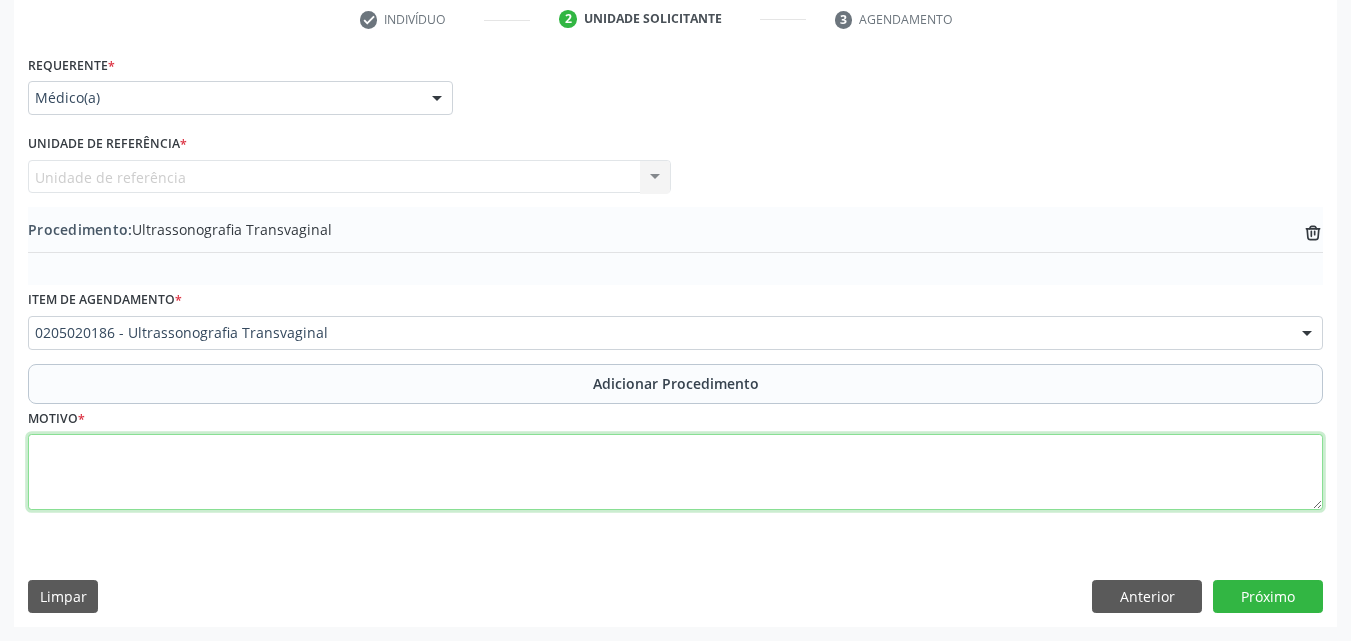 click at bounding box center (675, 472) 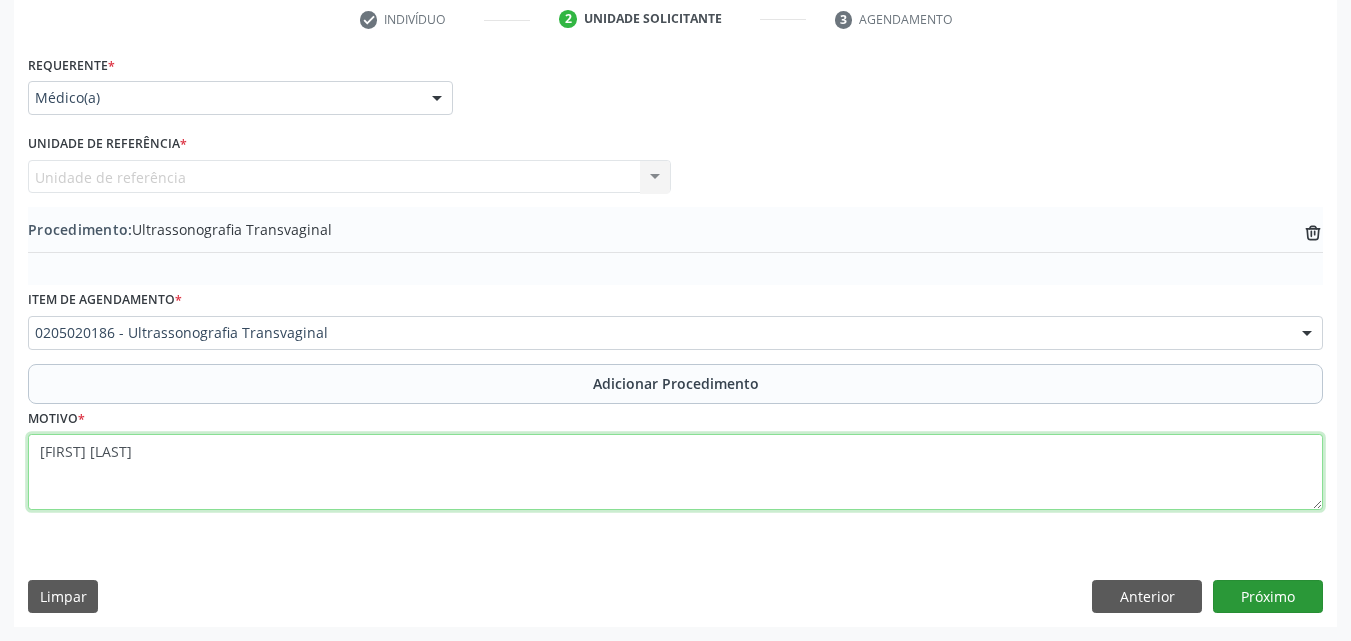 type on "[FIRST] [LAST]" 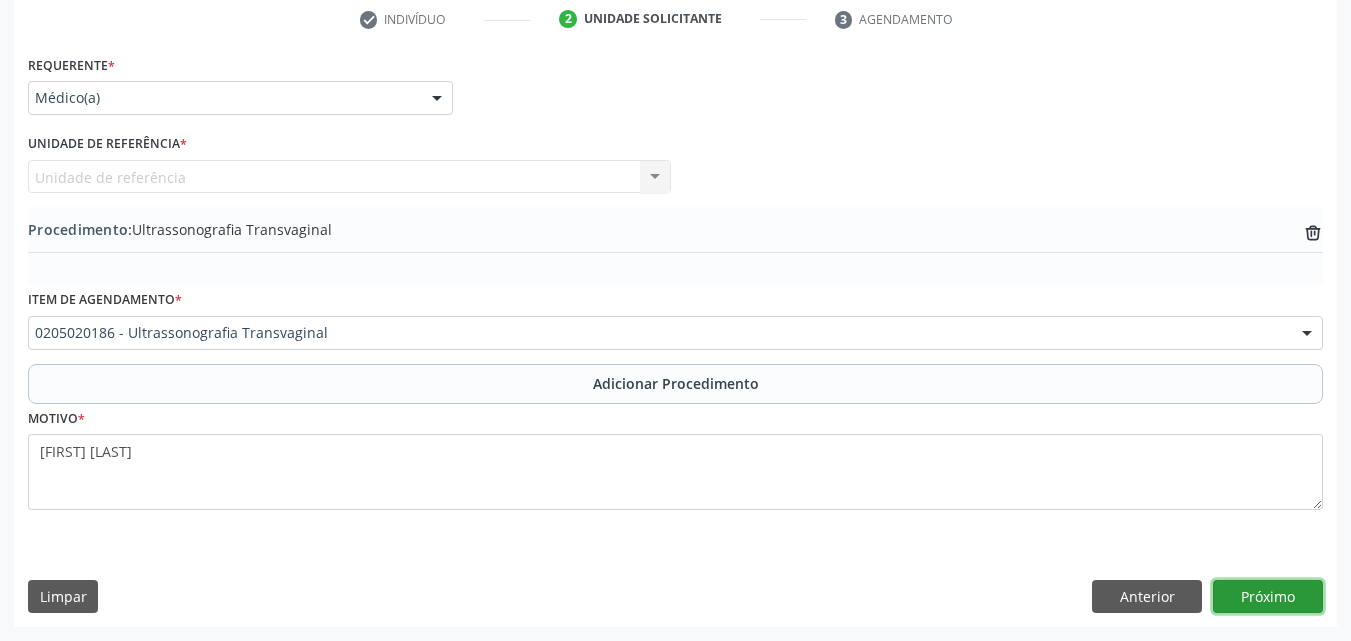 click on "Próximo" at bounding box center (1268, 597) 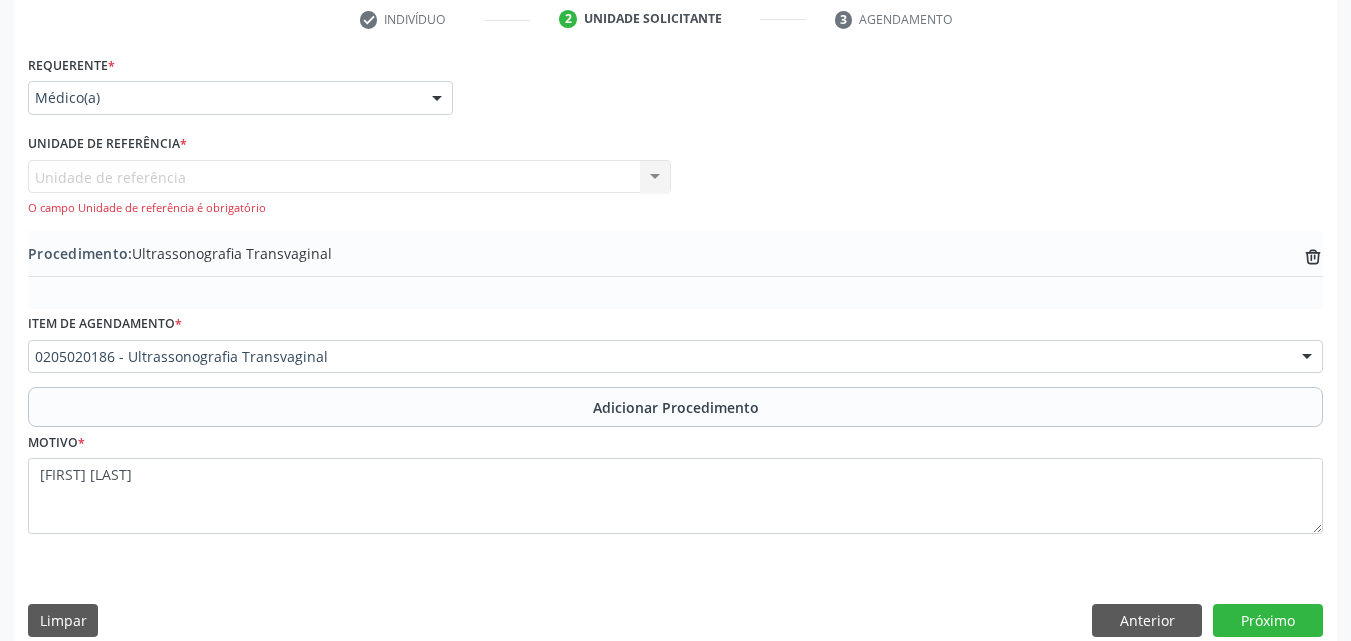 click on "Unidade de referência
Unidade de Saude da Familia das Pedras
Nenhum resultado encontrado para: "   "
Não há nenhuma opção para ser exibida.
O campo Unidade de referência é obrigatório" at bounding box center (349, 188) 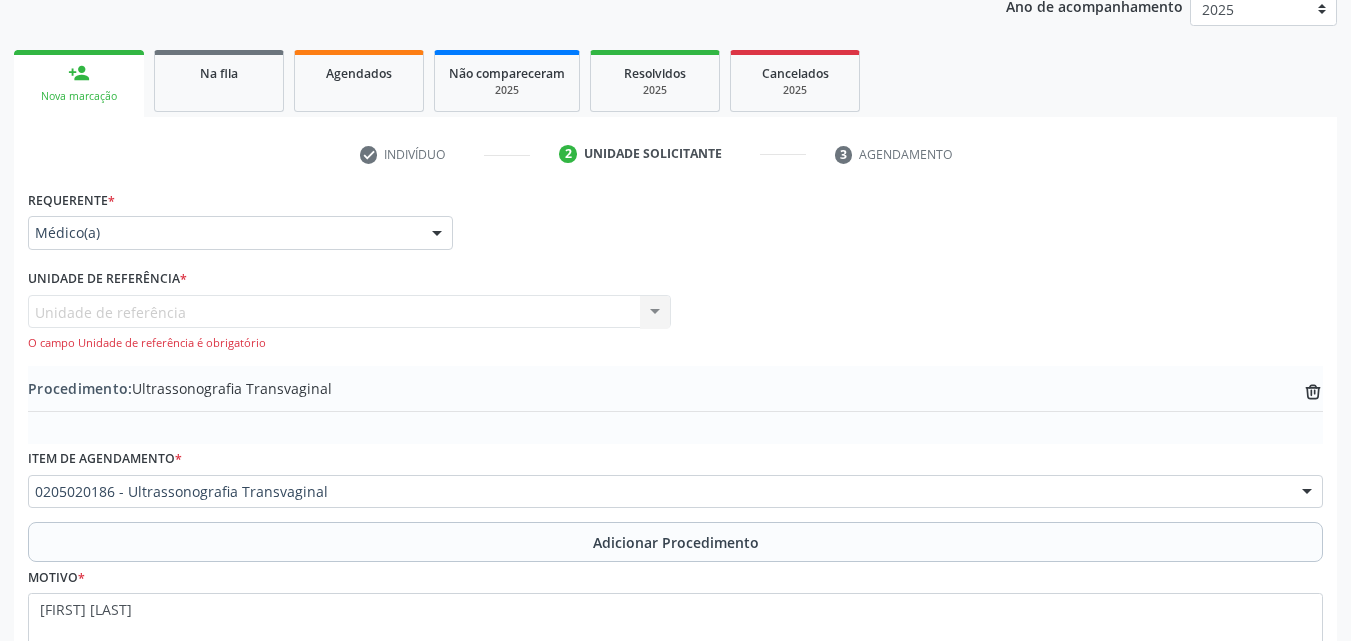 scroll, scrollTop: 312, scrollLeft: 0, axis: vertical 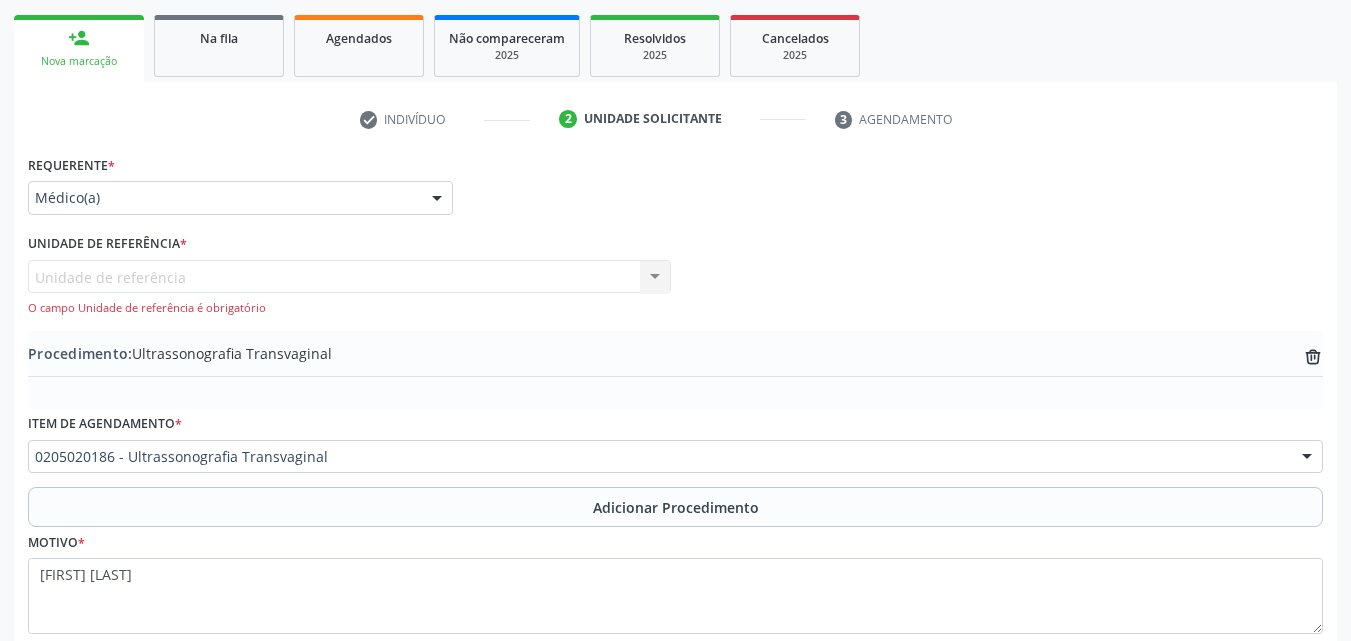 click on "Unidade de referência
Unidade de Saude da Familia das Pedras
Nenhum resultado encontrado para: "   "
Não há nenhuma opção para ser exibida.
O campo Unidade de referência é obrigatório" at bounding box center [349, 288] 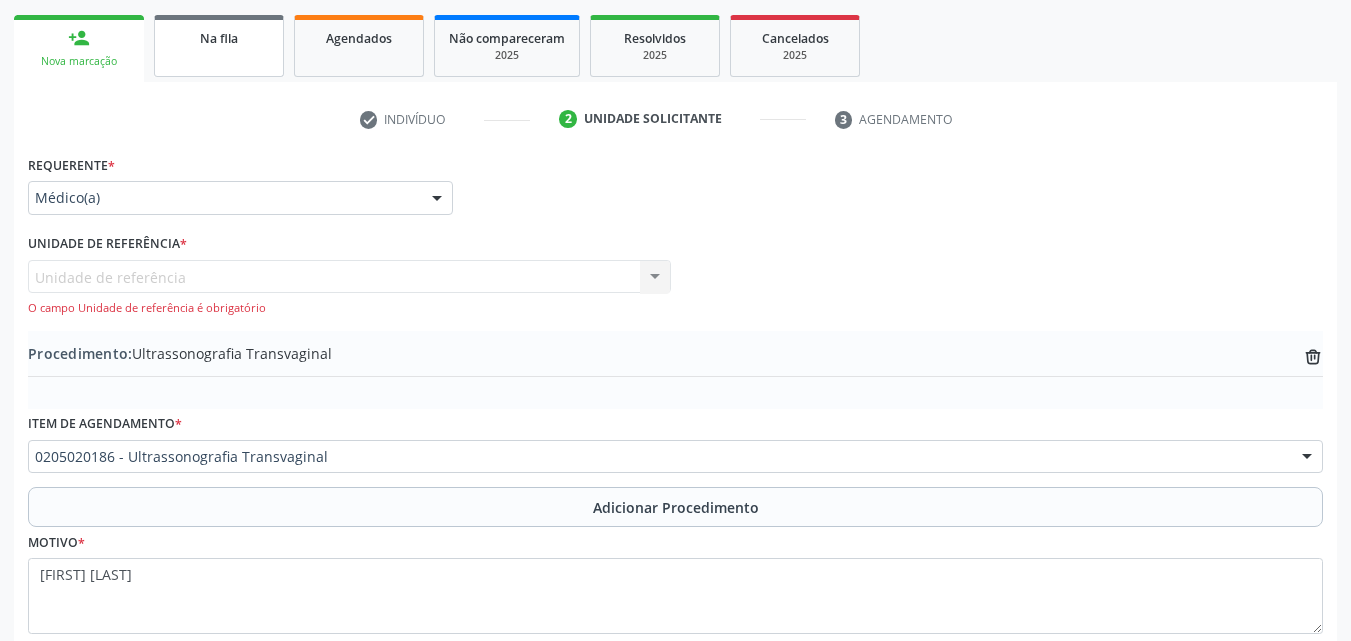 click on "Na fila" at bounding box center [219, 46] 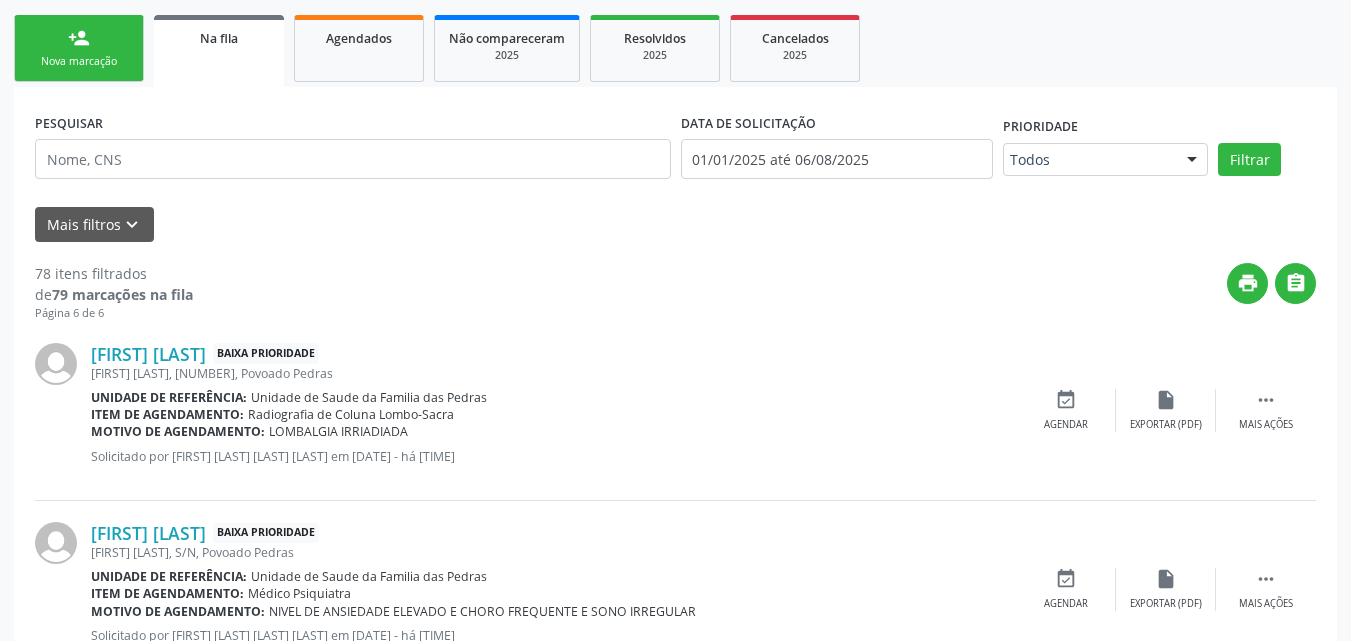 click on "Nova marcação" at bounding box center (79, 61) 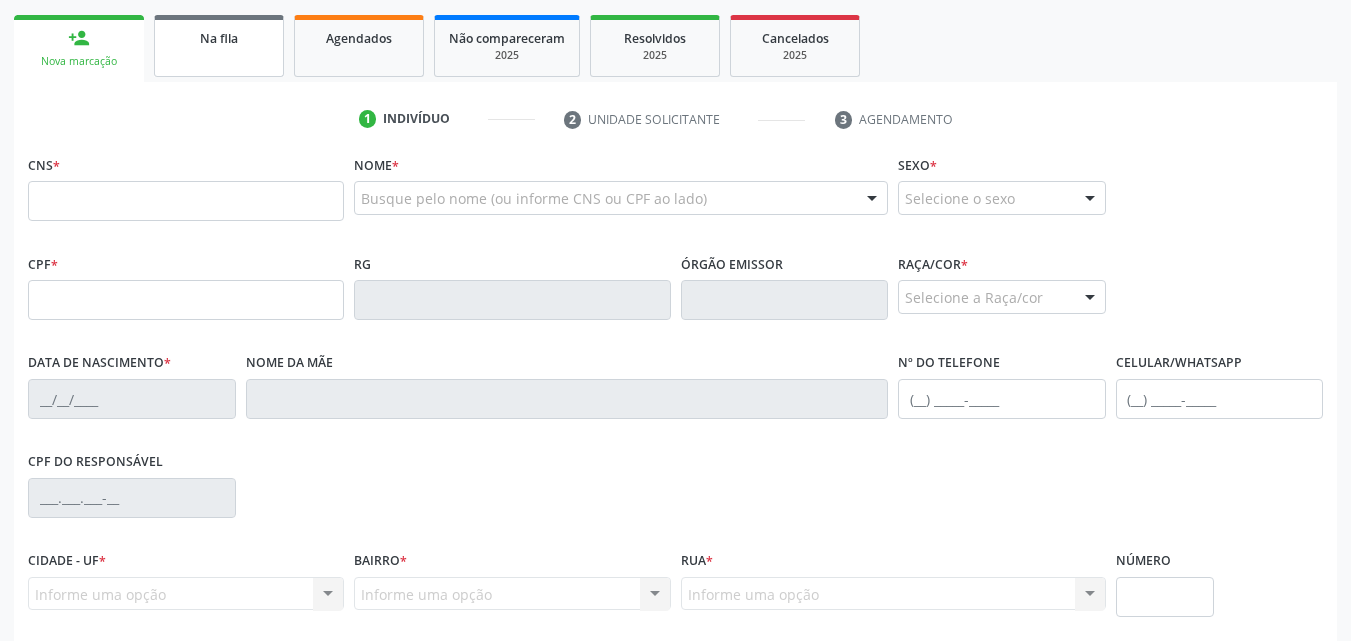 click on "Na fila" at bounding box center [219, 46] 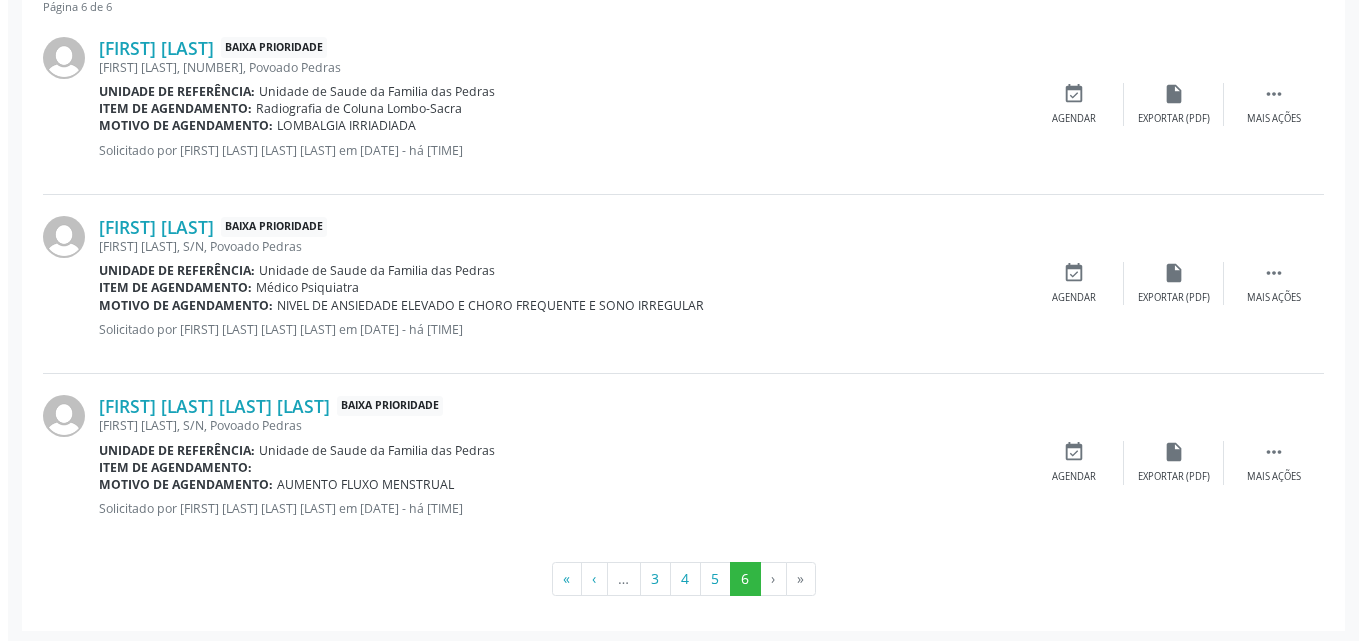 scroll, scrollTop: 622, scrollLeft: 0, axis: vertical 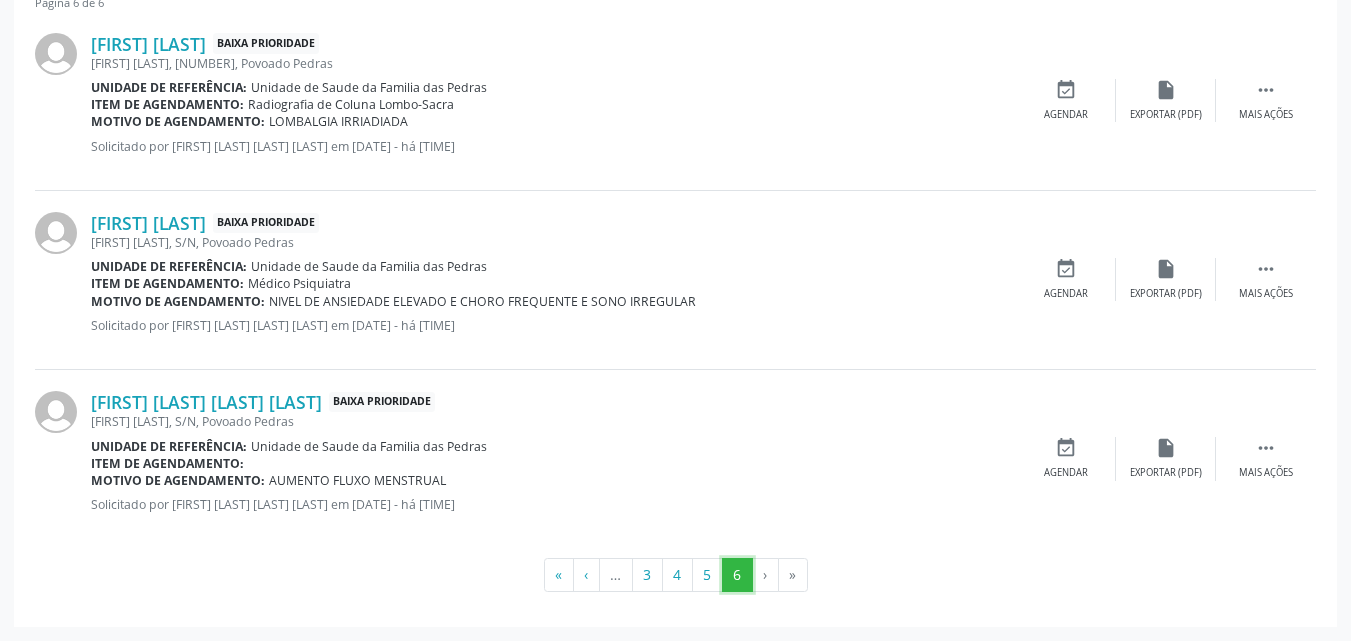 click on "6" at bounding box center [737, 575] 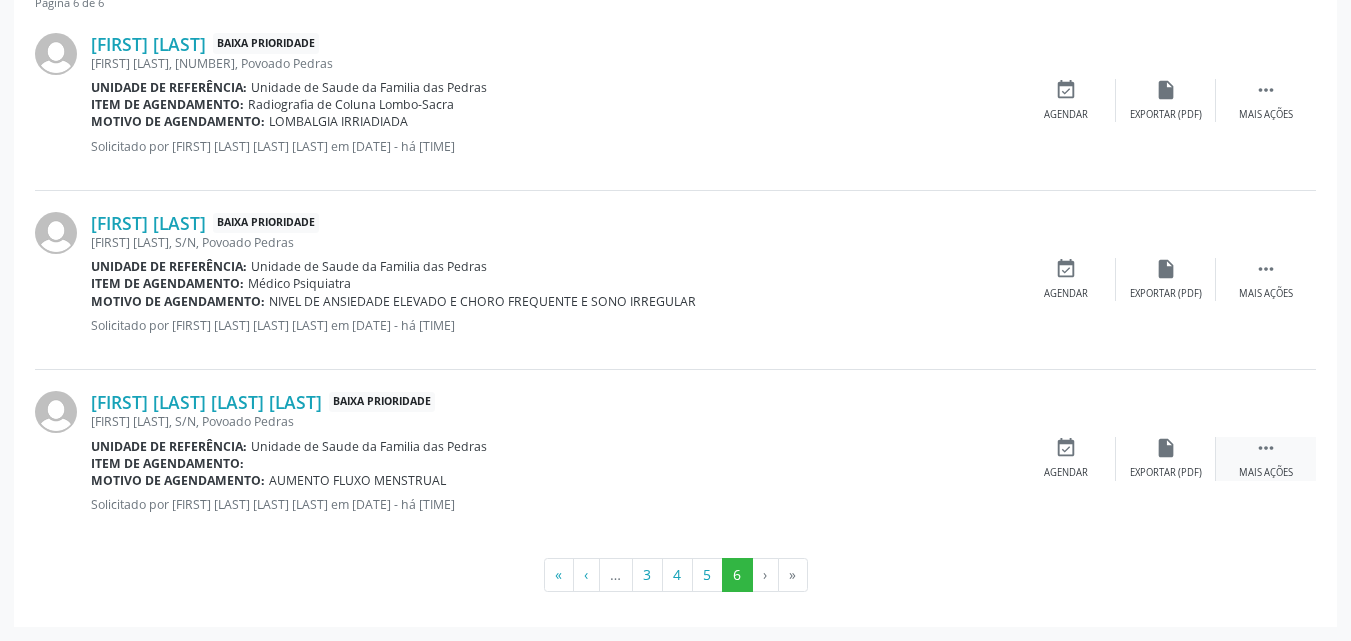 click on "" at bounding box center (1266, 448) 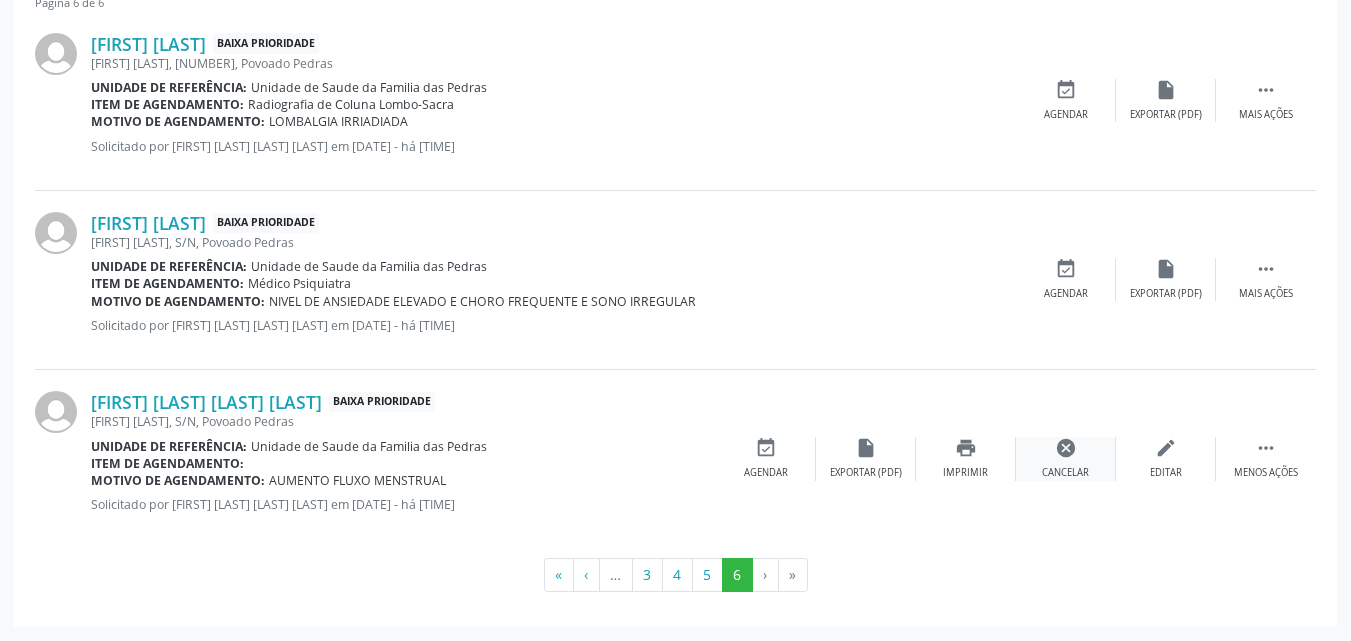click on "cancel" at bounding box center [1066, 448] 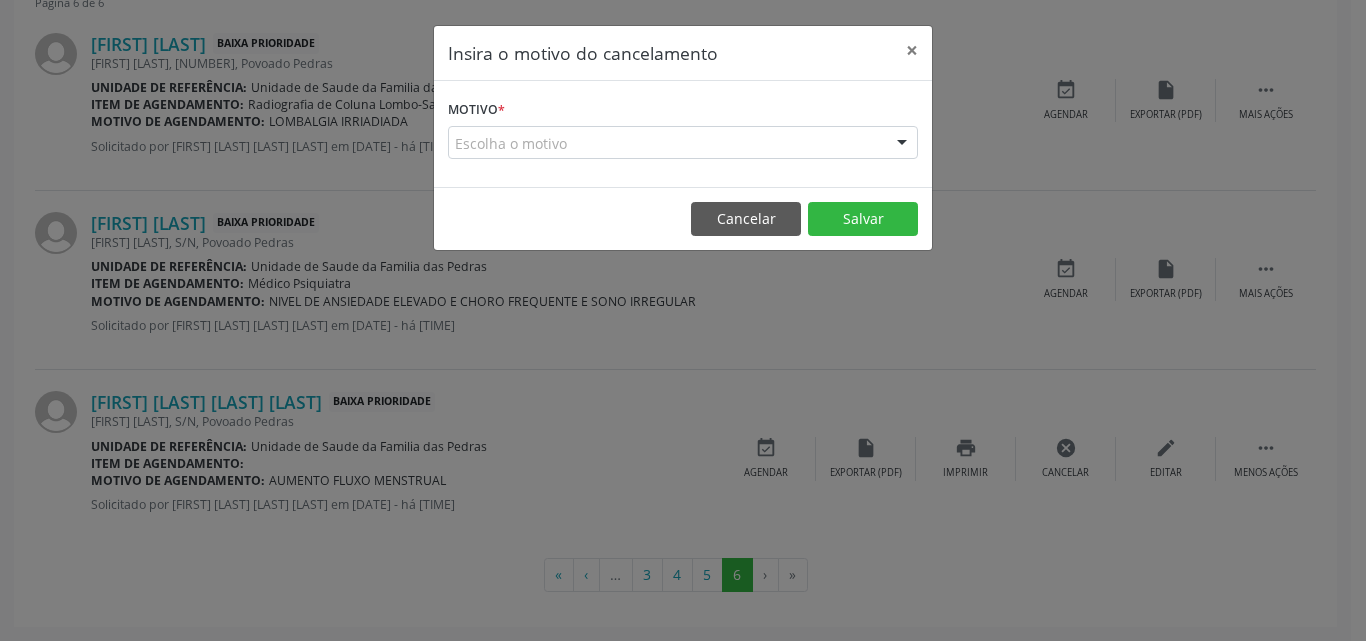 click on "Escolha o motivo" at bounding box center (683, 143) 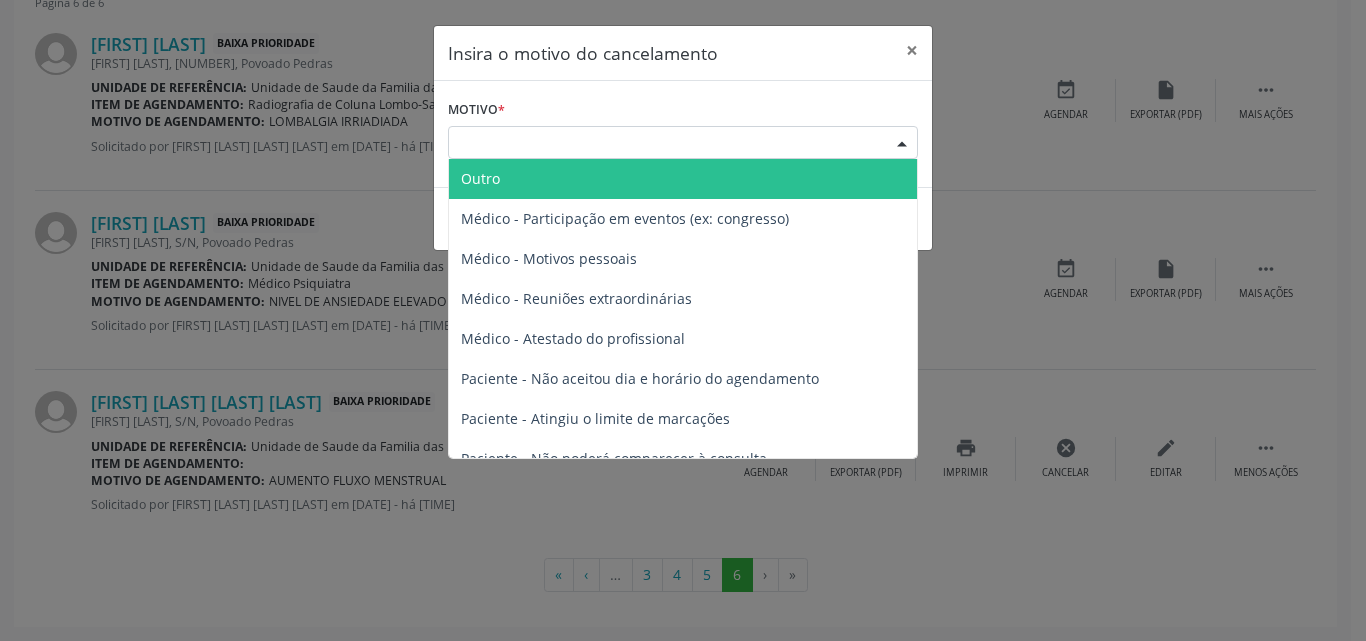 click on "Outro" at bounding box center [683, 179] 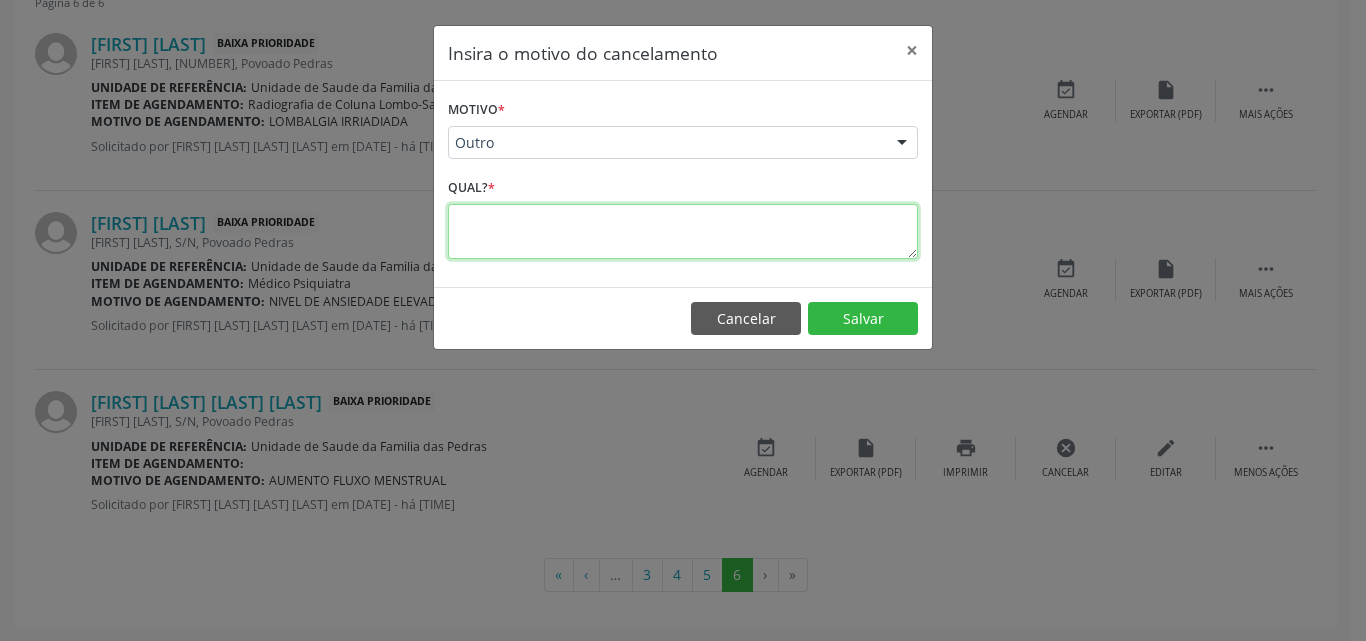 click at bounding box center [683, 231] 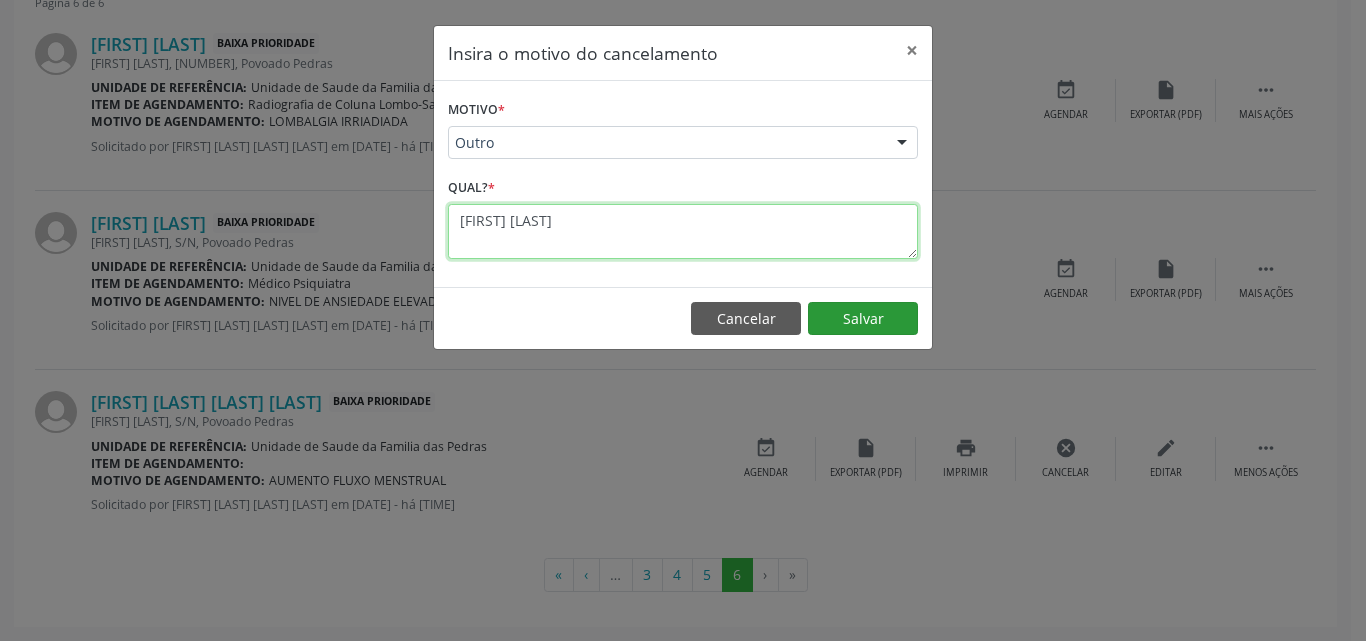 type on "[FIRST] [LAST]" 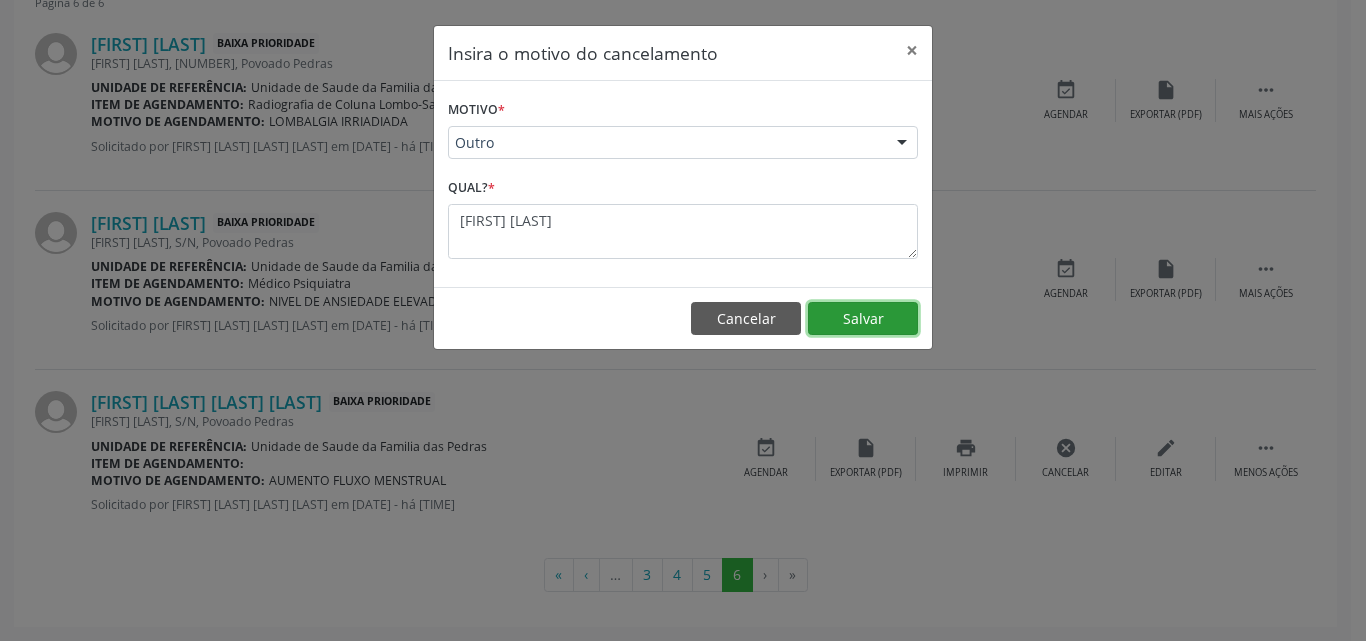 click on "Salvar" at bounding box center (863, 319) 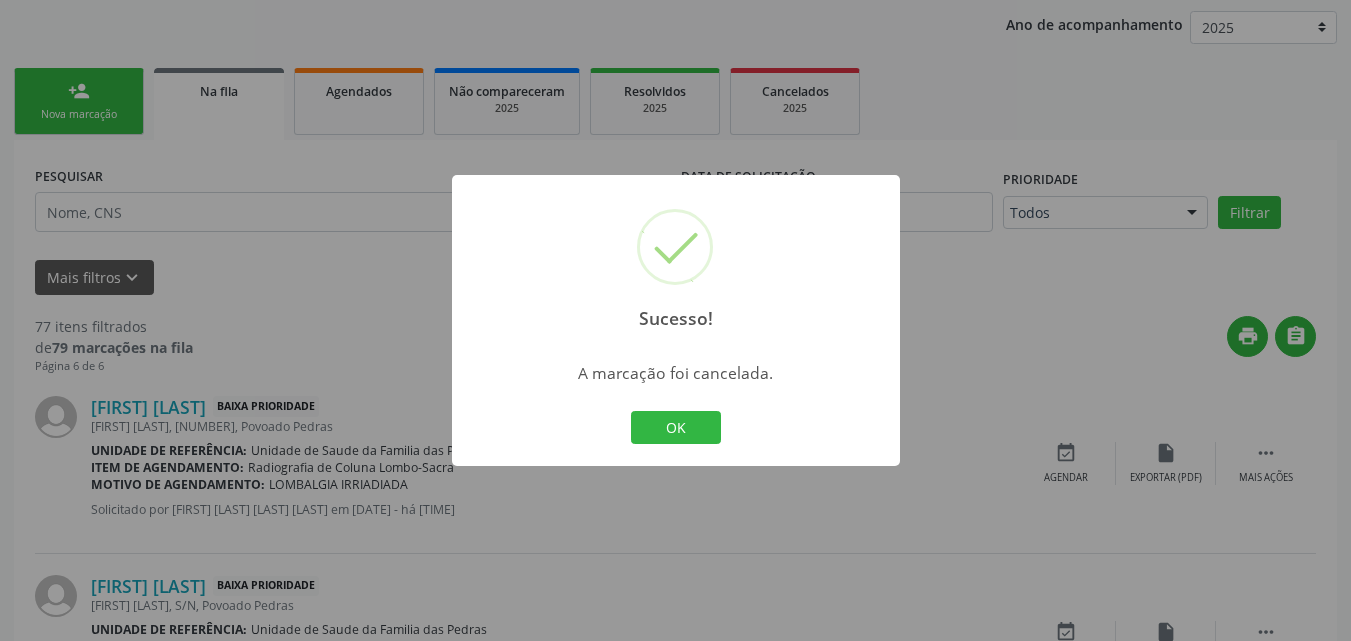 scroll, scrollTop: 242, scrollLeft: 0, axis: vertical 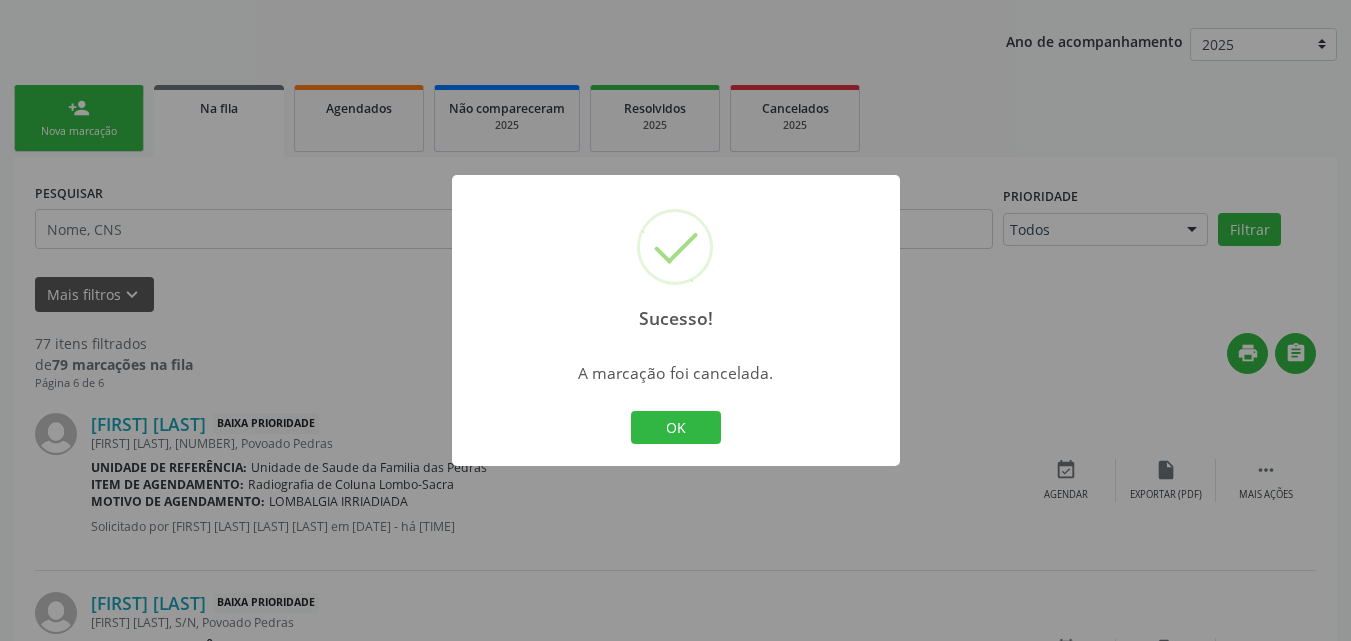click on "Sucesso! × A marcação foi cancelada. OK Cancel" at bounding box center [675, 320] 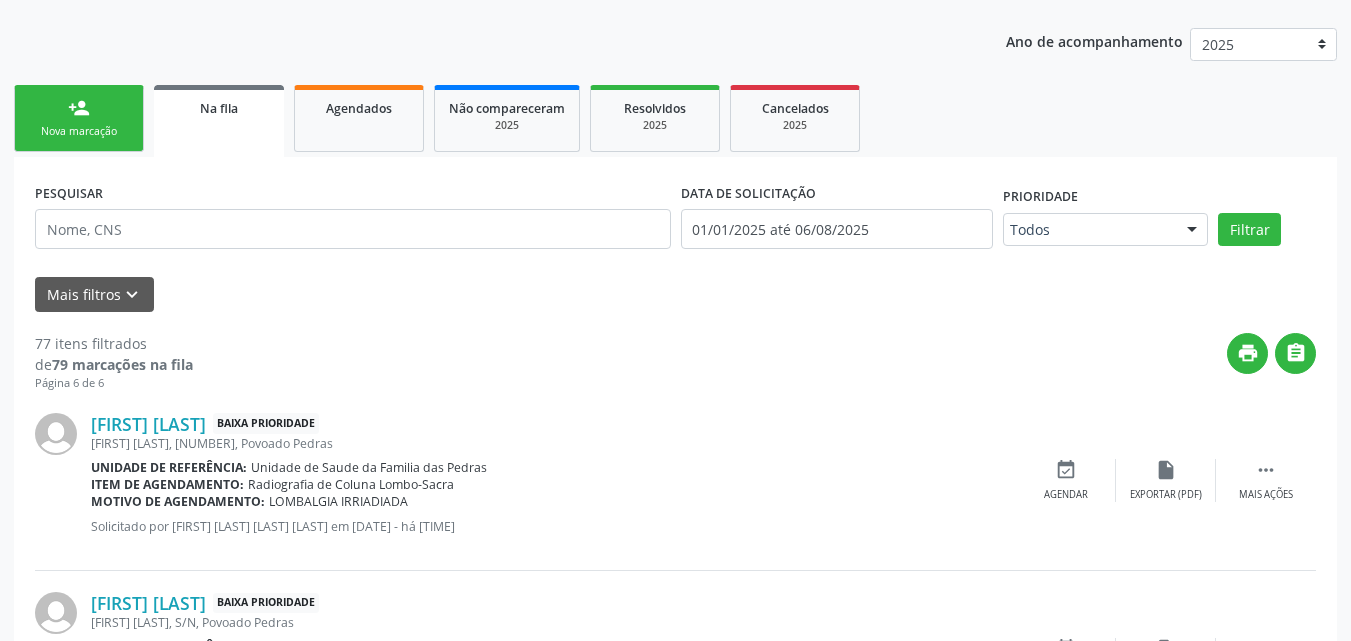 click on "person_add
Nova marcação" at bounding box center [79, 118] 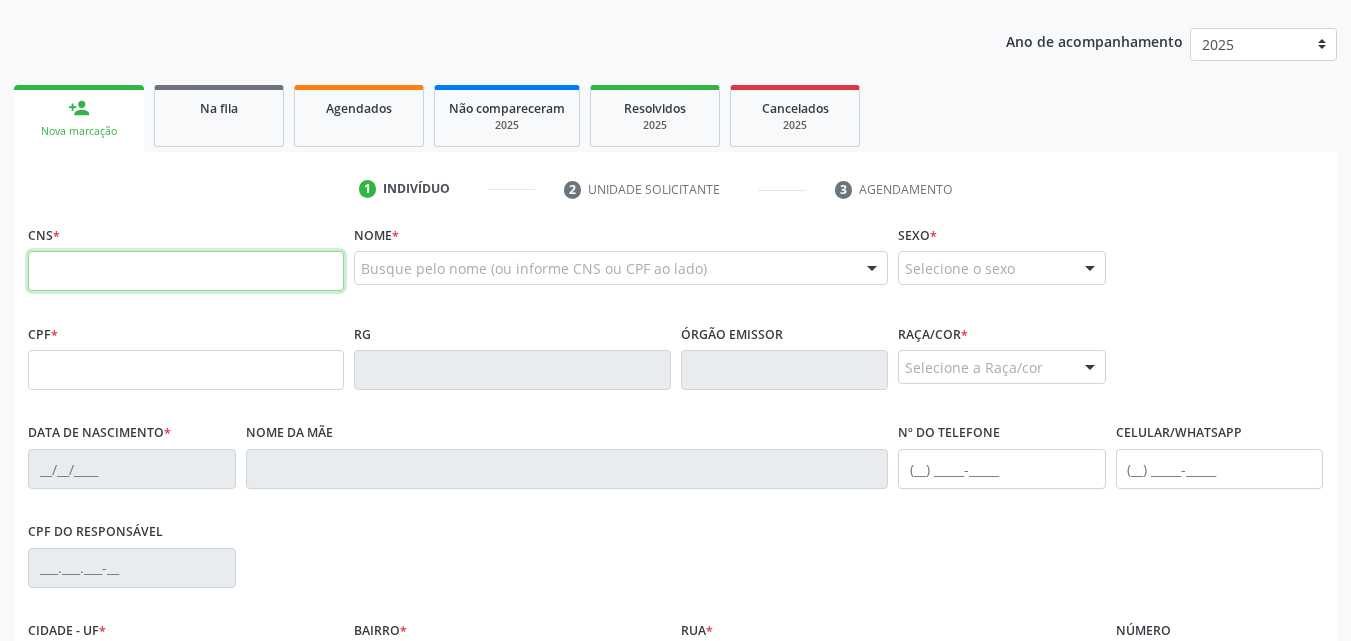 click at bounding box center (186, 271) 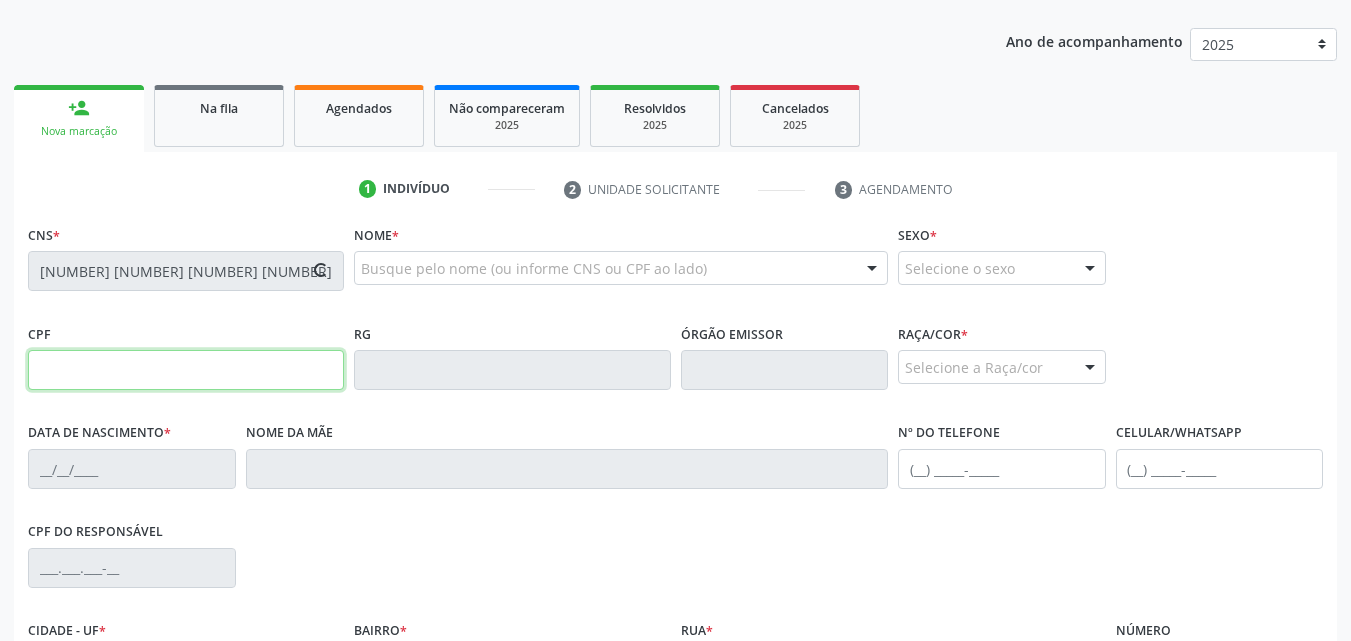 click at bounding box center [186, 370] 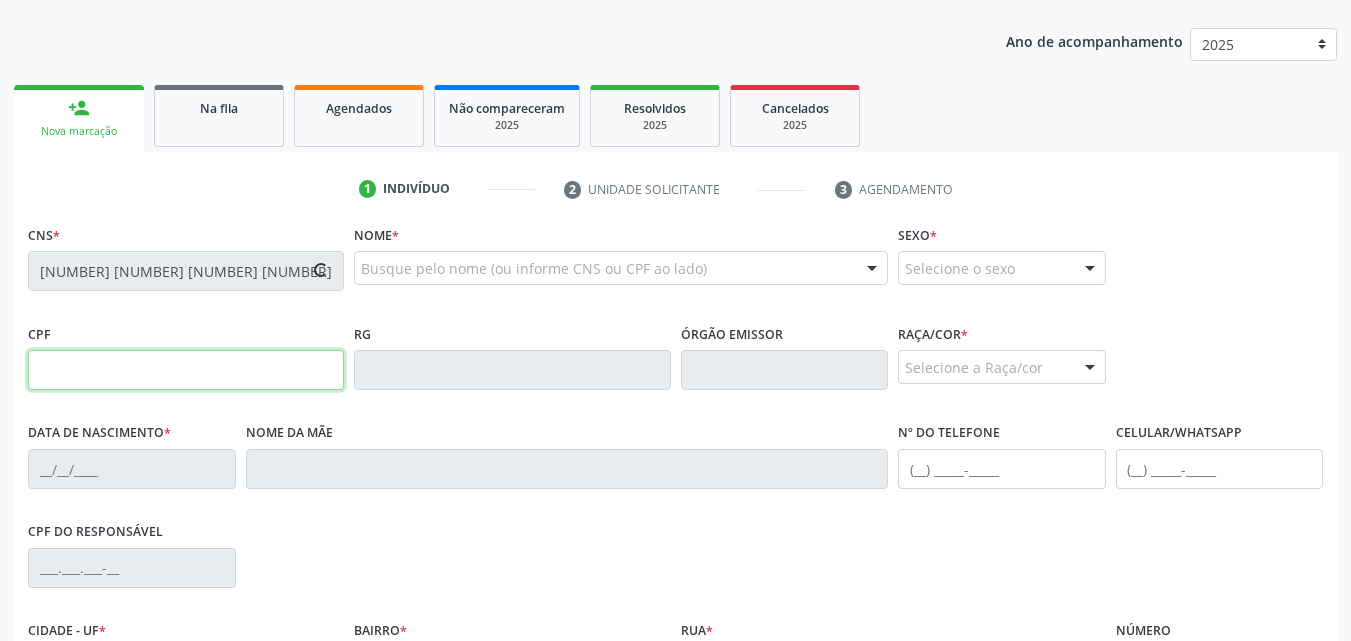 type on "[DATE]" 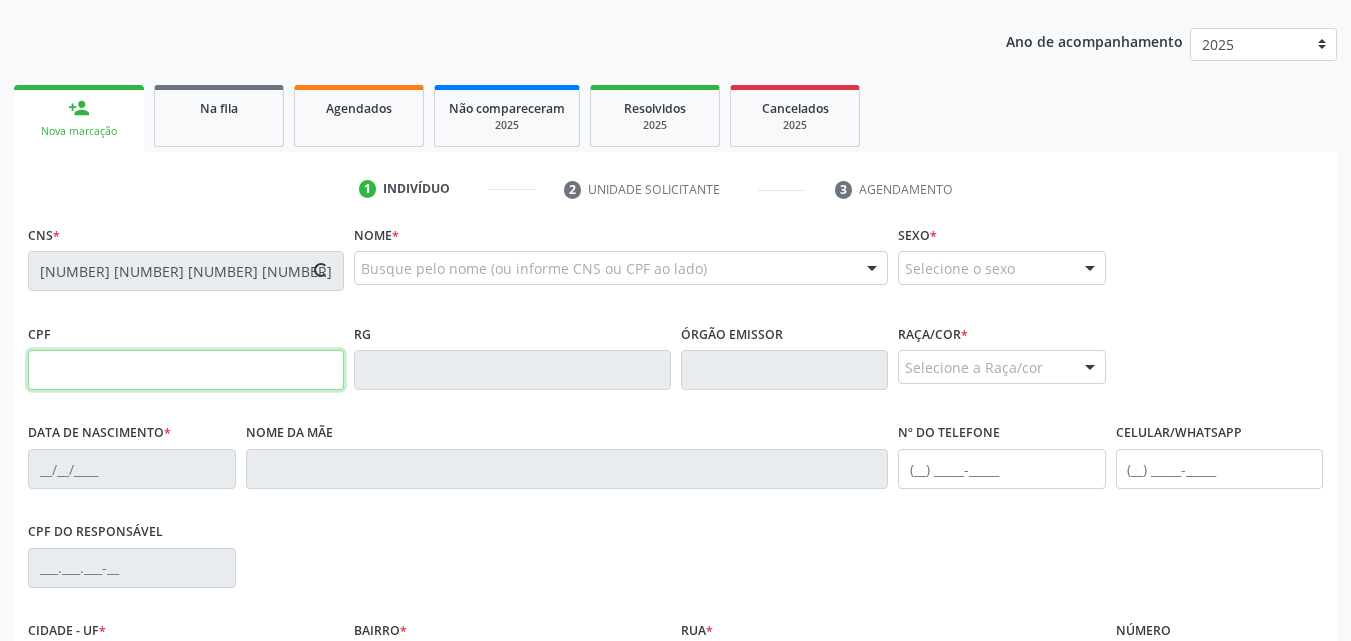type on "[FIRST] [LAST] [LAST]" 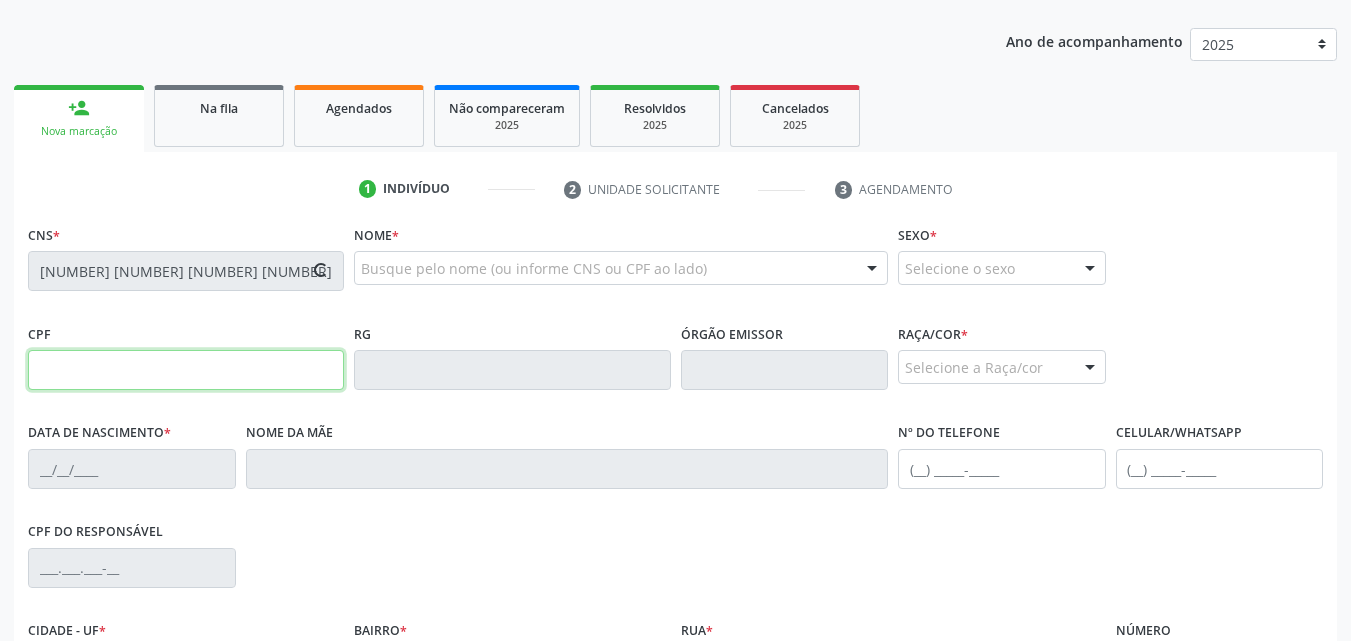 type on "([AREACODE]) [PHONE]" 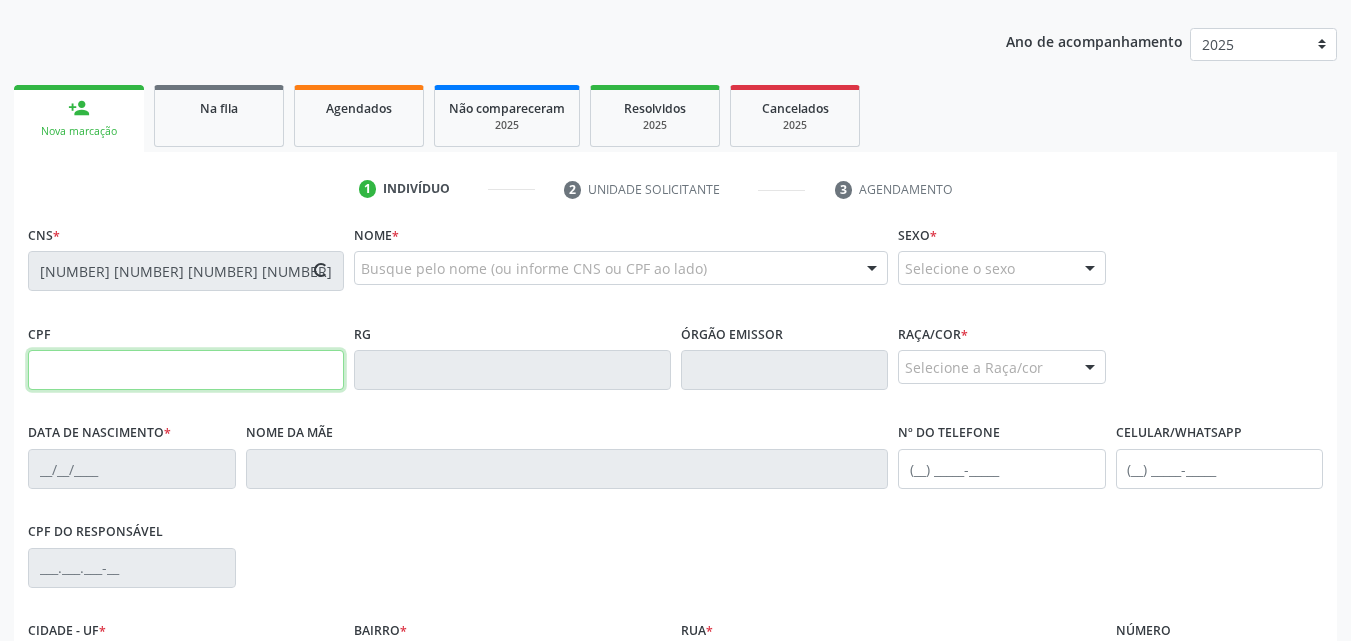 type on "S/N" 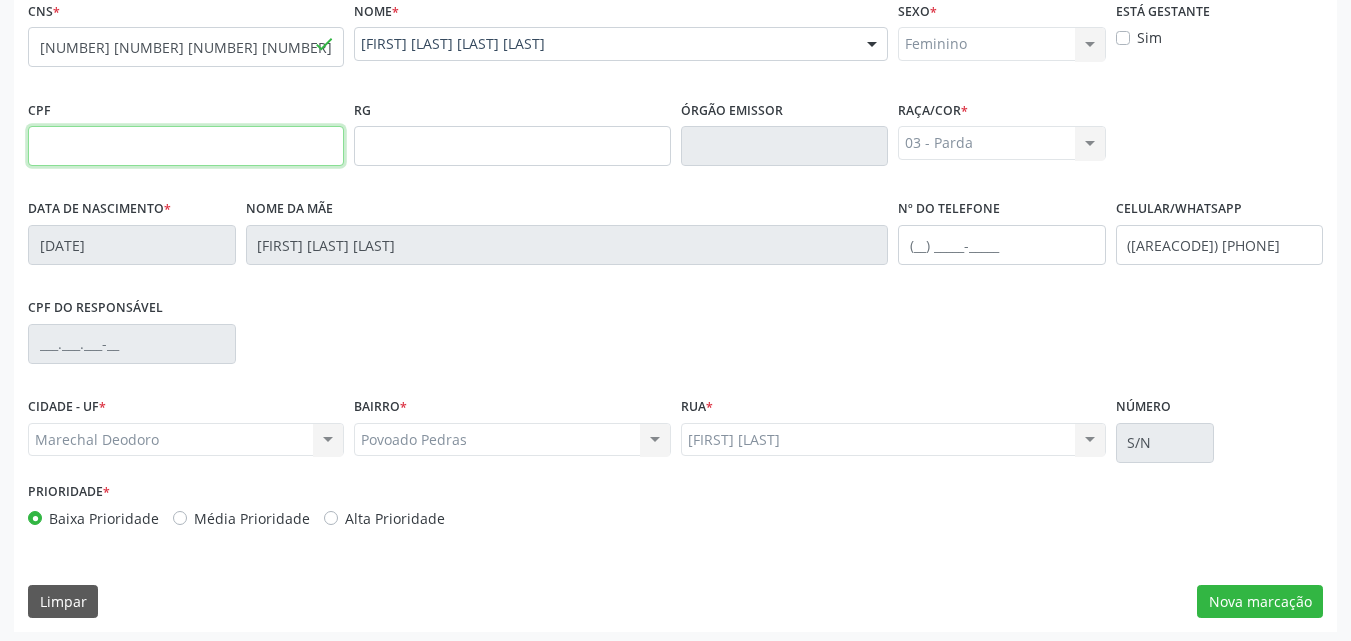 scroll, scrollTop: 471, scrollLeft: 0, axis: vertical 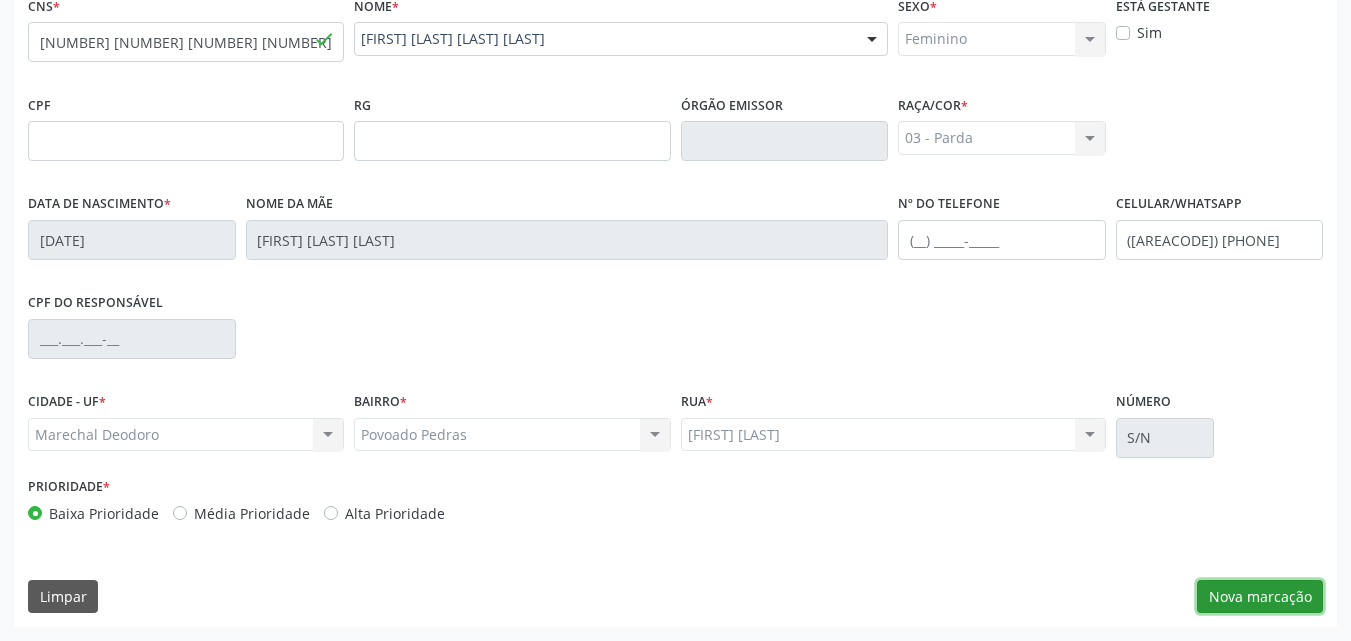 click on "Nova marcação" at bounding box center [1260, 597] 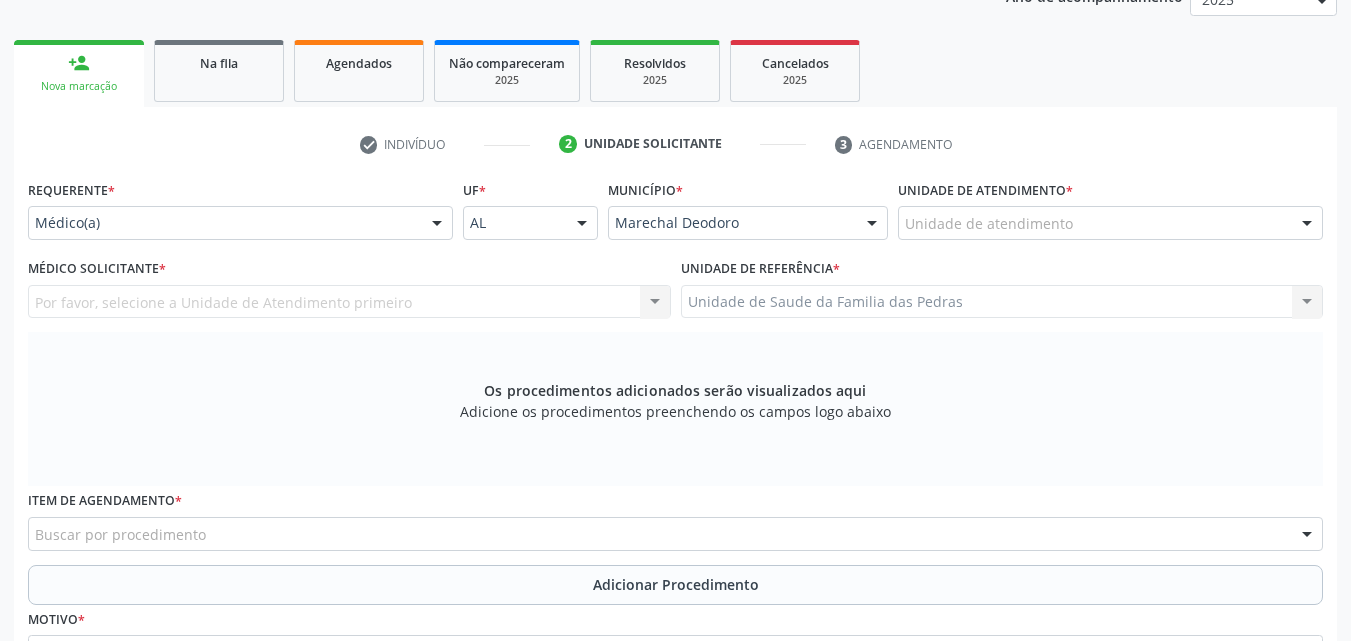 scroll, scrollTop: 271, scrollLeft: 0, axis: vertical 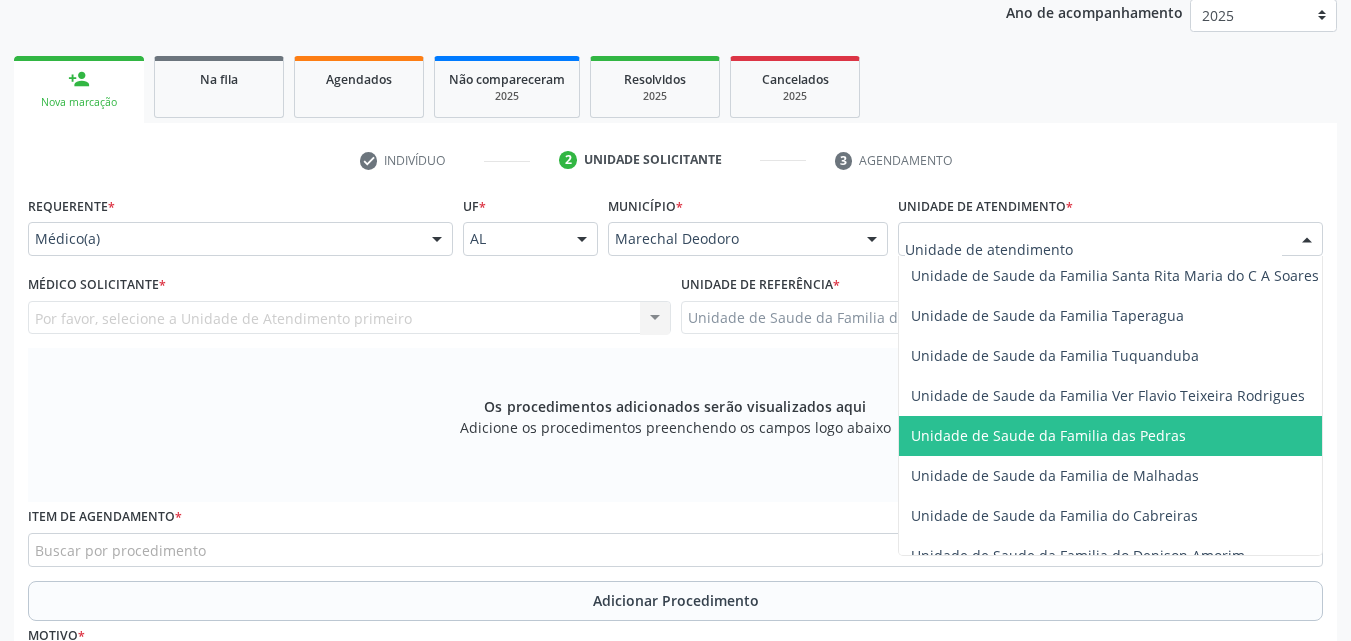 click on "Unidade de Saude da Familia das Pedras" at bounding box center (1048, 435) 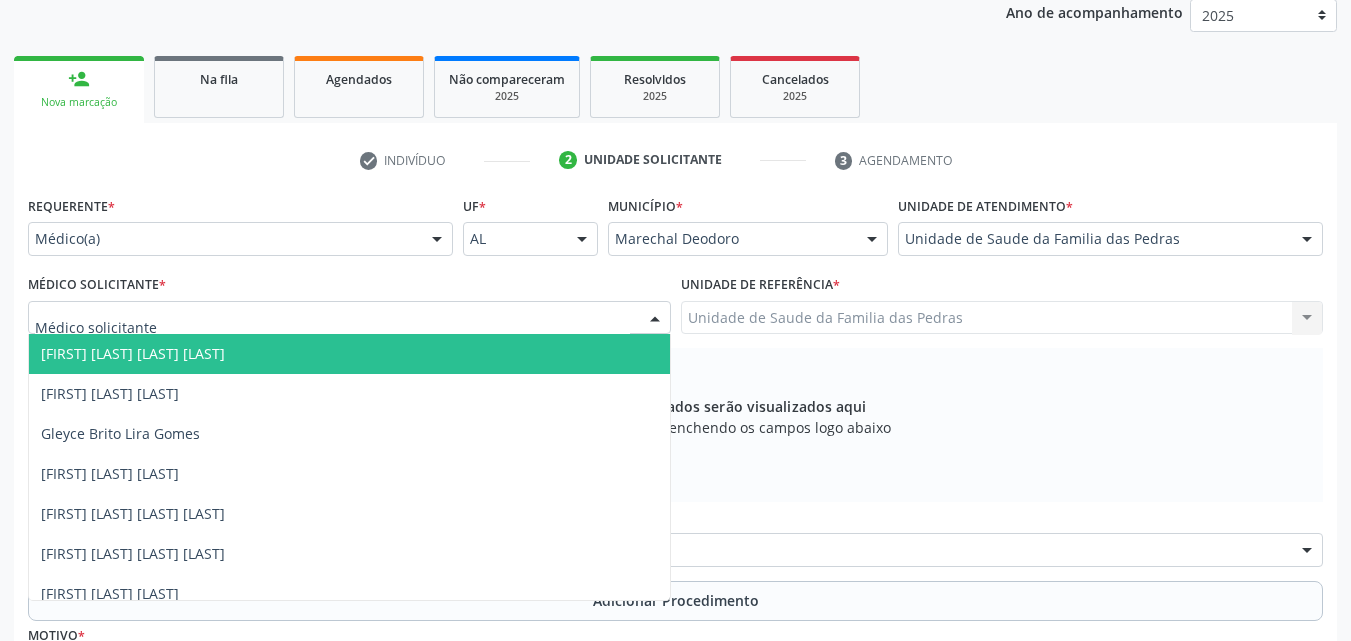 click at bounding box center (655, 319) 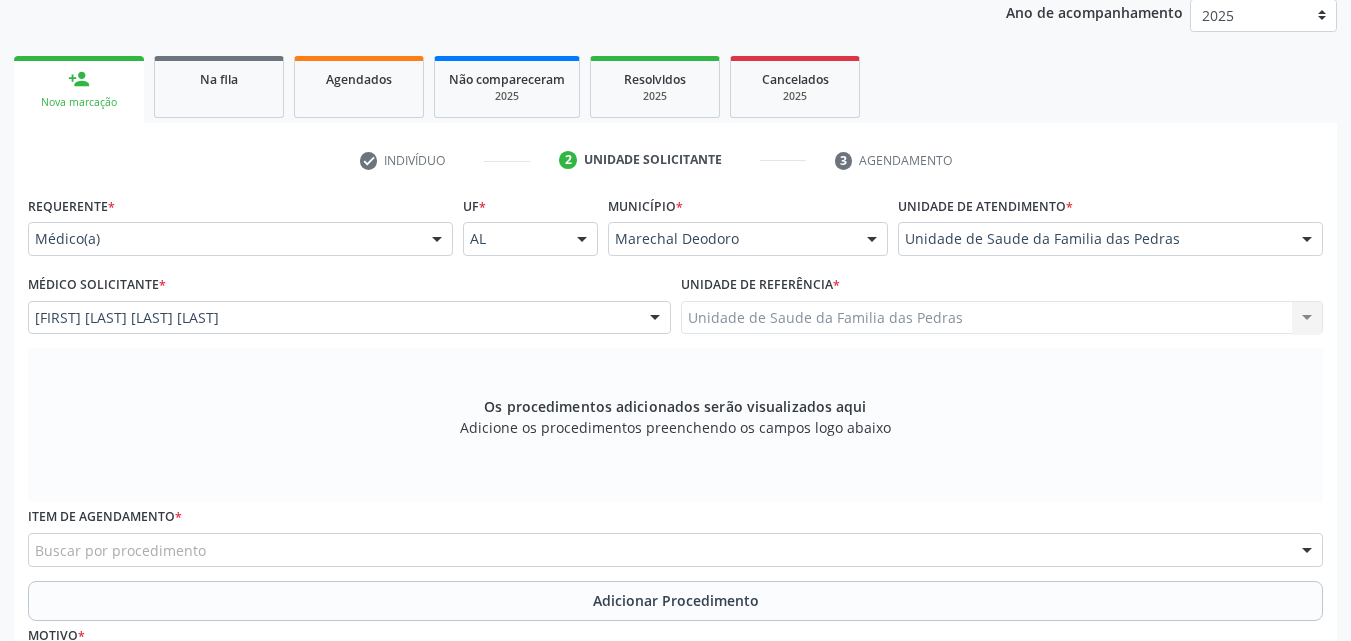 click on "Unidade de Saude da Familia das Pedras         Unidade de Saude da Familia das Pedras
Nenhum resultado encontrado para: "   "
Não há nenhuma opção para ser exibida." at bounding box center [1002, 318] 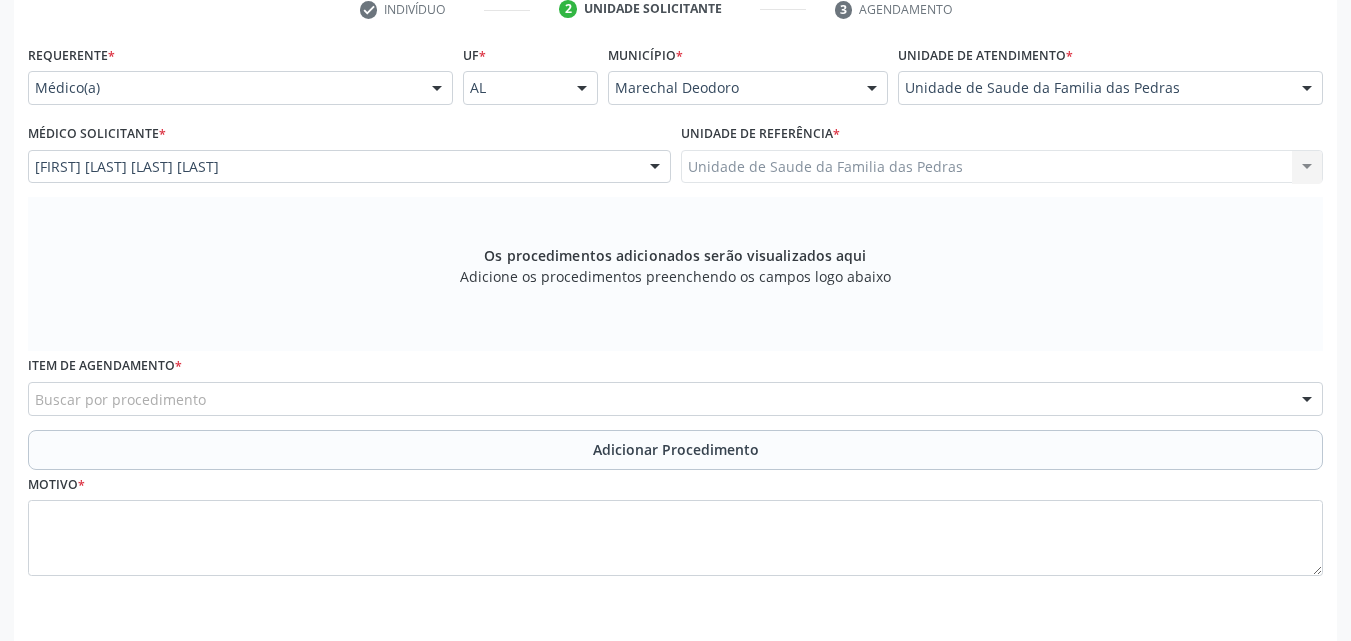 scroll, scrollTop: 471, scrollLeft: 0, axis: vertical 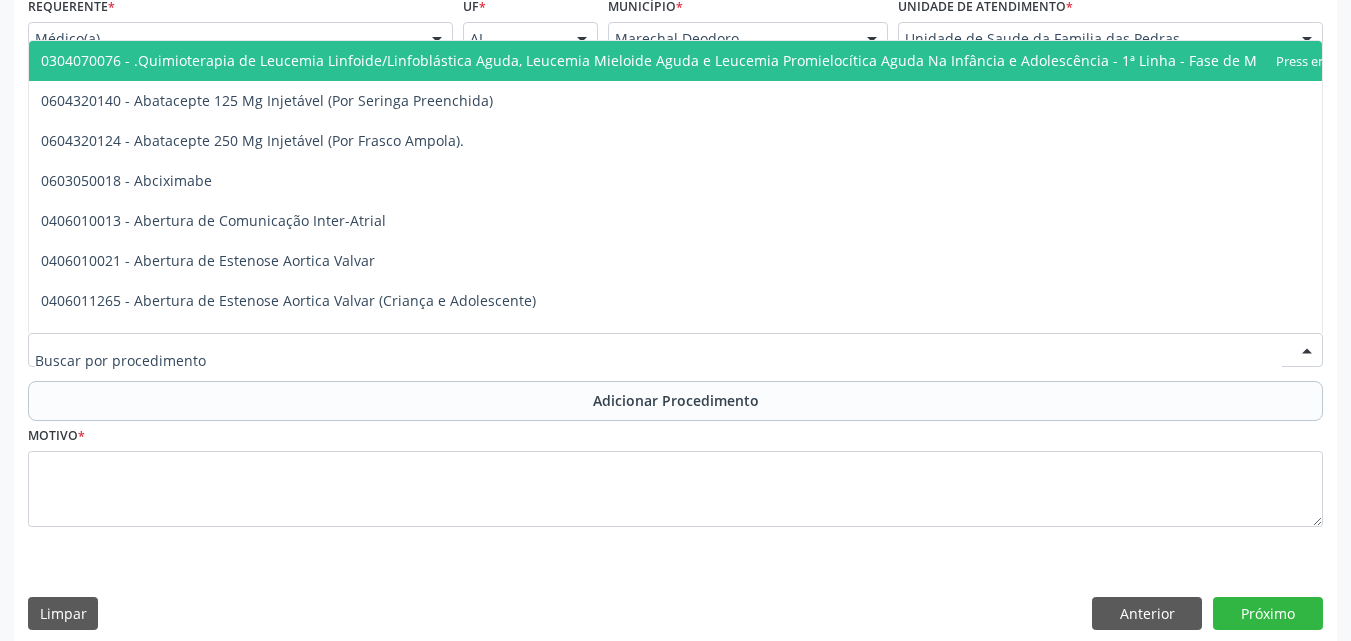 click at bounding box center [675, 350] 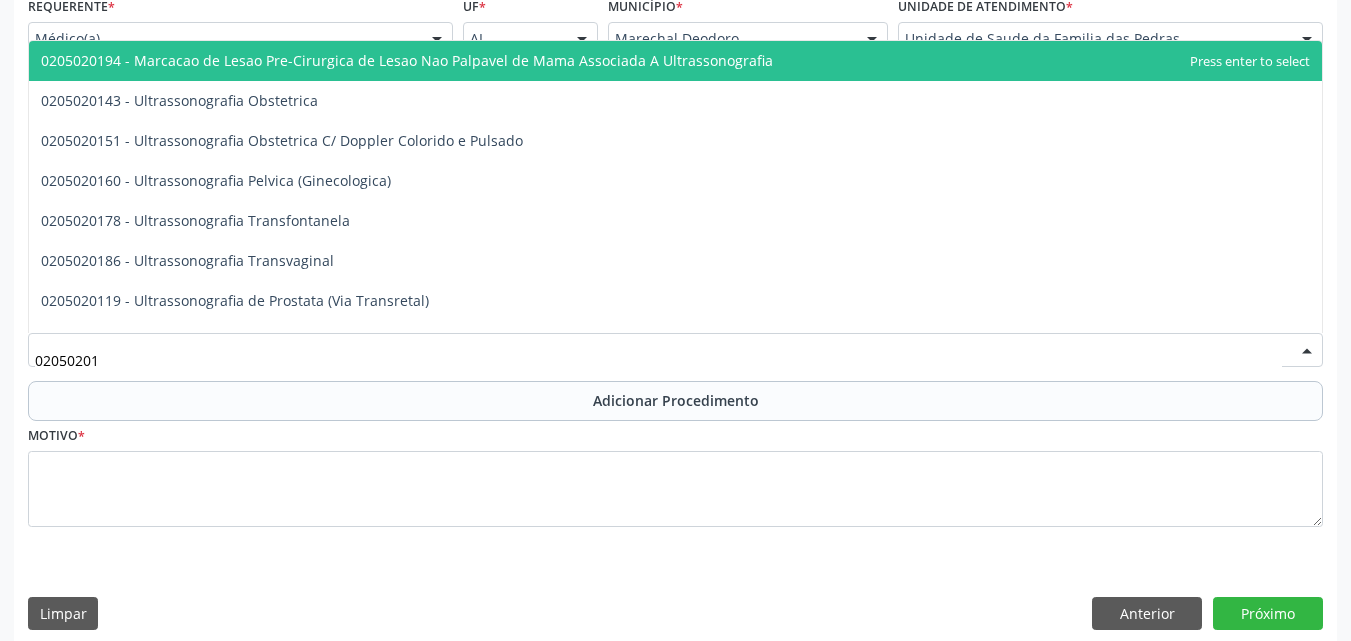 type on "020502016" 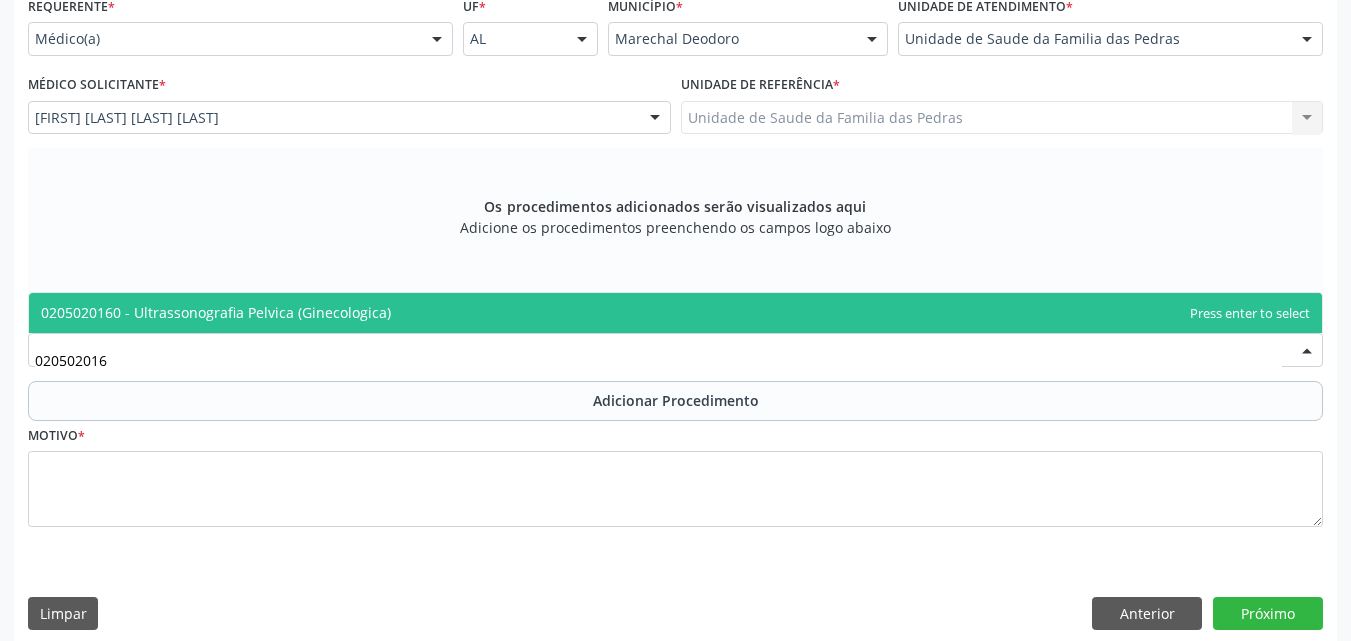 click on "0205020160 - Ultrassonografia Pelvica (Ginecologica)" at bounding box center [675, 313] 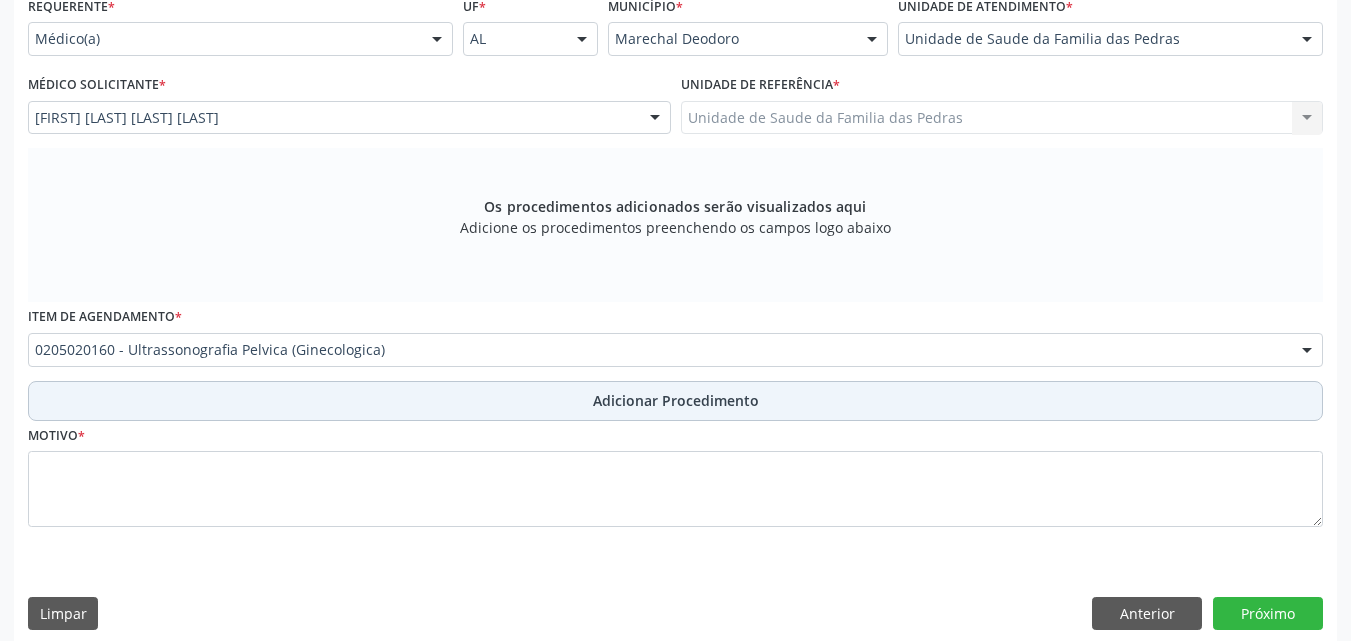 click on "Adicionar Procedimento" at bounding box center [676, 400] 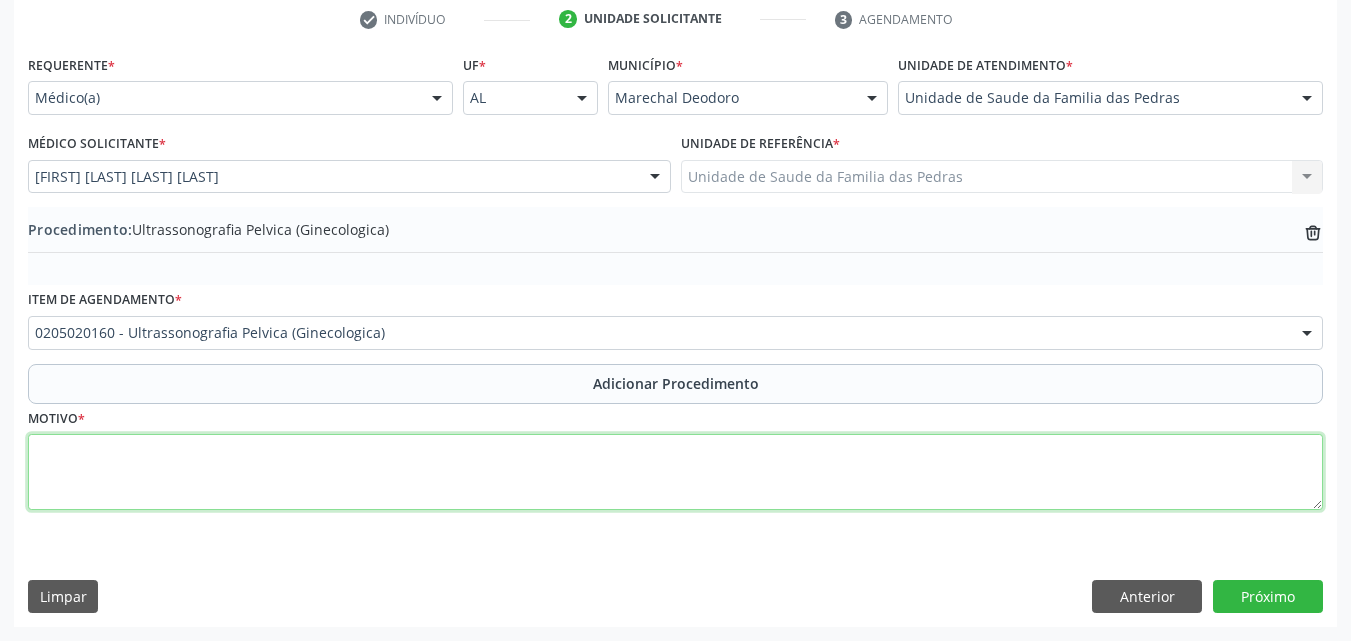 click at bounding box center (675, 472) 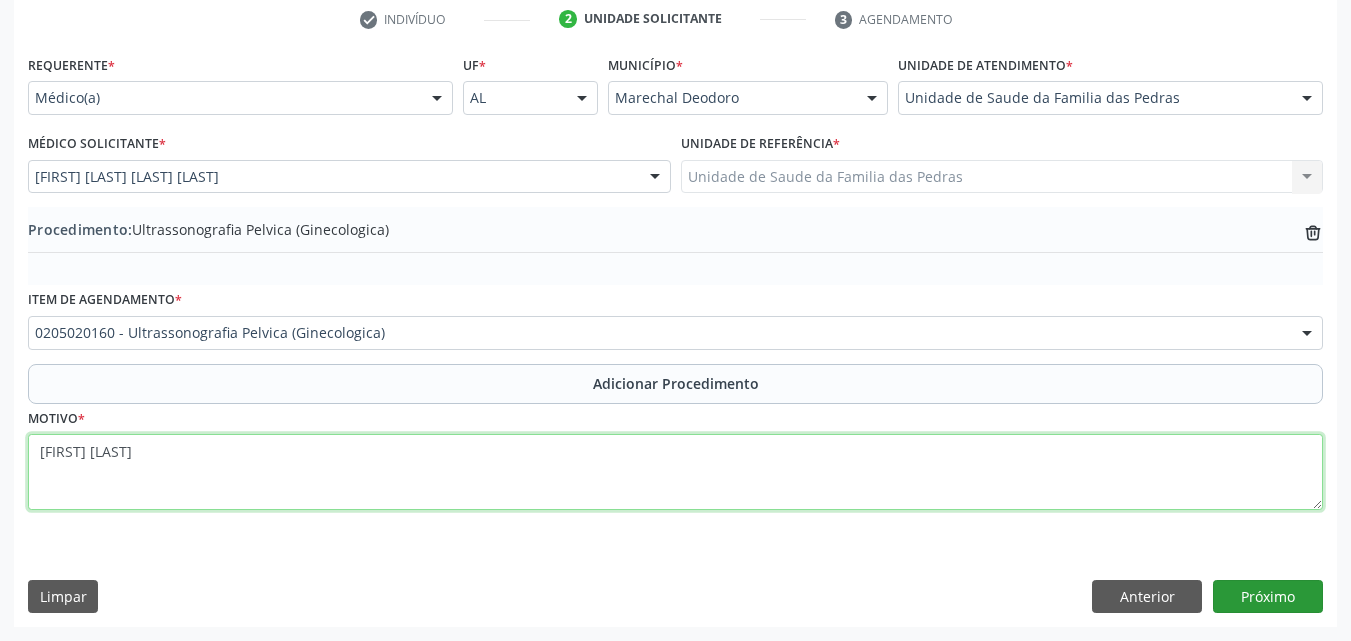 type on "[FIRST] [LAST]" 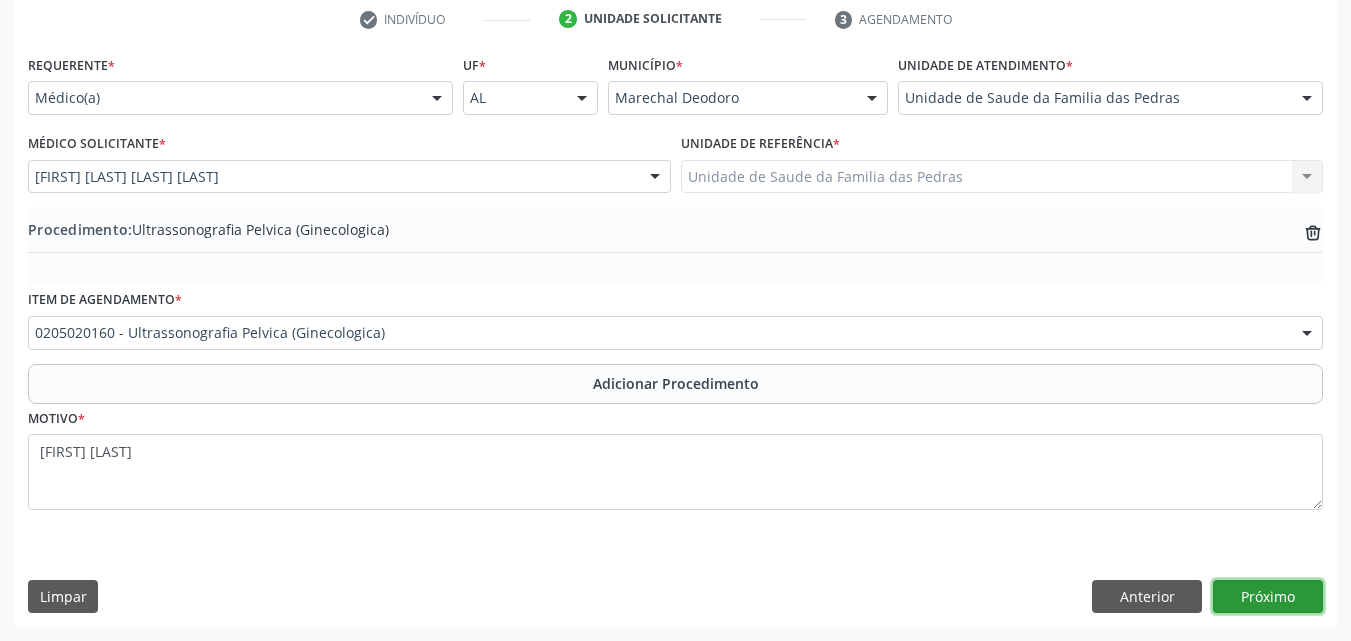 click on "Próximo" at bounding box center (1268, 597) 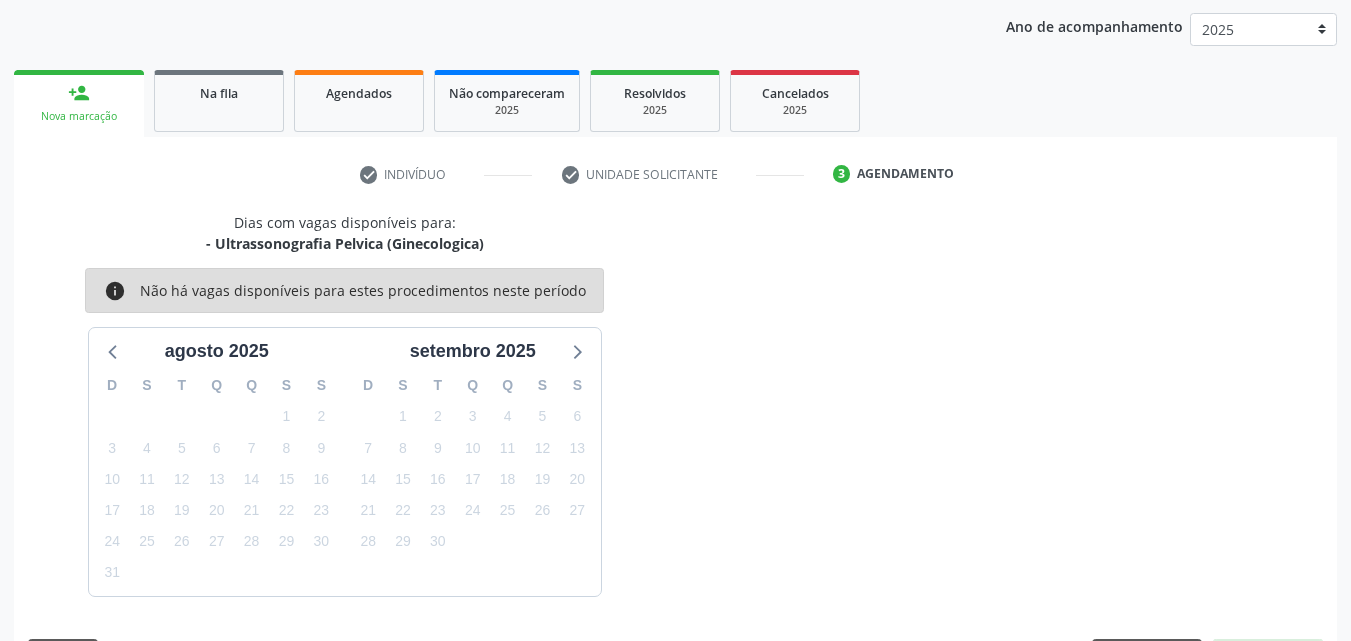 scroll, scrollTop: 316, scrollLeft: 0, axis: vertical 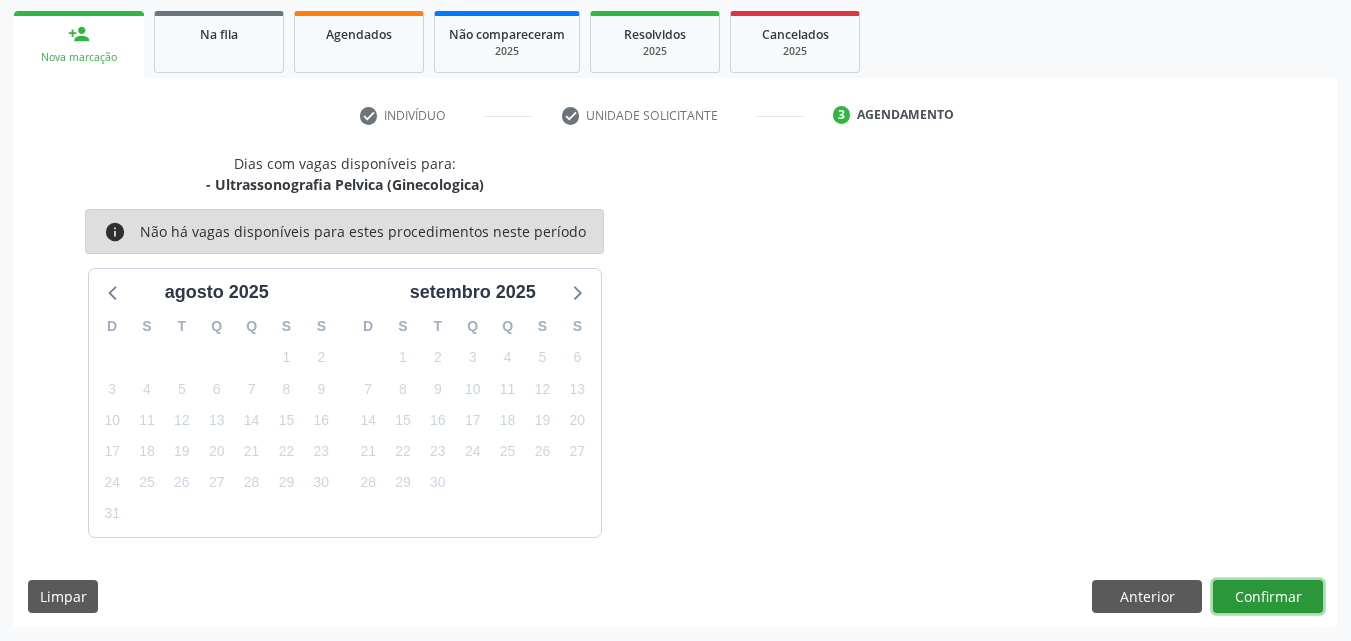 click on "Confirmar" at bounding box center (1268, 597) 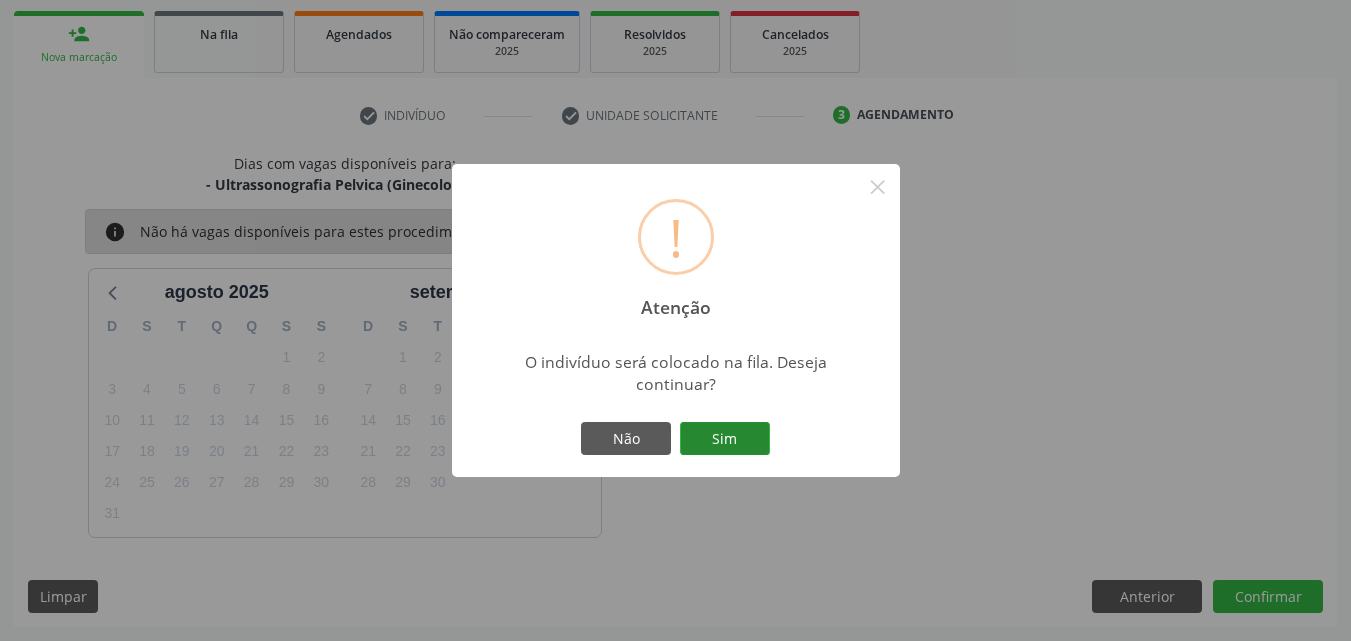 click on "Sim" at bounding box center (725, 439) 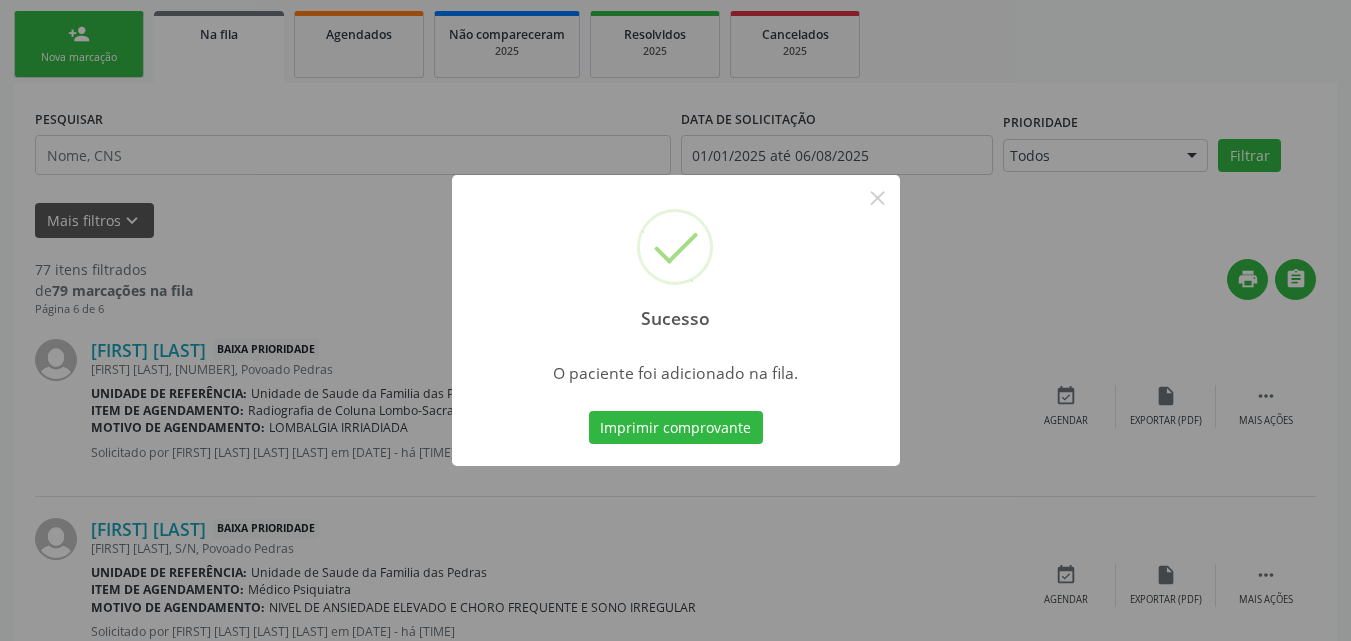 scroll, scrollTop: 54, scrollLeft: 0, axis: vertical 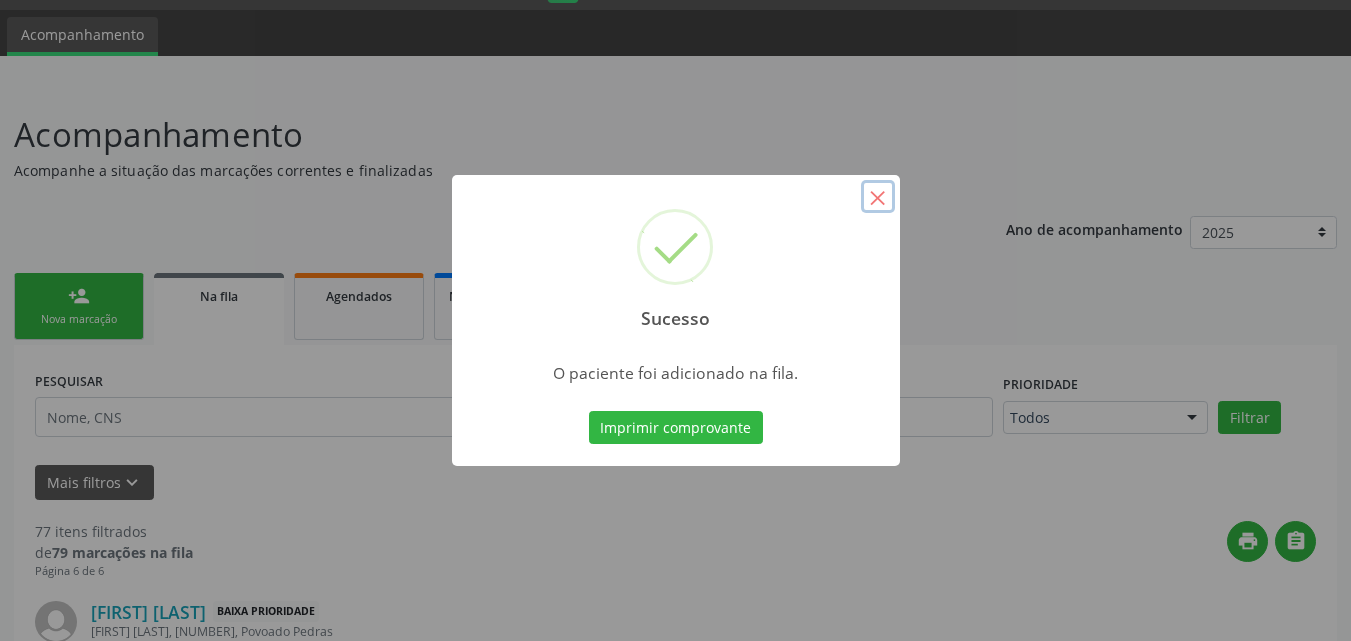 click on "×" at bounding box center (878, 197) 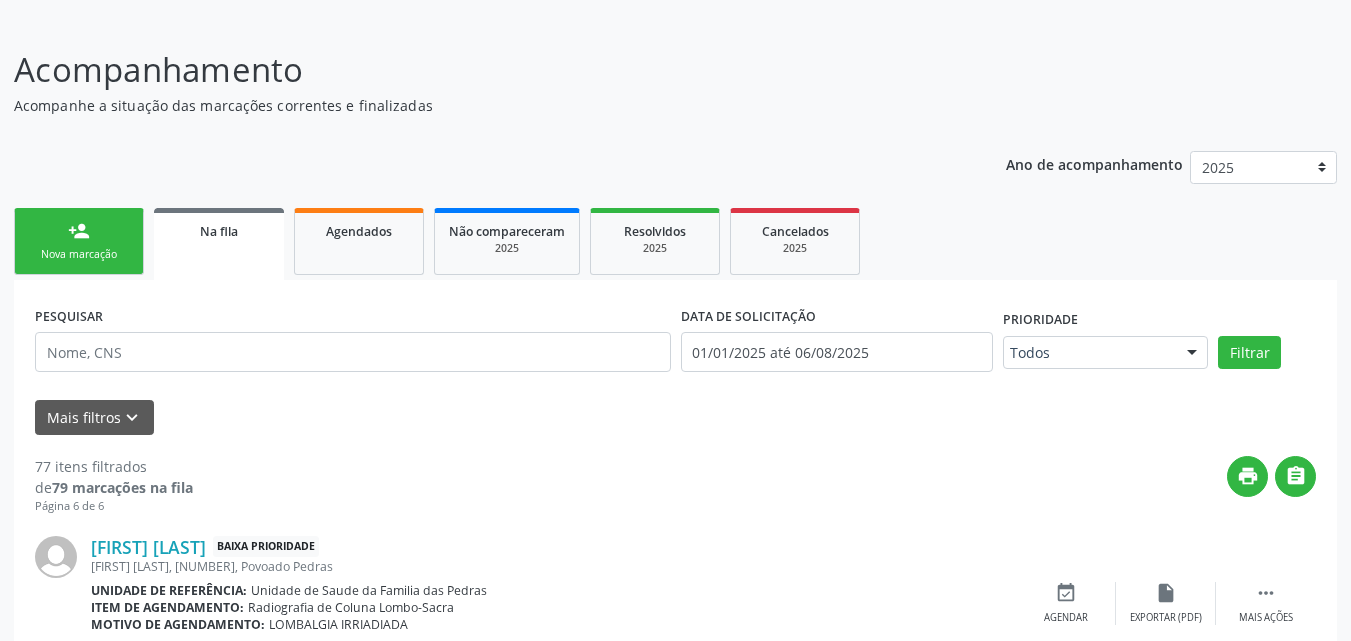 scroll, scrollTop: 154, scrollLeft: 0, axis: vertical 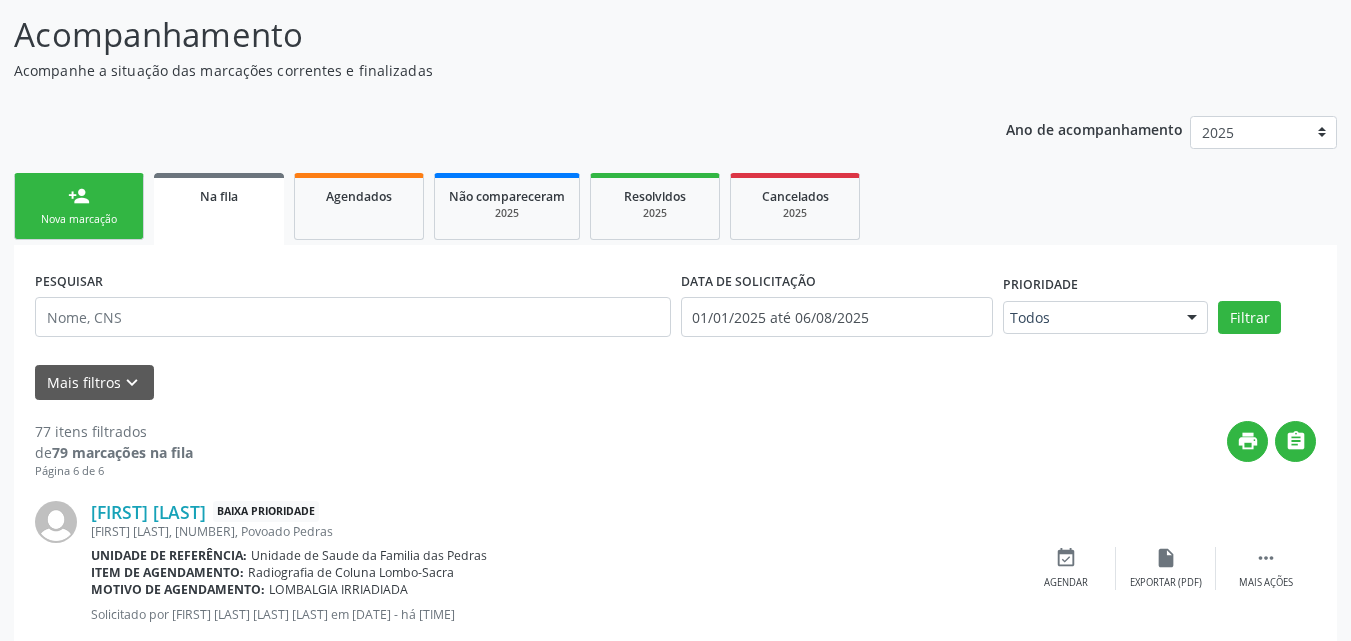 click on "person_add
Nova marcação" at bounding box center [79, 206] 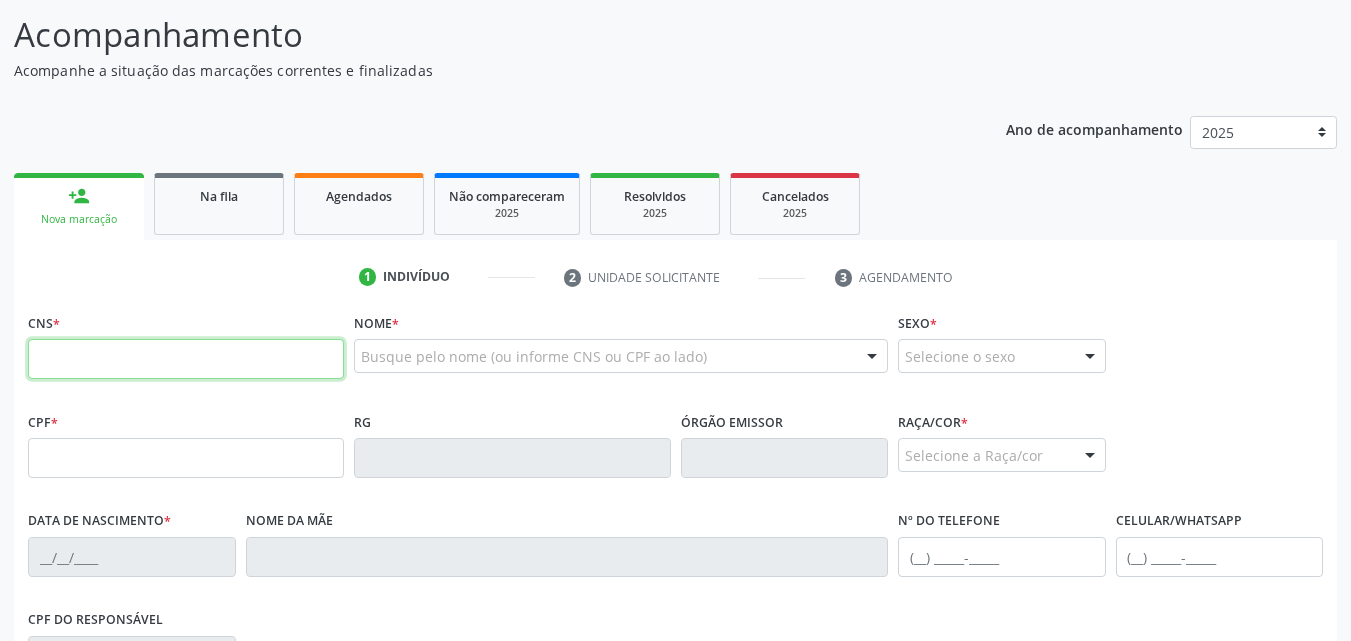 click at bounding box center [186, 359] 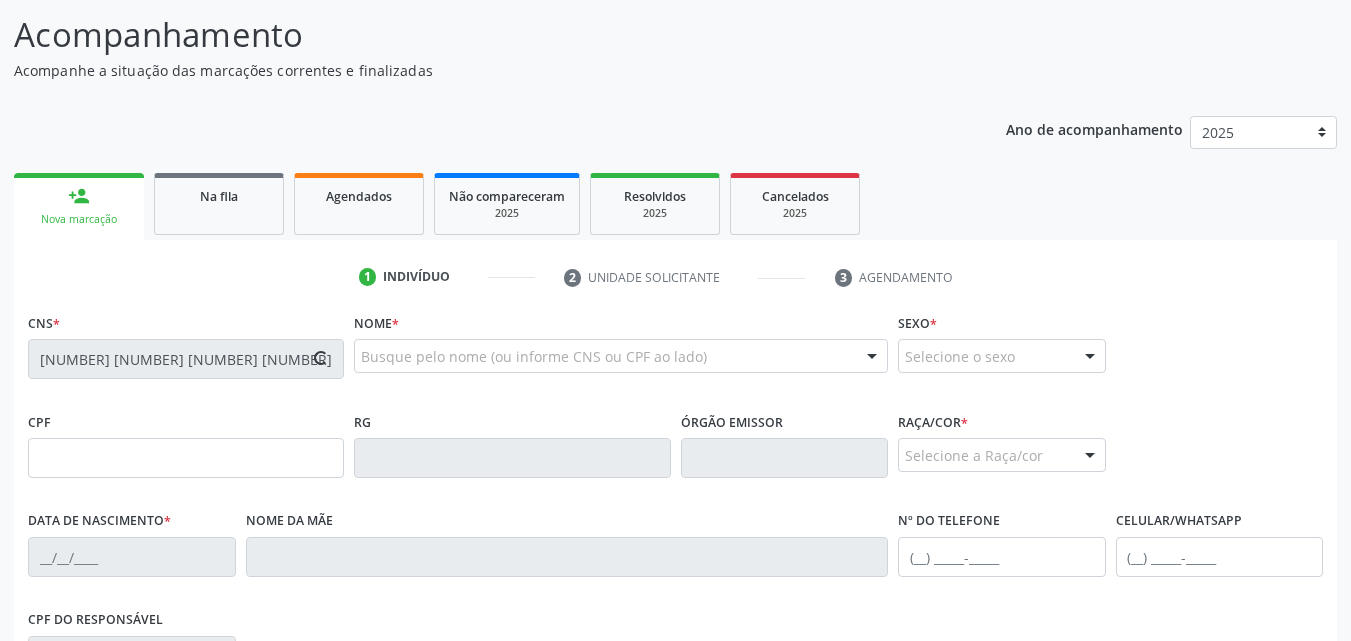 type on "[DATE]" 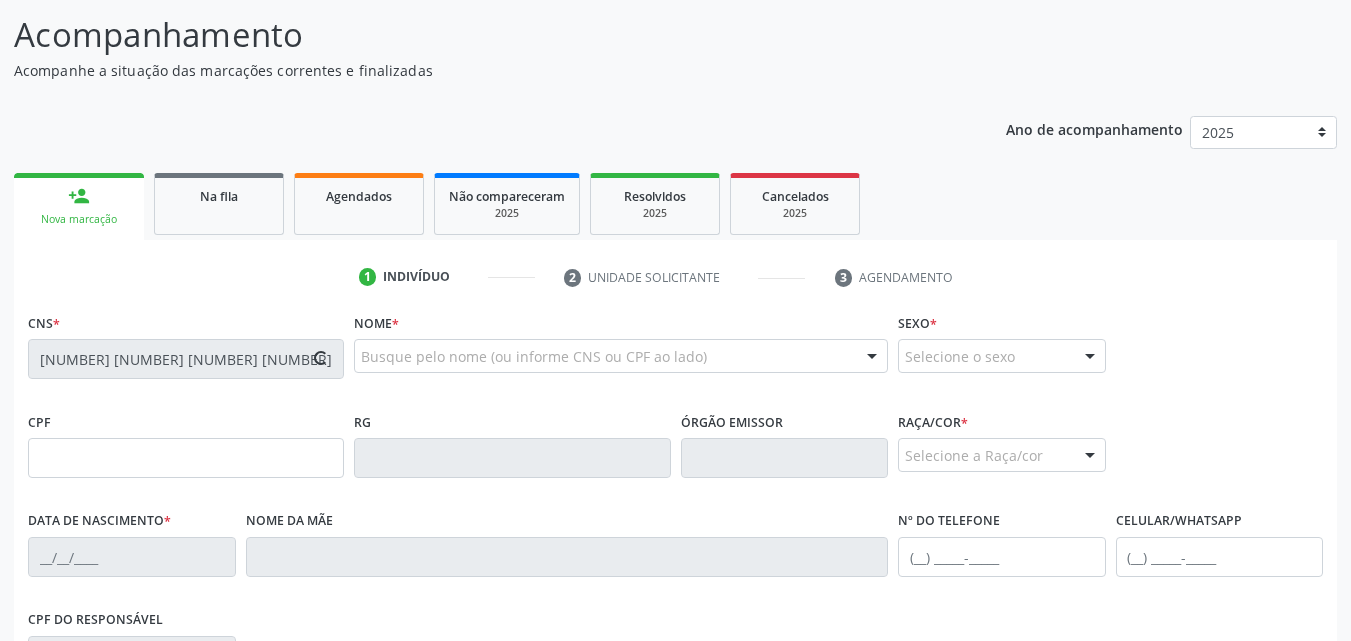 type on "[FIRST] [LAST] [LAST]" 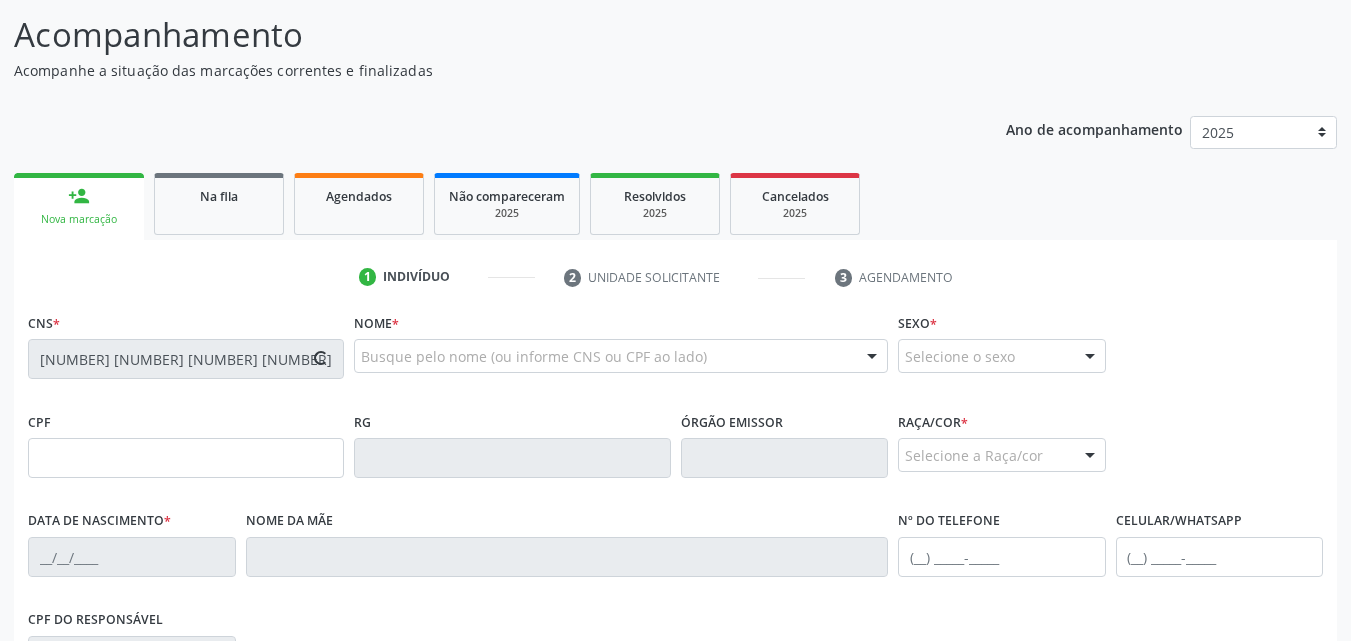 type on "([AREACODE]) [PHONE]" 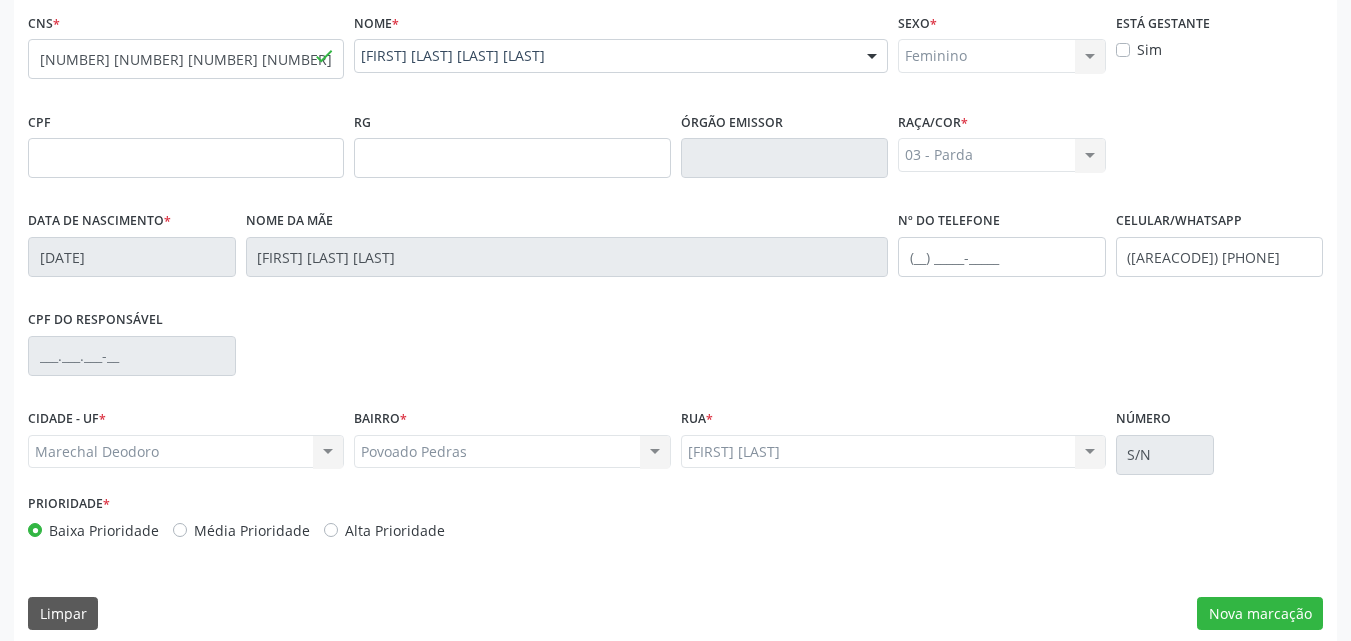 scroll, scrollTop: 471, scrollLeft: 0, axis: vertical 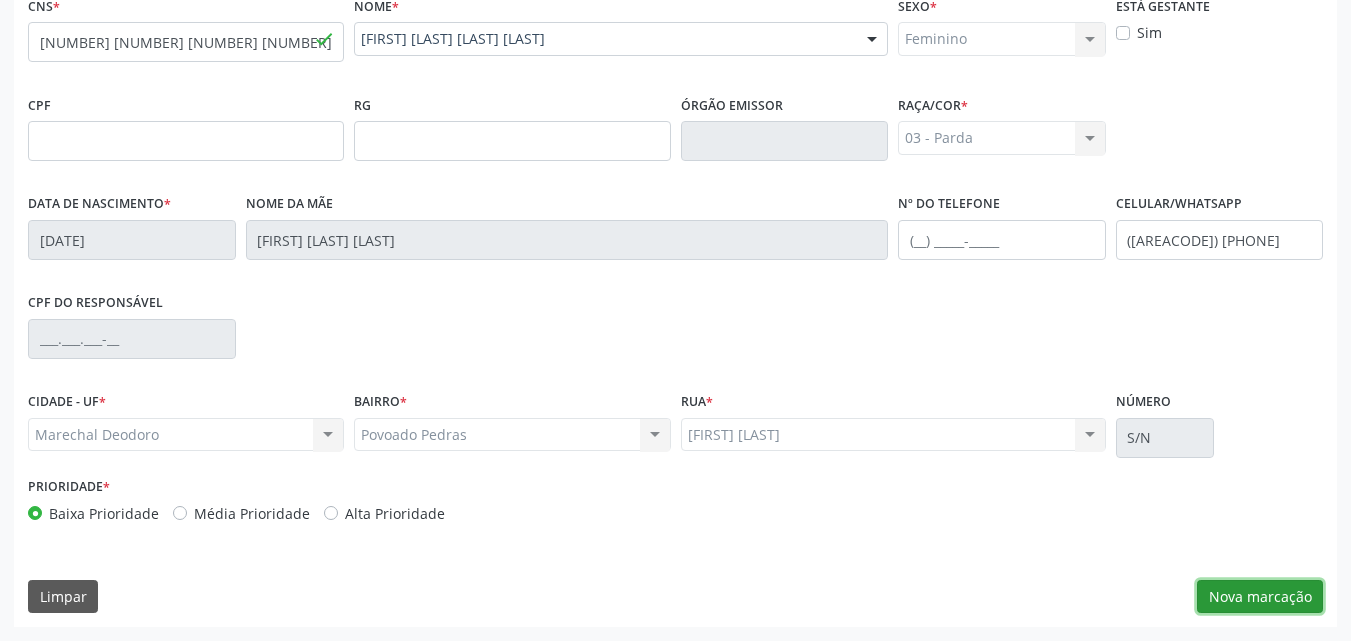 click on "Nova marcação" at bounding box center (1260, 597) 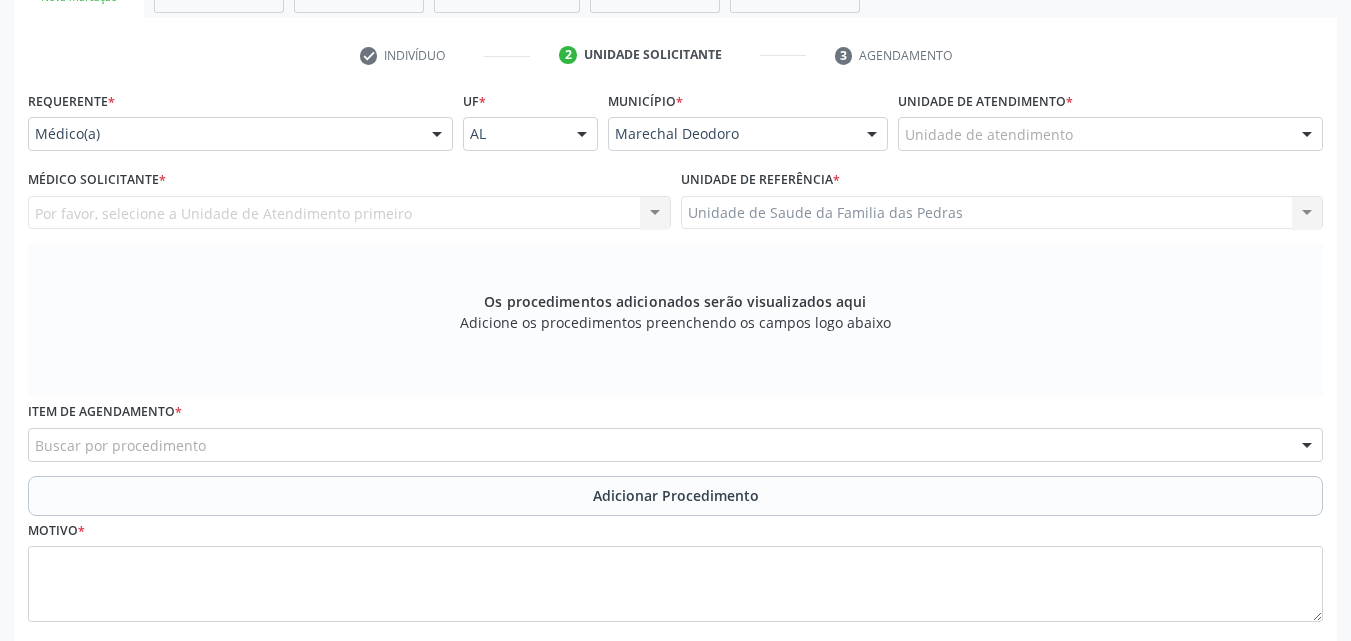 scroll, scrollTop: 271, scrollLeft: 0, axis: vertical 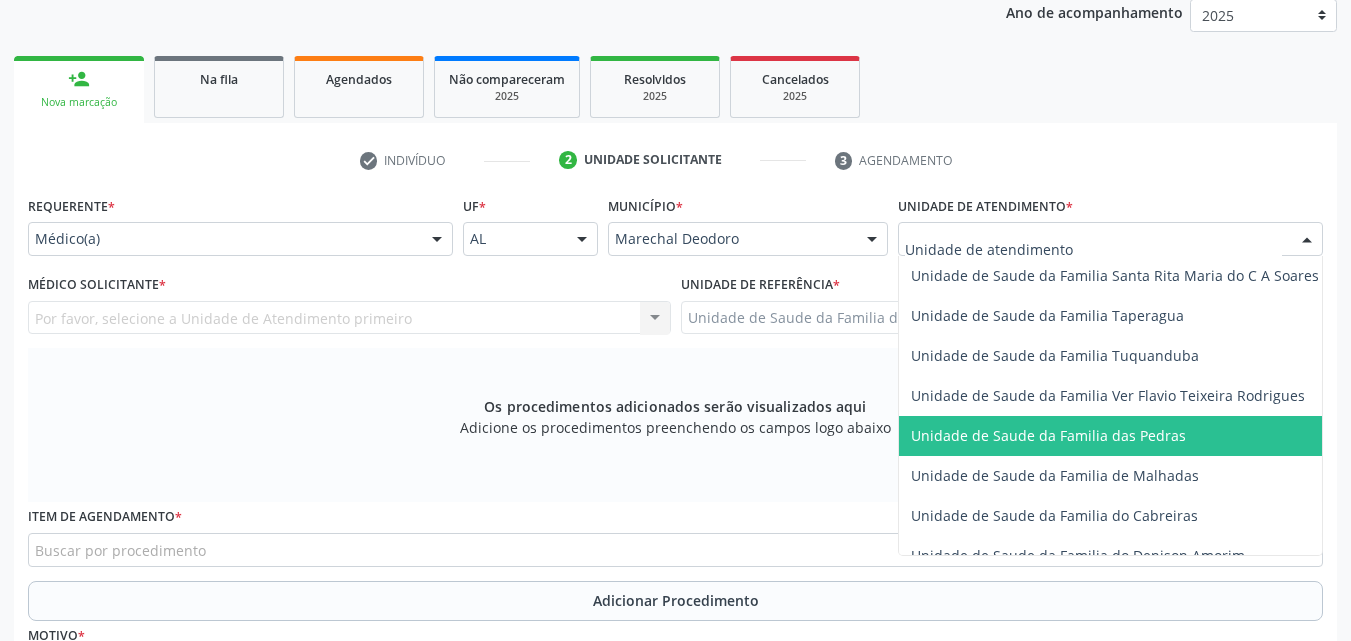 click on "Unidade de Saude da Familia das Pedras" at bounding box center (1048, 435) 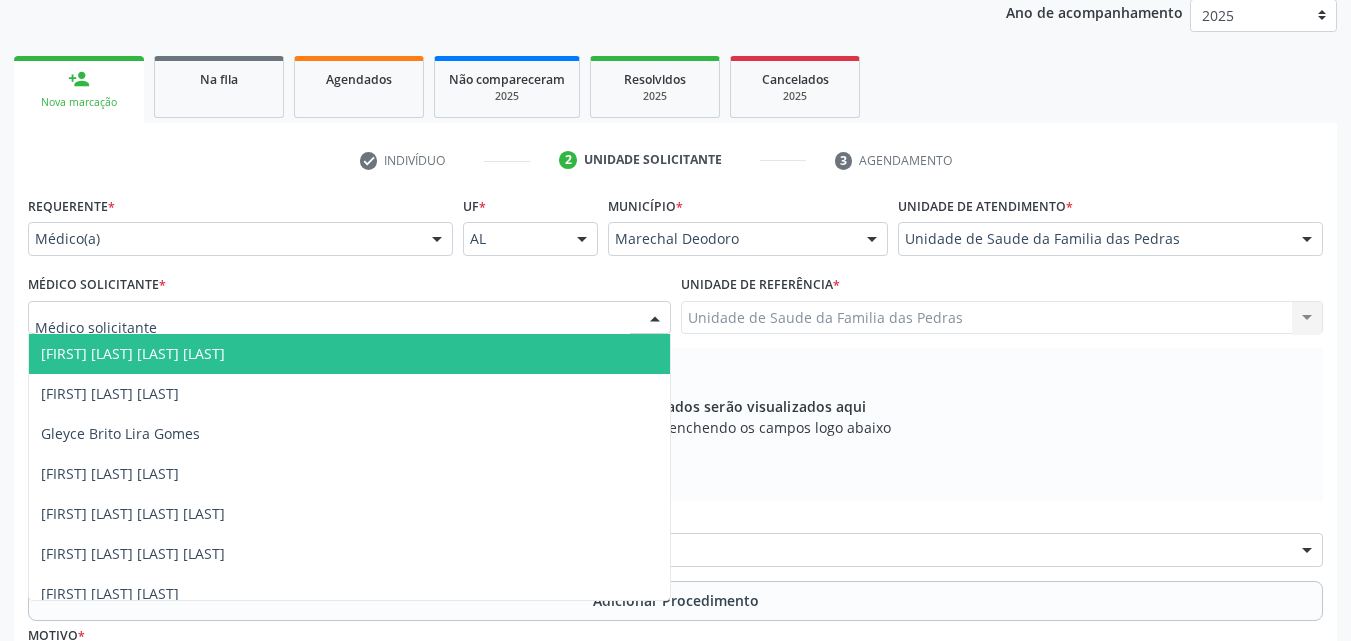 click at bounding box center (655, 319) 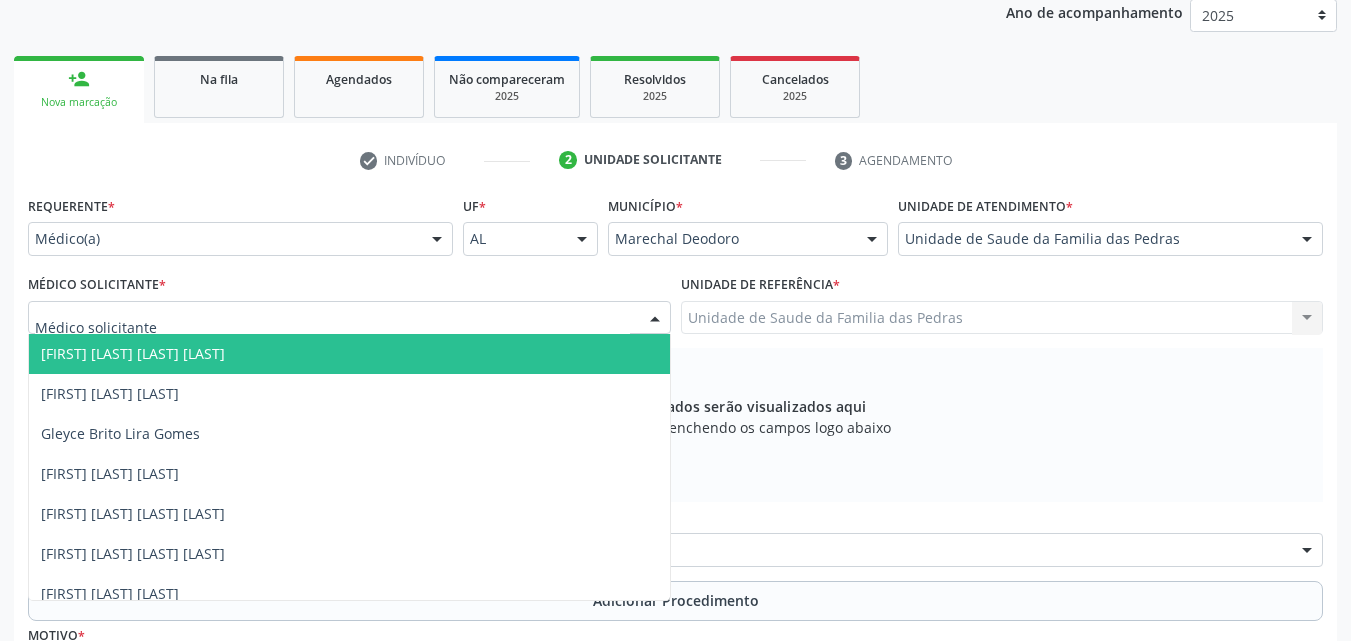 click on "[FIRST] [LAST] [LAST] [LAST]" at bounding box center [349, 354] 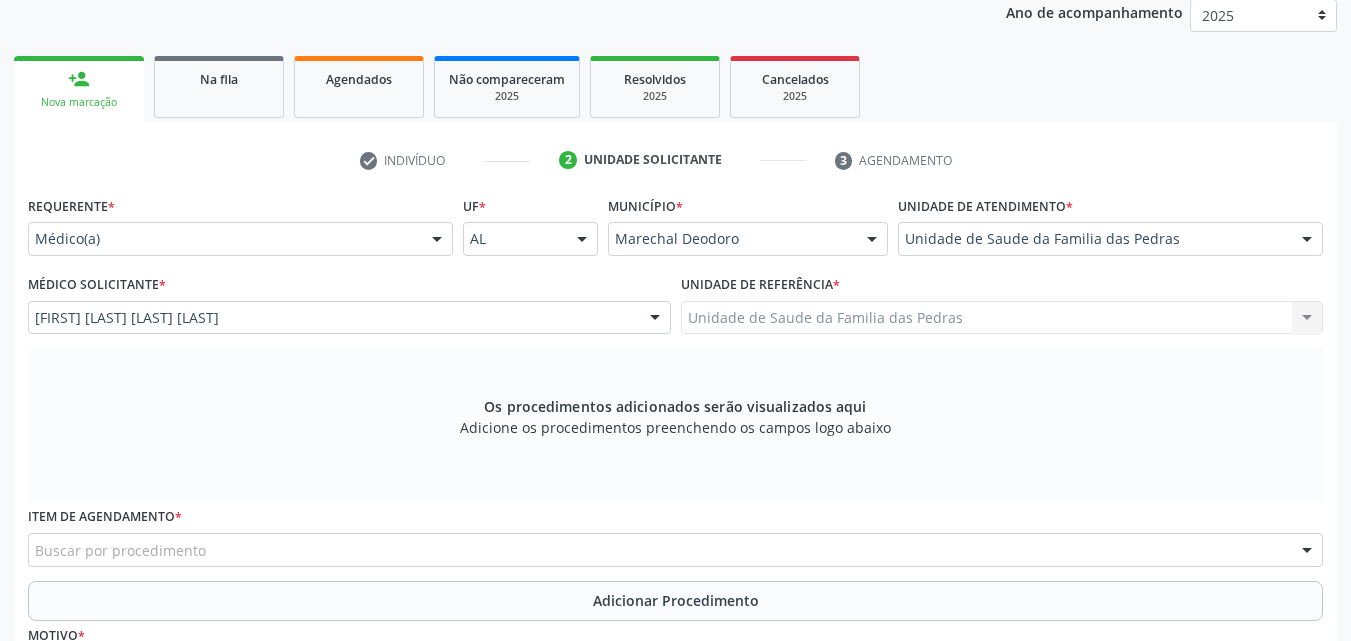 scroll, scrollTop: 371, scrollLeft: 0, axis: vertical 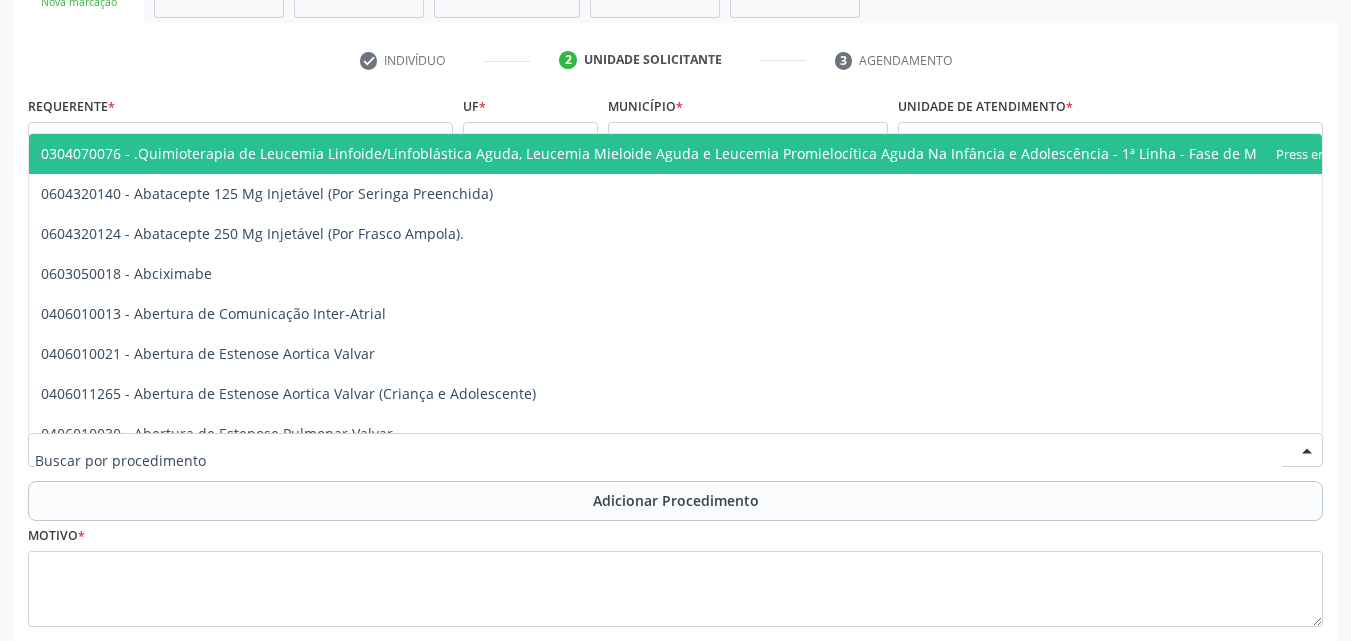 click at bounding box center (675, 450) 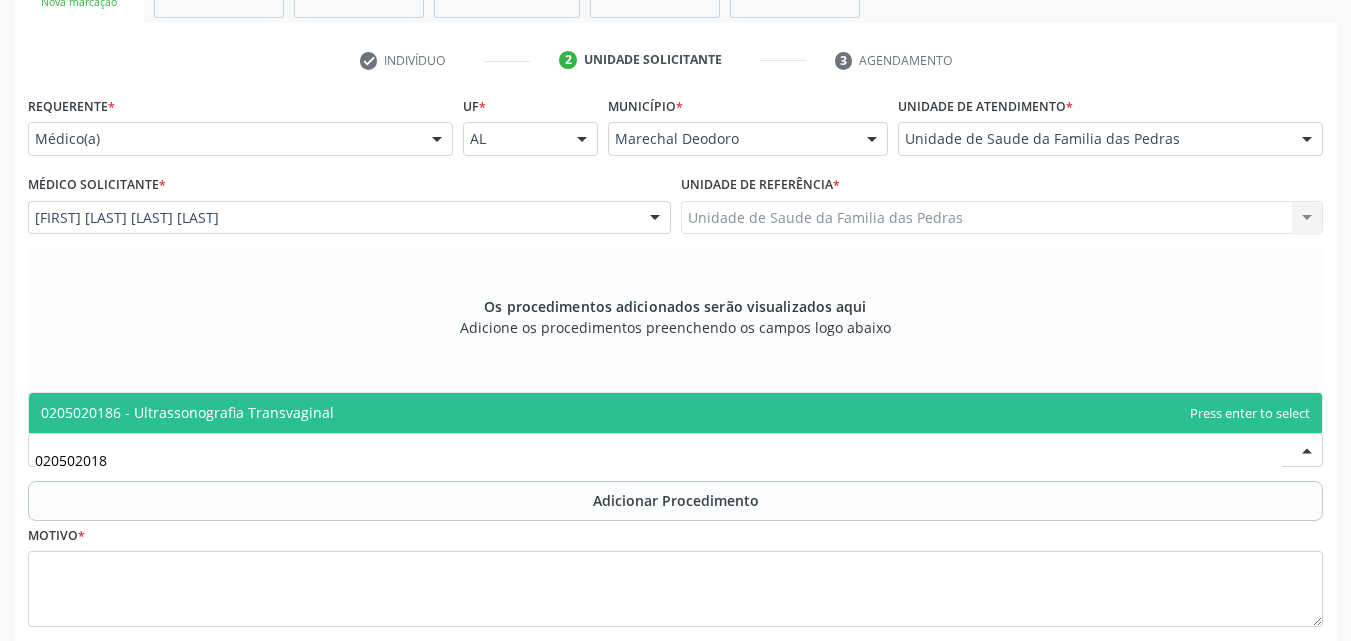 type on "0205020186" 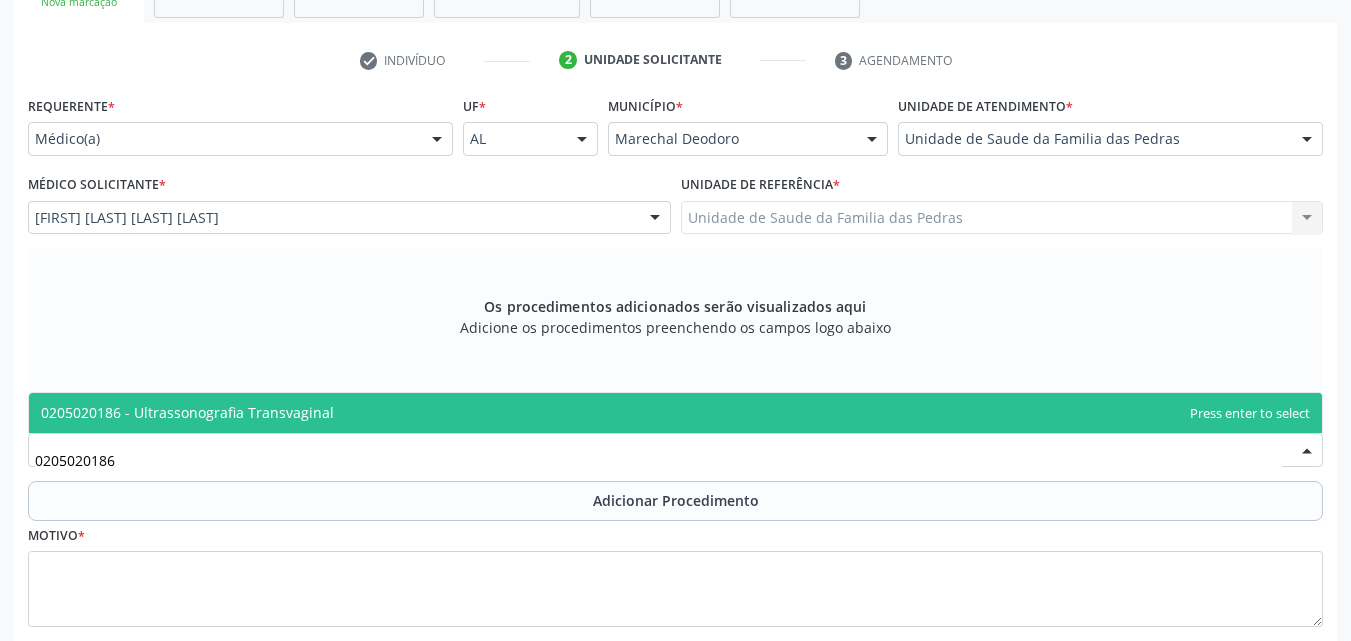 click on "0205020186 - Ultrassonografia Transvaginal" at bounding box center [675, 413] 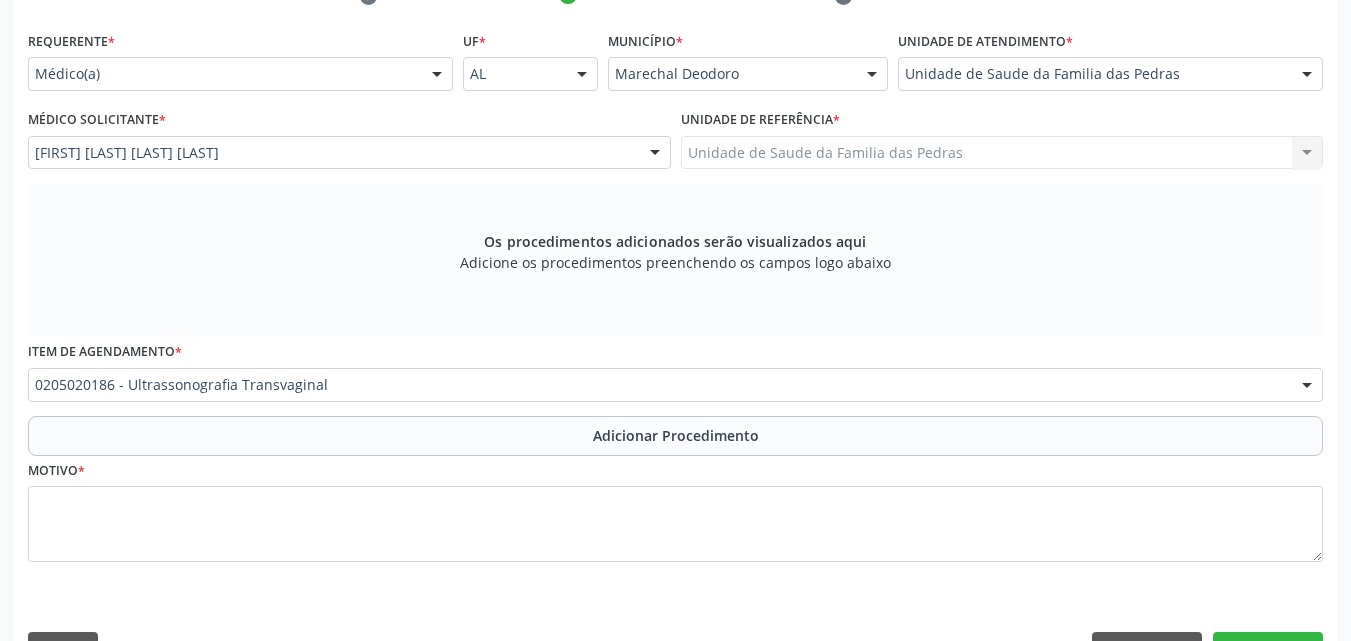 scroll, scrollTop: 471, scrollLeft: 0, axis: vertical 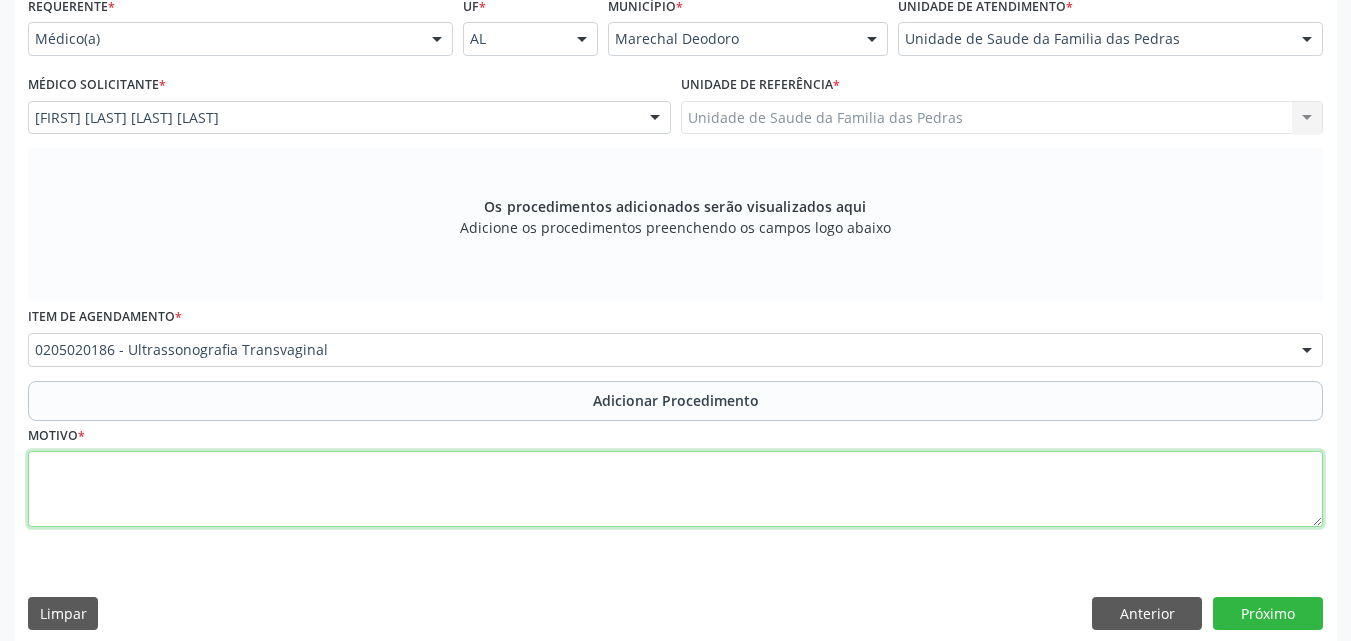 click at bounding box center (675, 489) 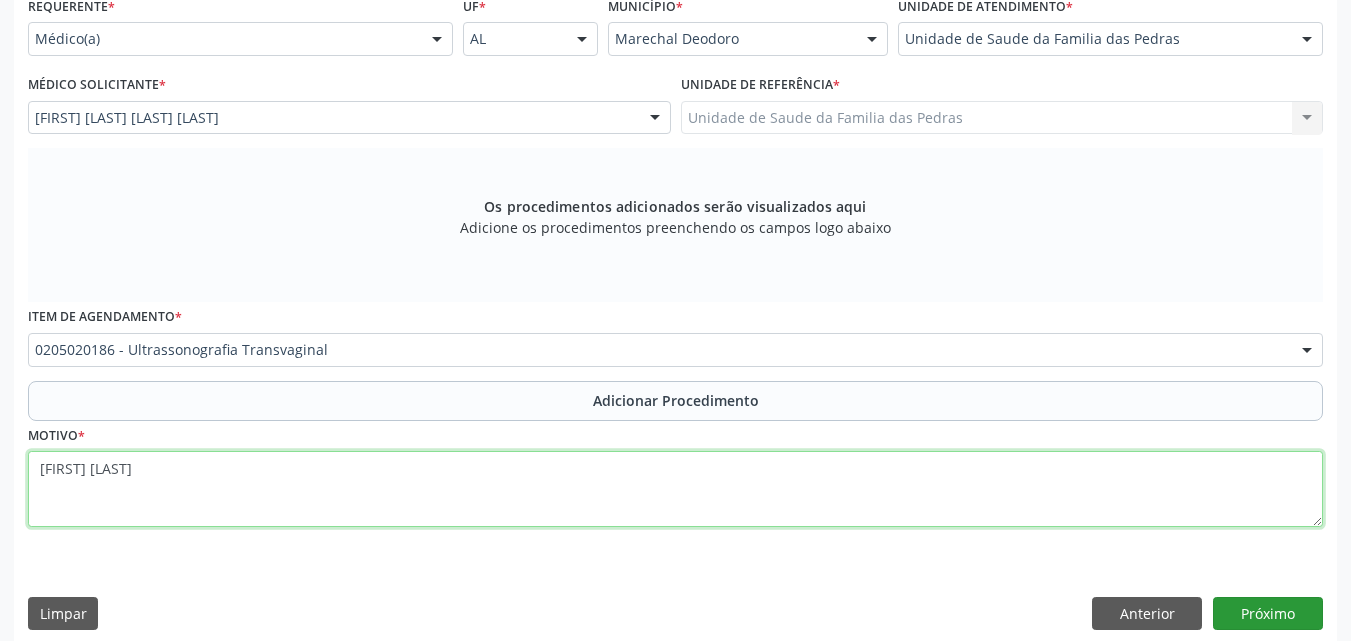 type on "[FIRST] [LAST]" 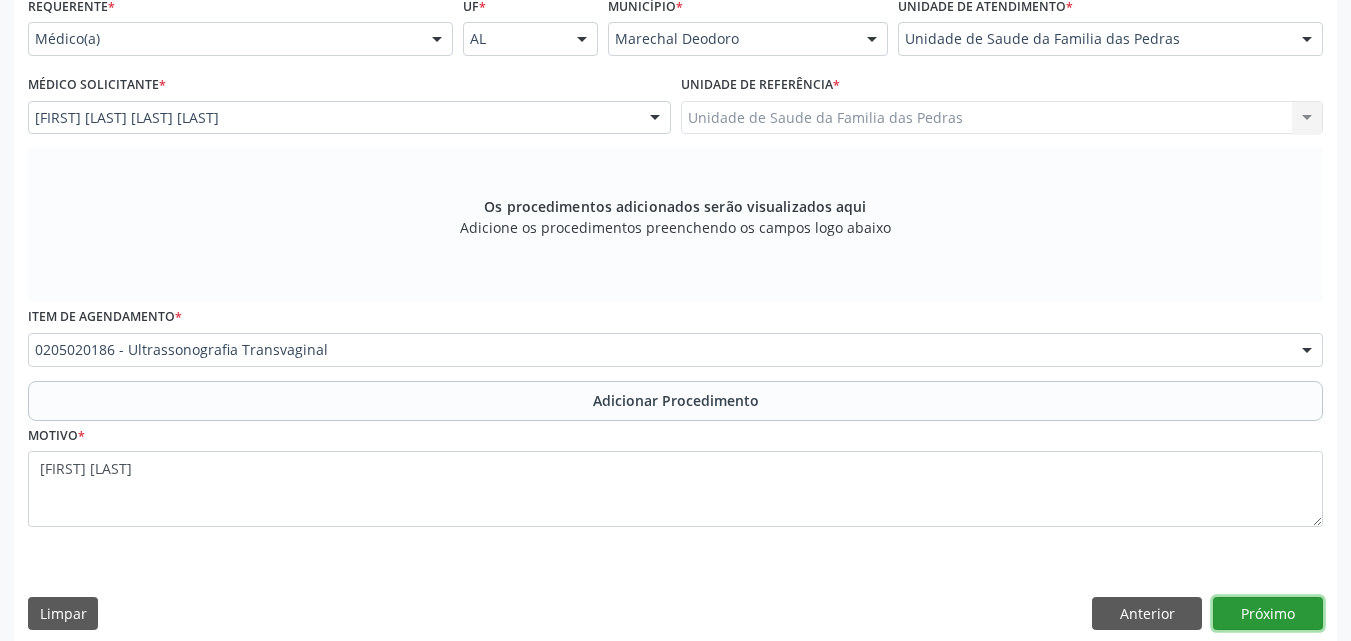 click on "Próximo" at bounding box center (1268, 614) 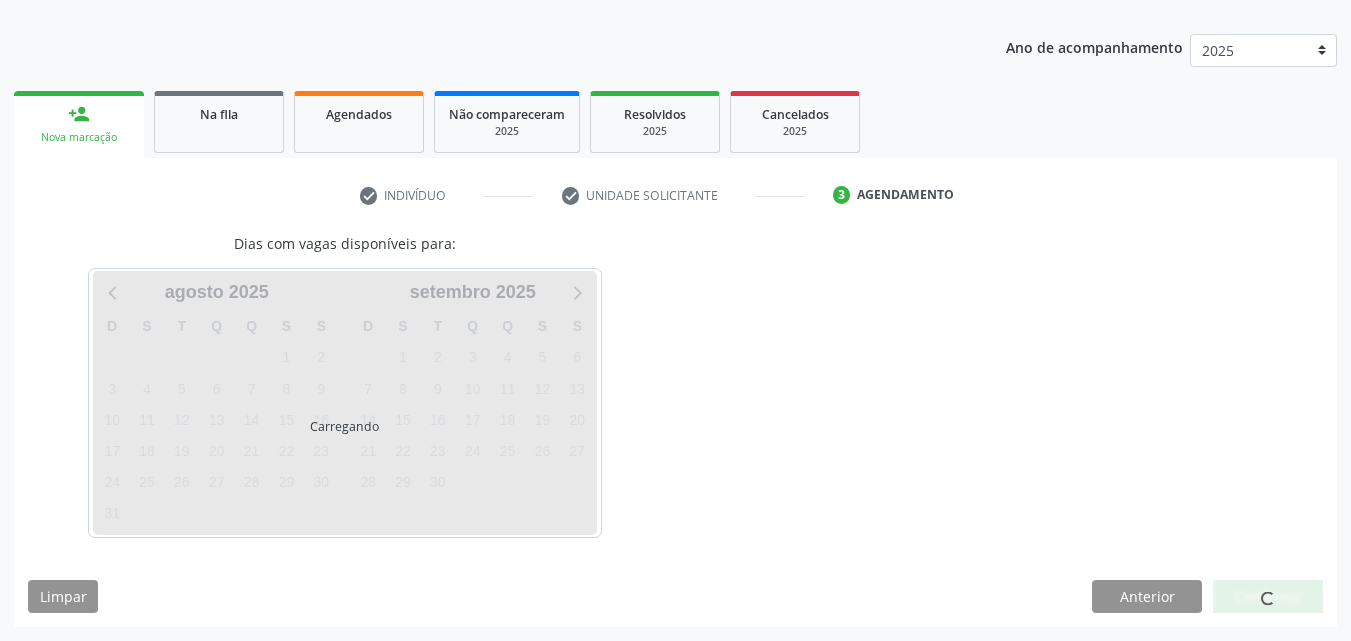 scroll, scrollTop: 295, scrollLeft: 0, axis: vertical 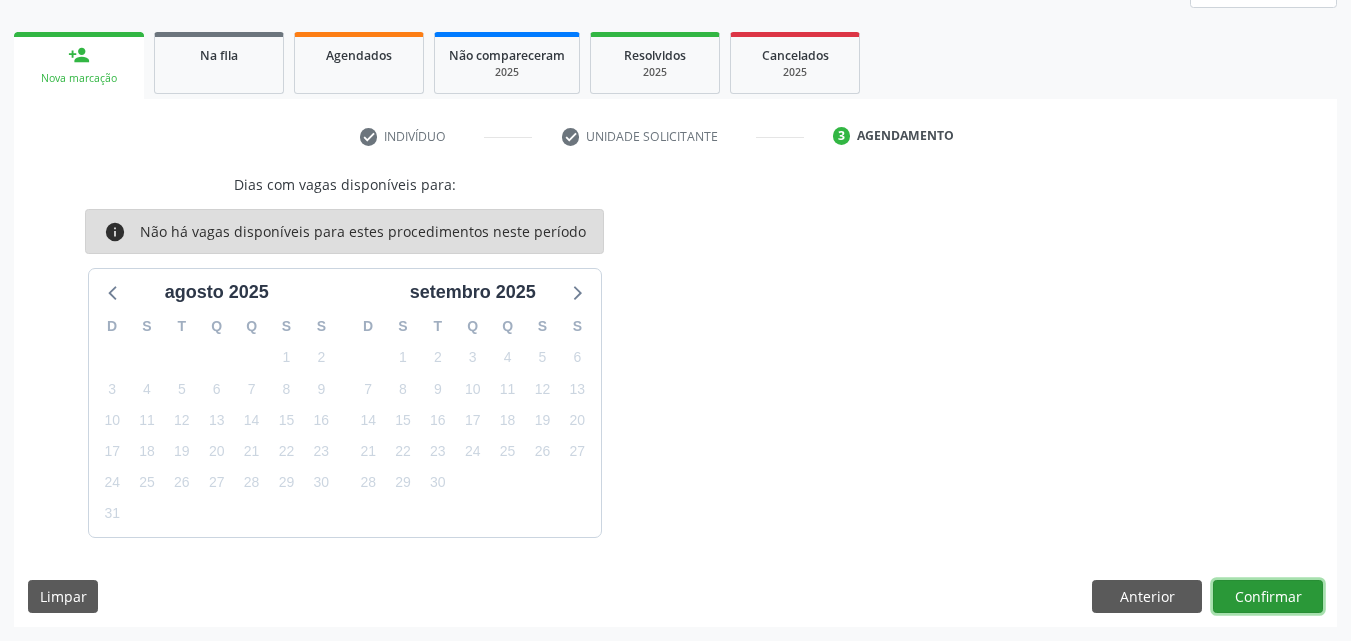 click on "Confirmar" at bounding box center (1268, 597) 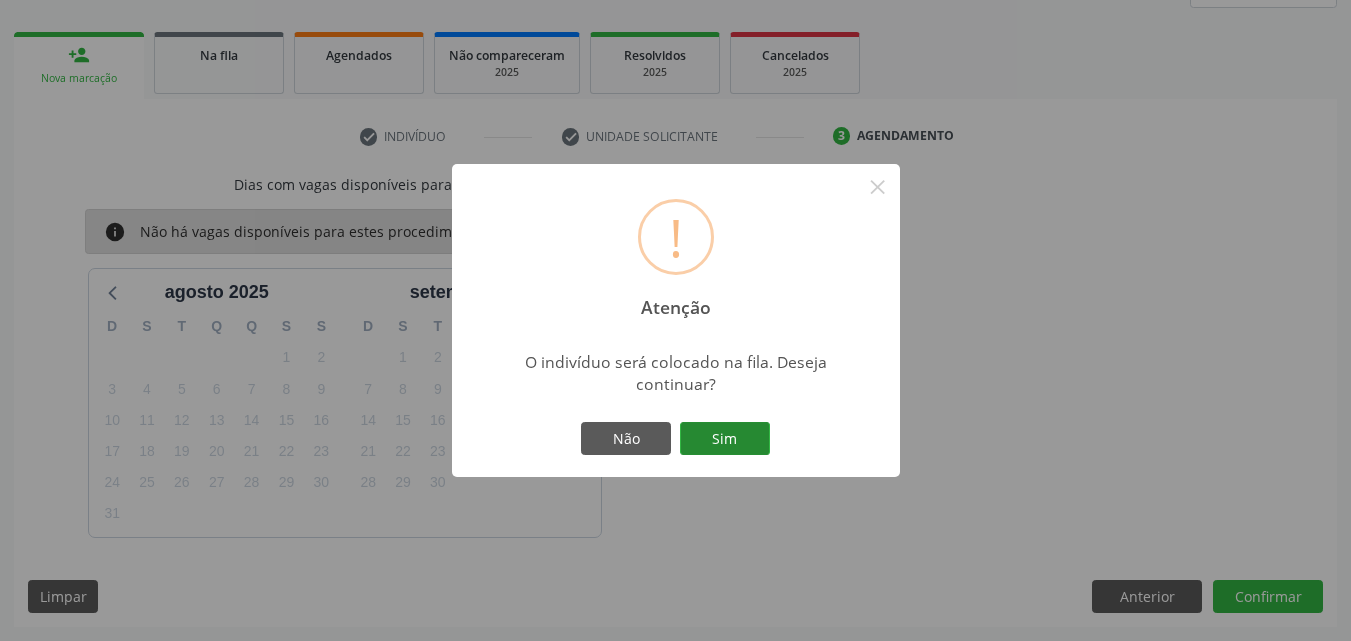 click on "Sim" at bounding box center (725, 439) 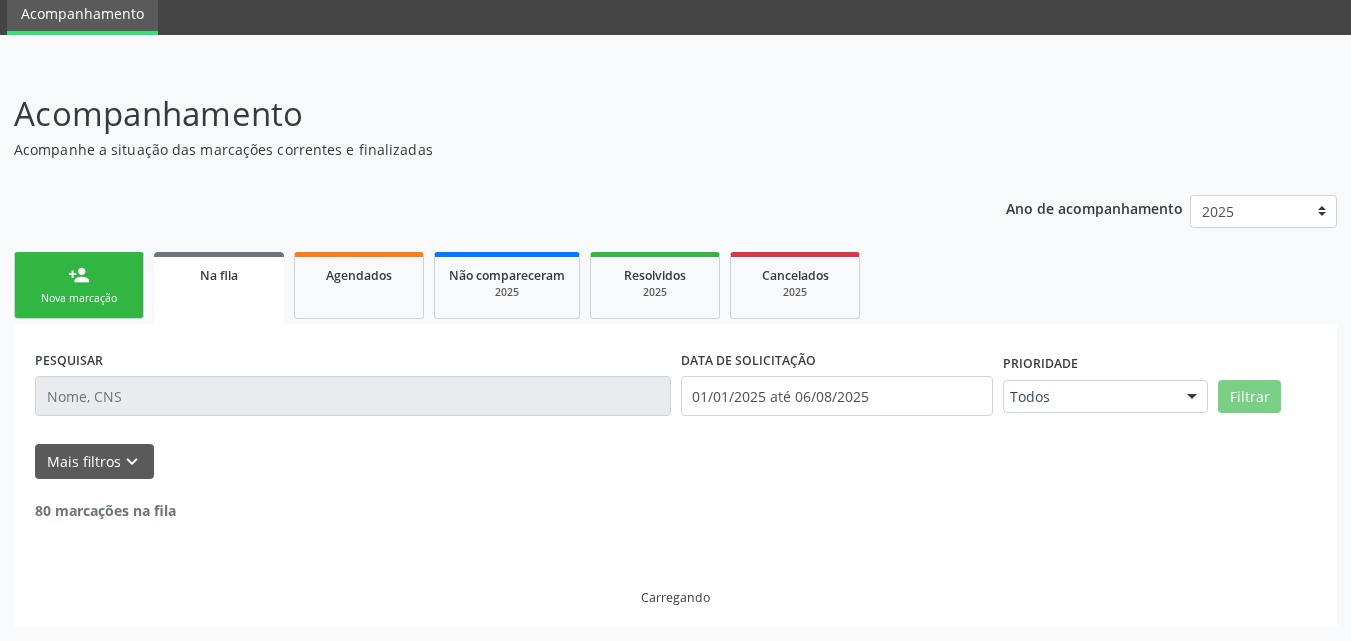 scroll, scrollTop: 54, scrollLeft: 0, axis: vertical 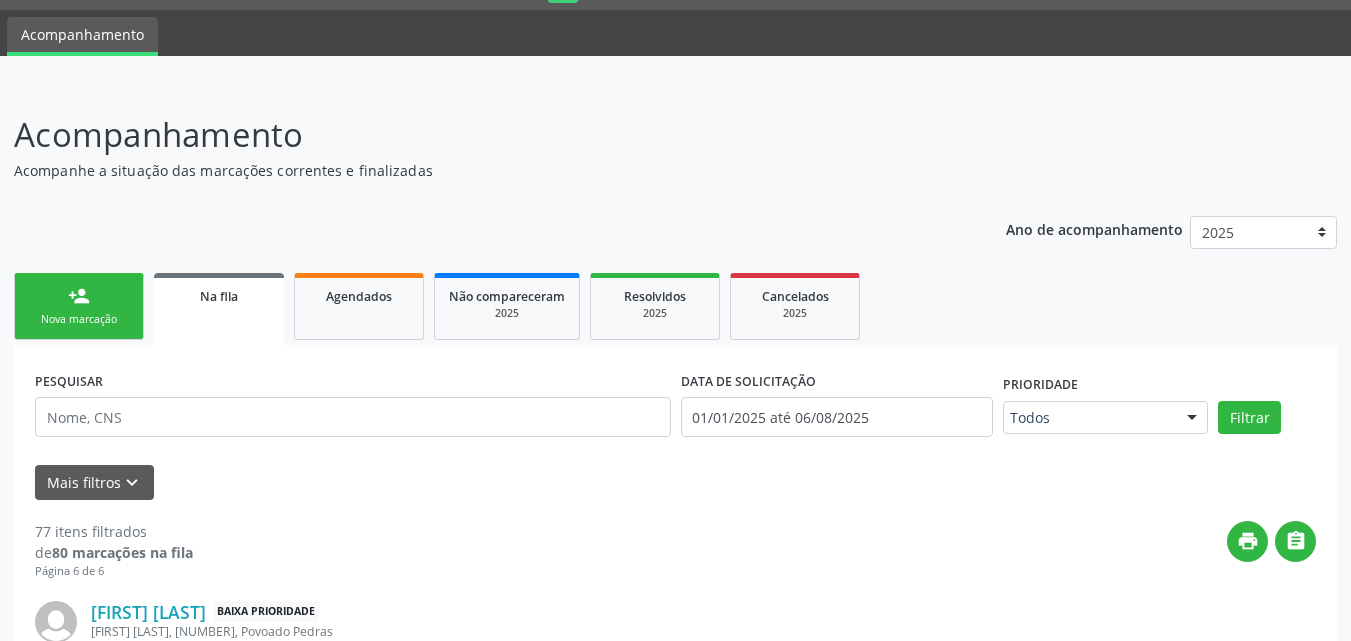 click on "person_add
Nova marcação" at bounding box center [79, 306] 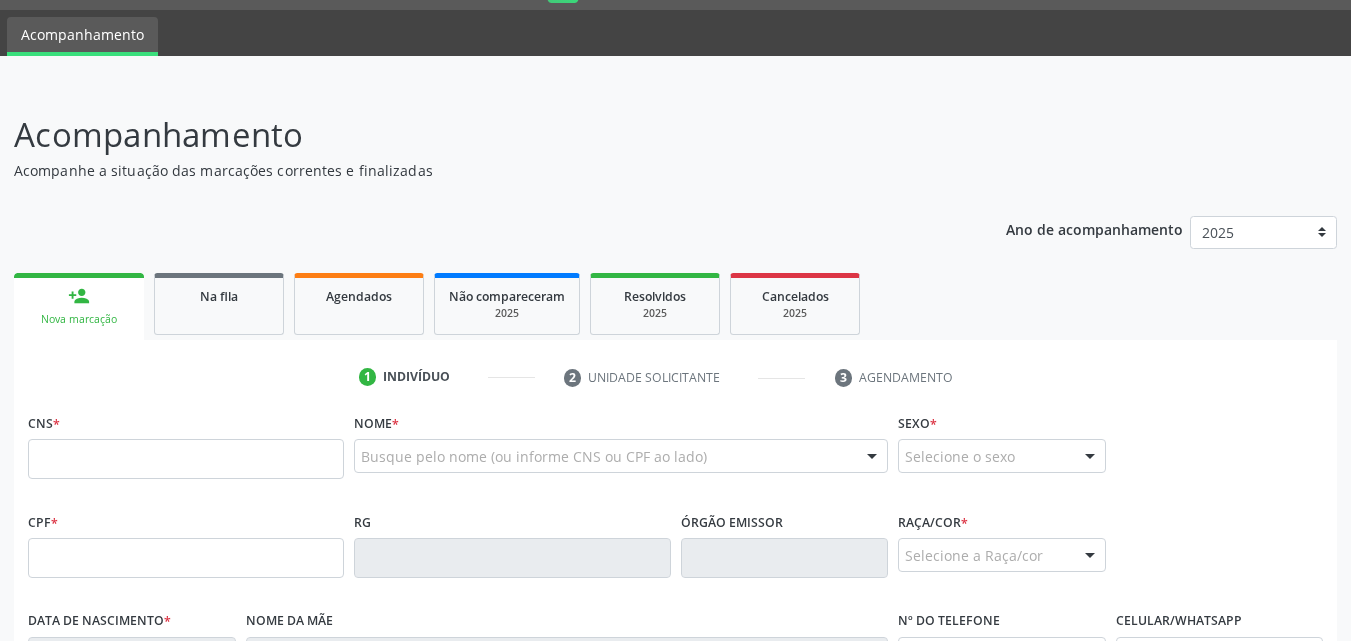 click on "person_add
Nova marcação" at bounding box center (79, 306) 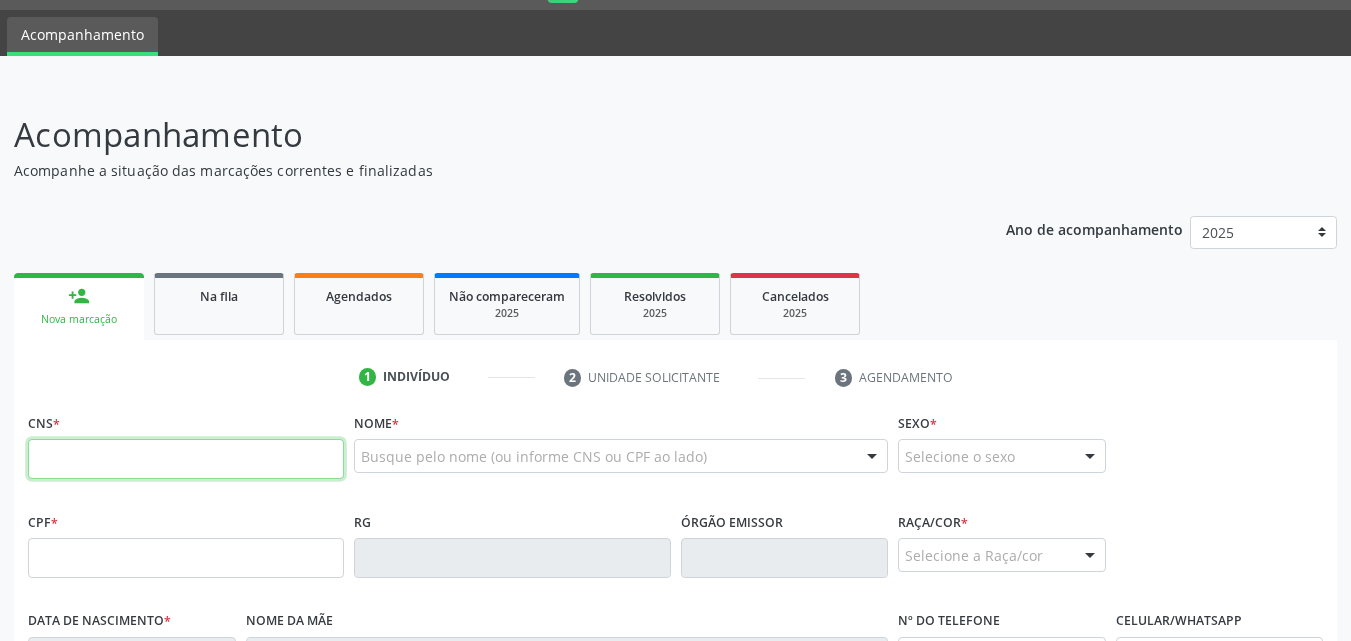 click at bounding box center [186, 459] 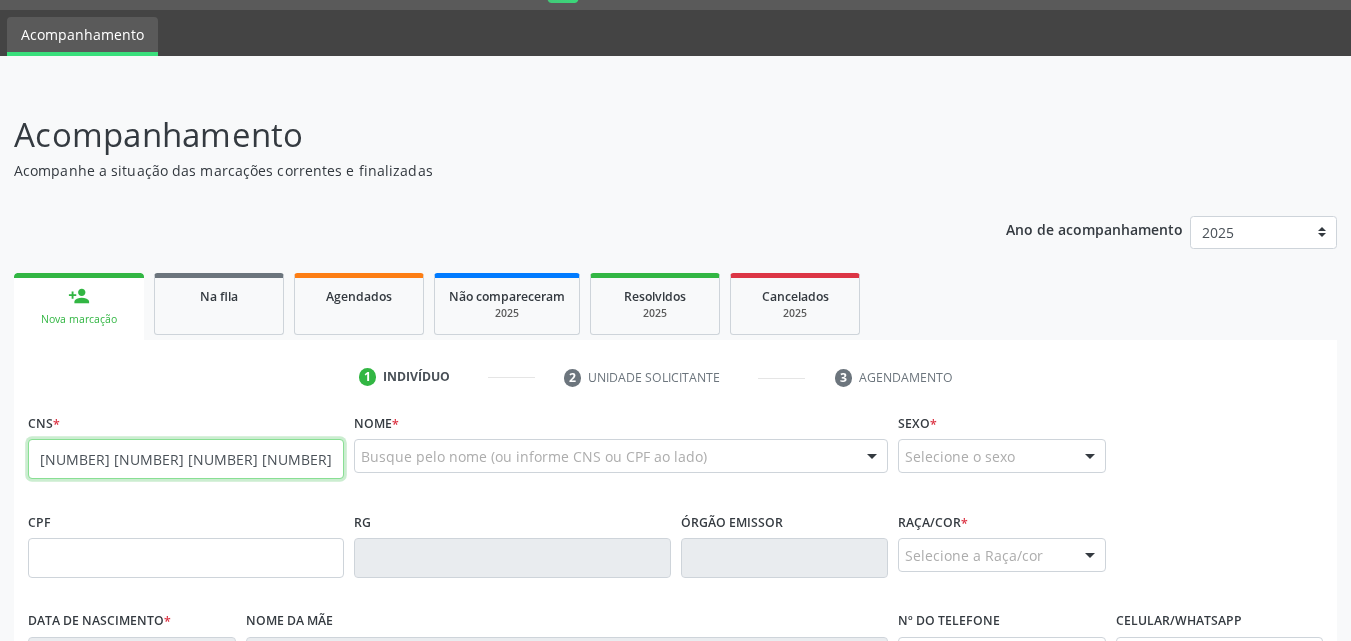 type on "[NUMBER] [NUMBER] [NUMBER] [NUMBER]" 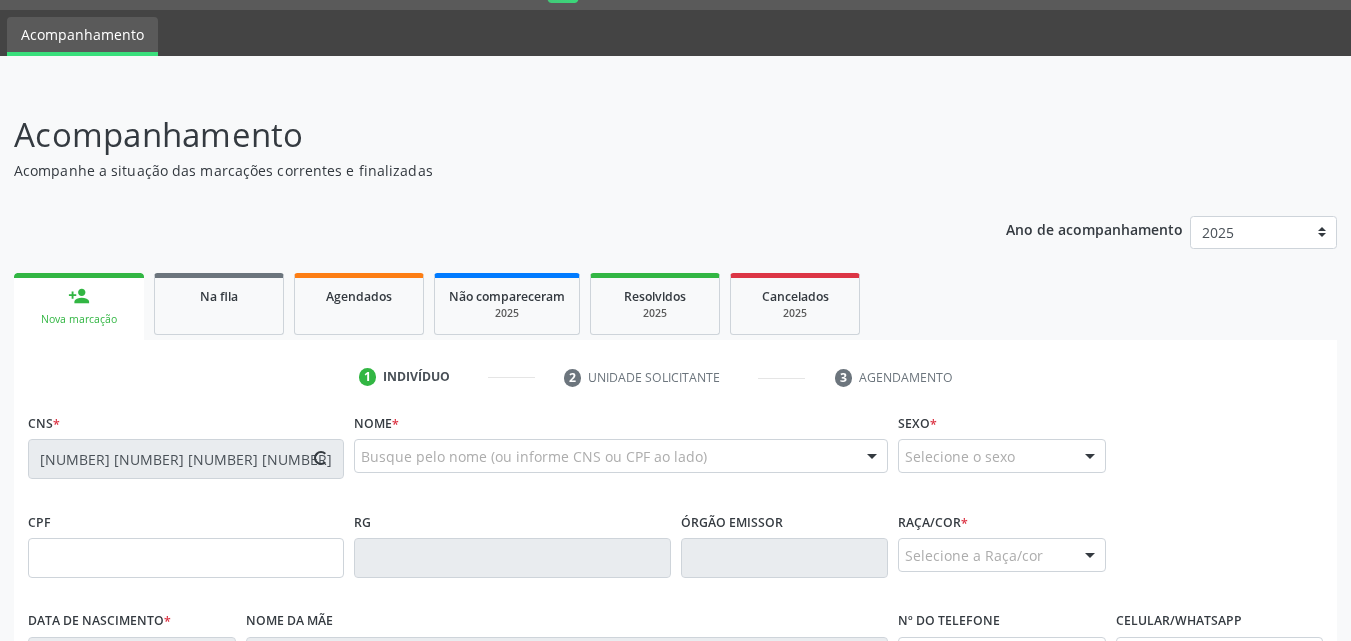type on "[NUMBER]" 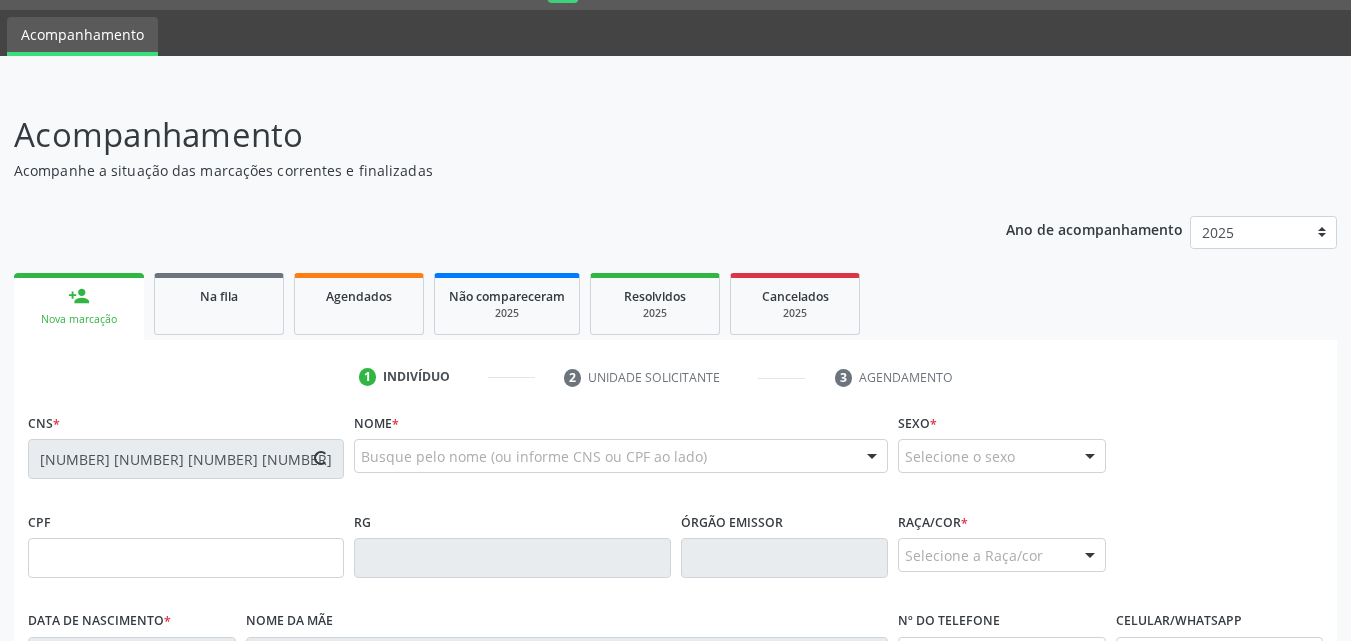 type on "[DATE]" 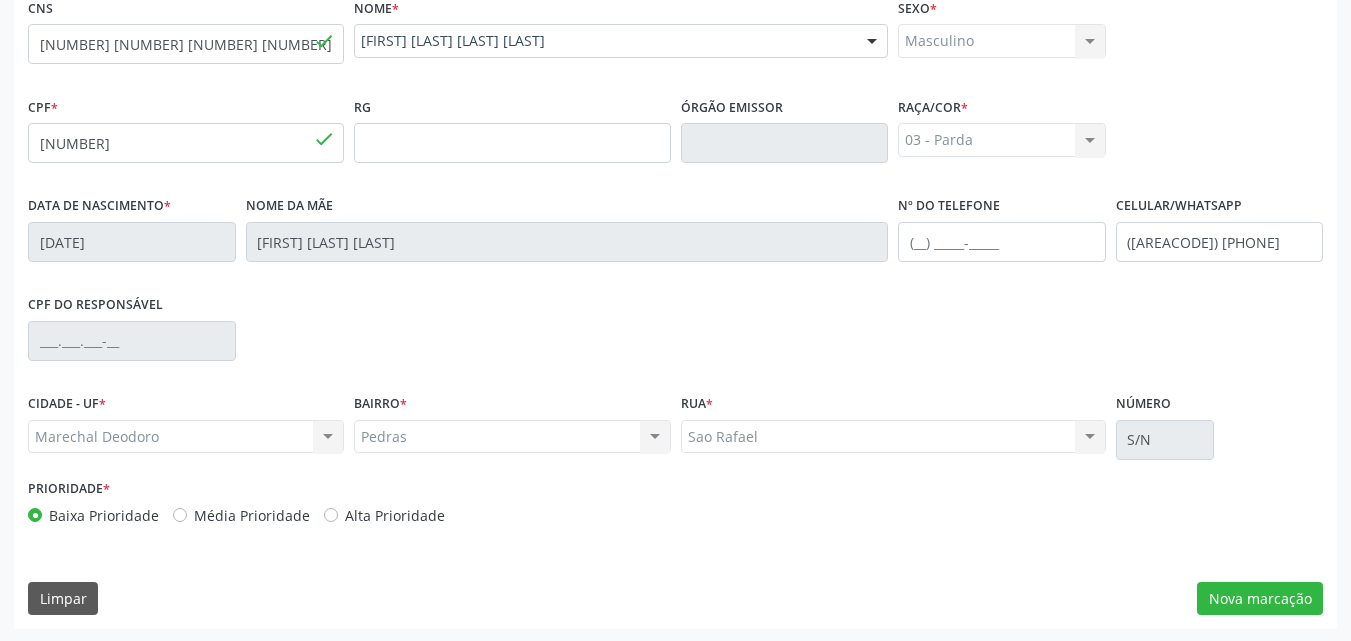 scroll, scrollTop: 471, scrollLeft: 0, axis: vertical 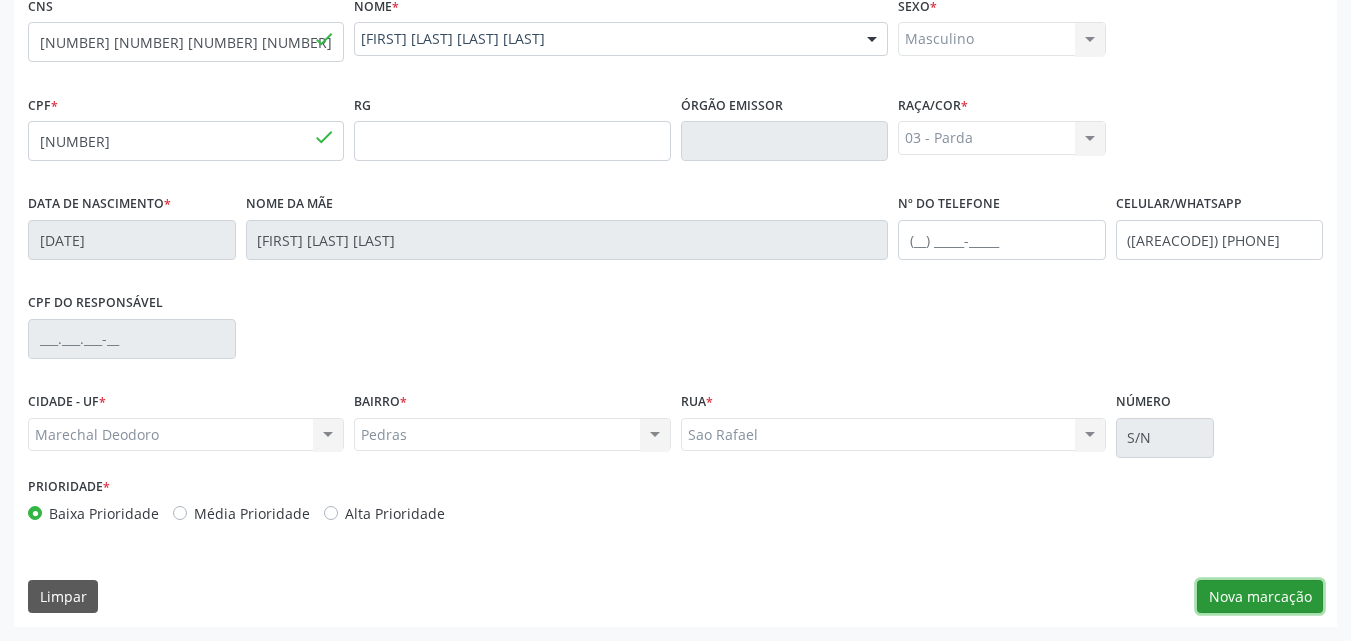 click on "Nova marcação" at bounding box center [1260, 597] 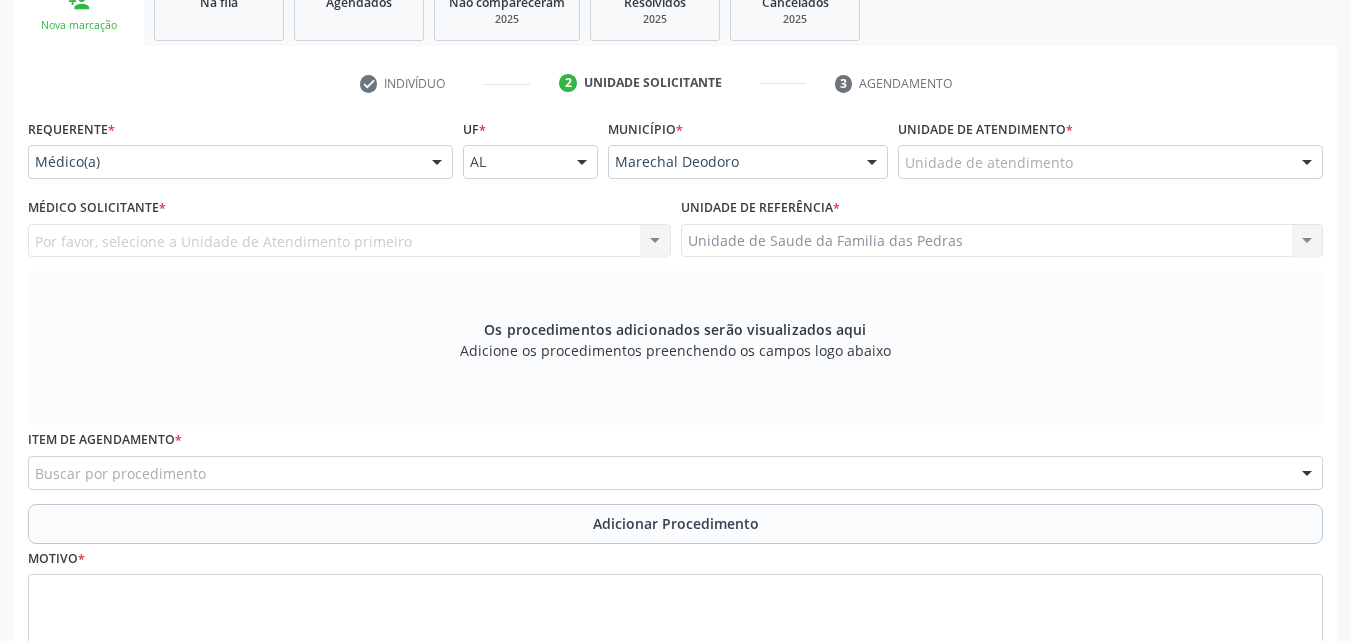scroll, scrollTop: 171, scrollLeft: 0, axis: vertical 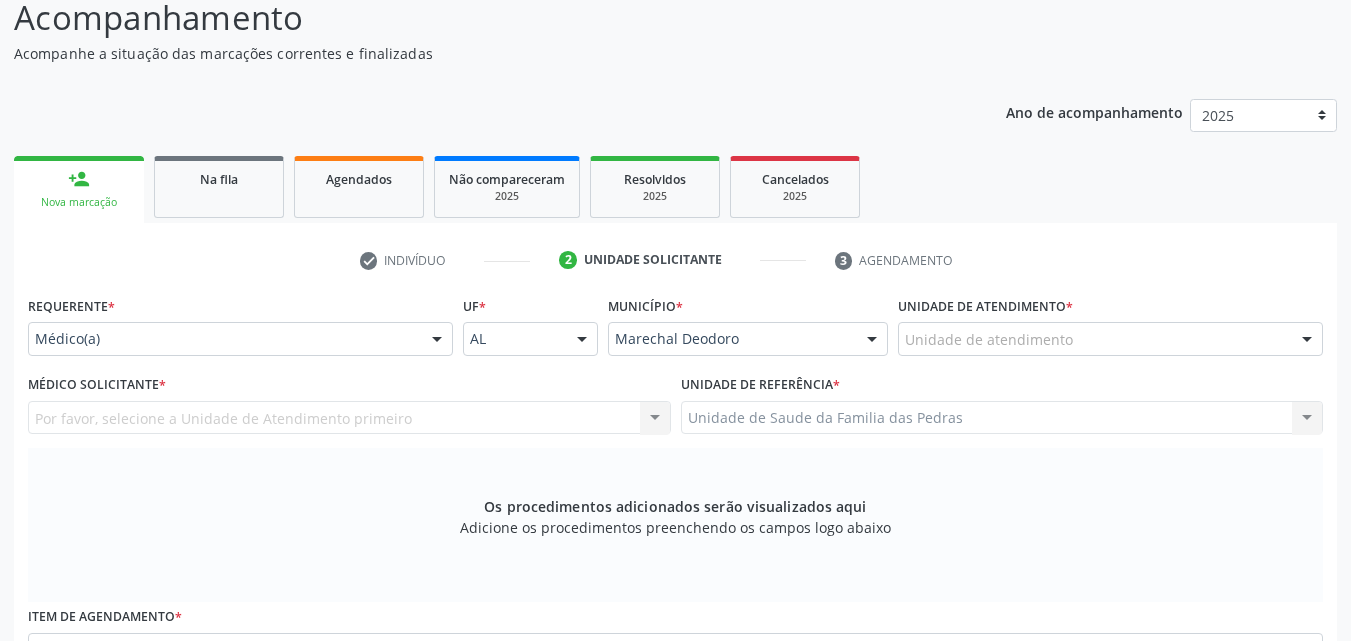 click on "Unidade de atendimento" at bounding box center (1110, 339) 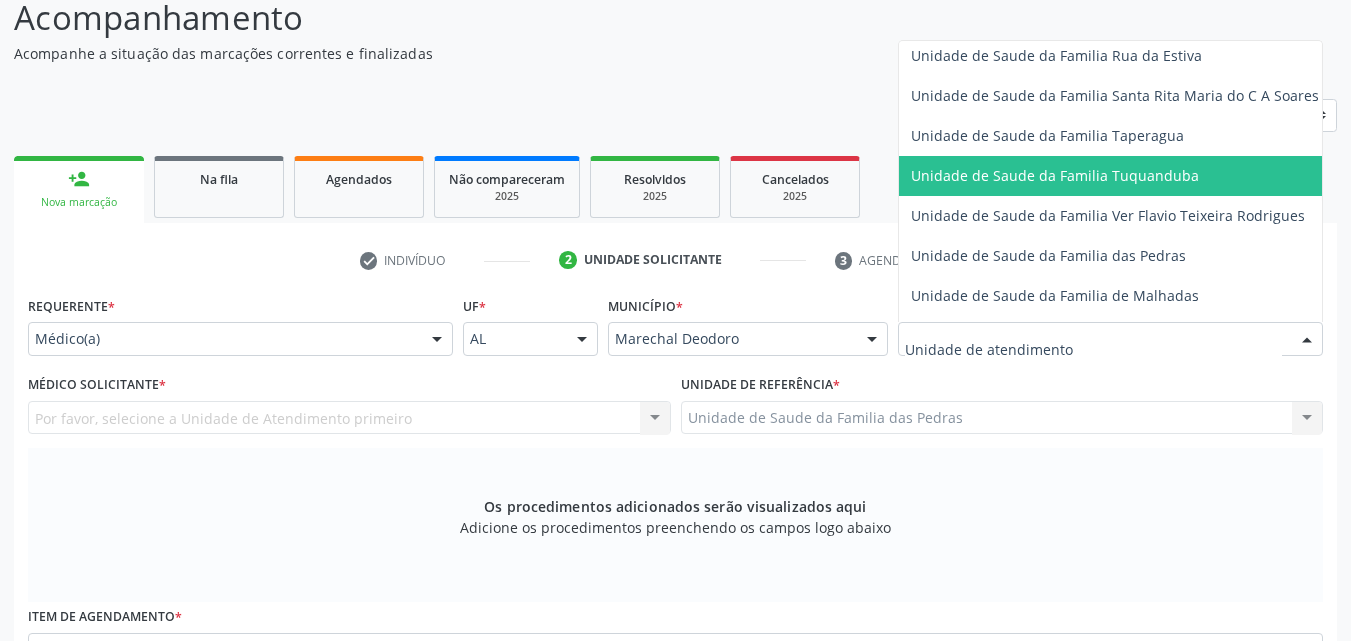 scroll, scrollTop: 1400, scrollLeft: 0, axis: vertical 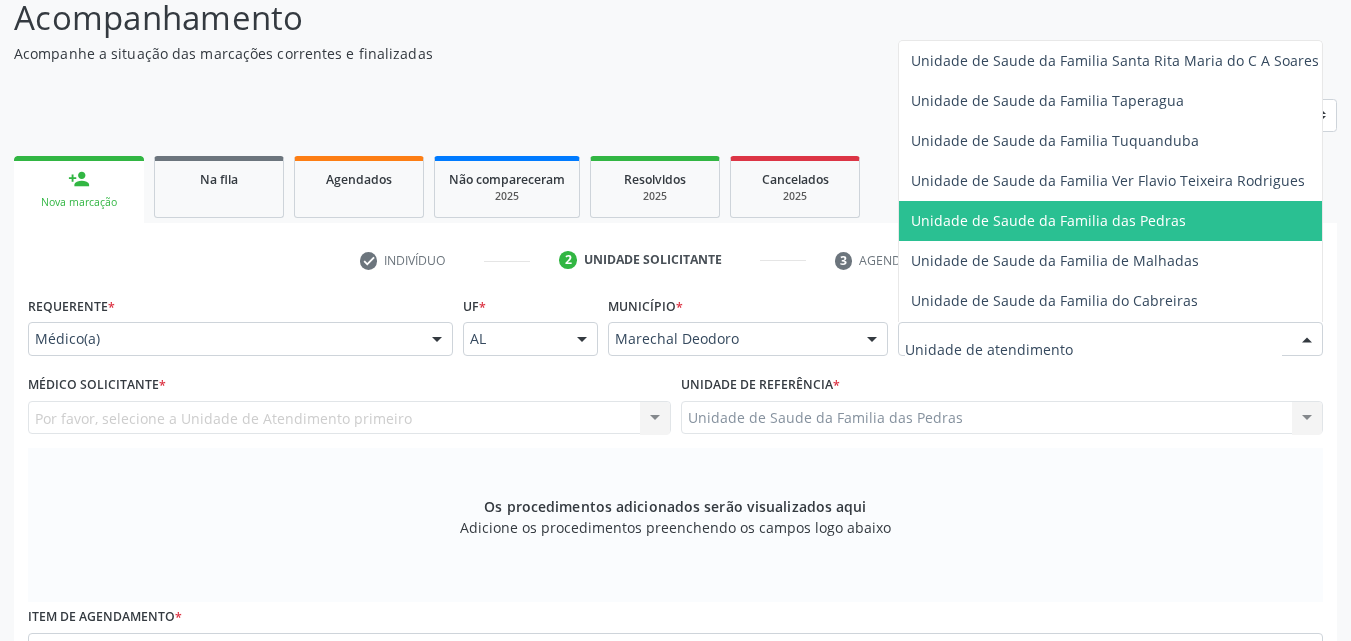 click on "Unidade de Saude da Familia das Pedras" at bounding box center [1048, 220] 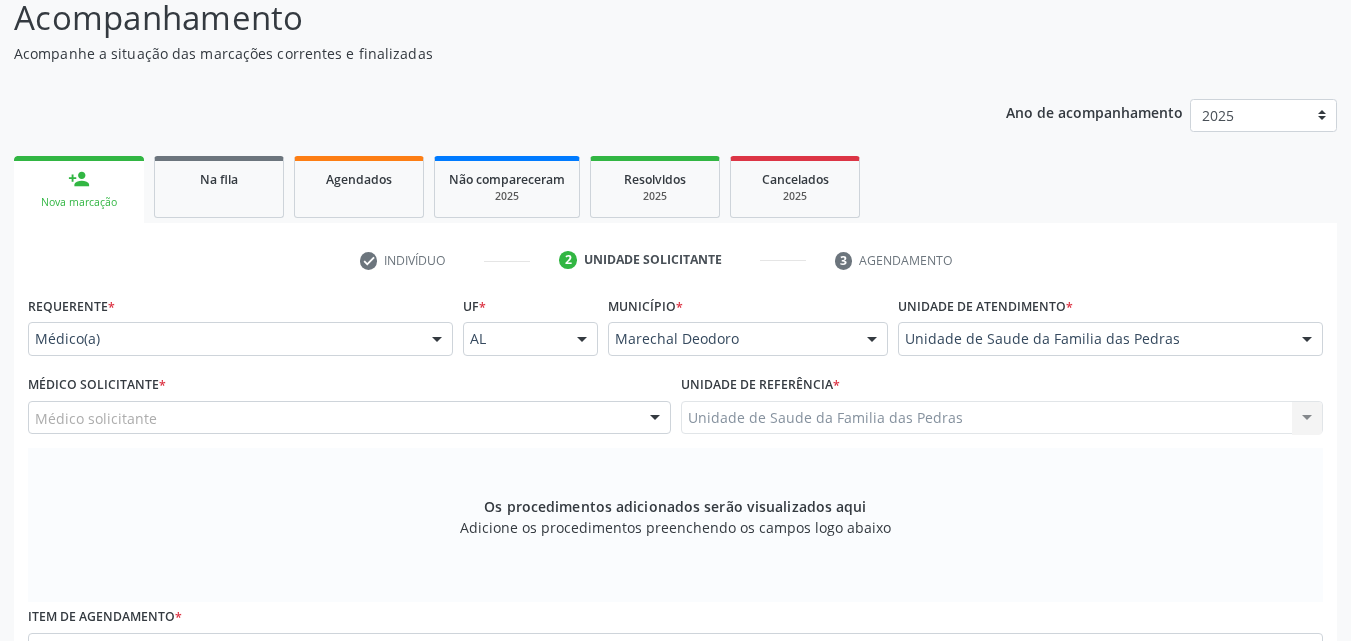 click at bounding box center [655, 419] 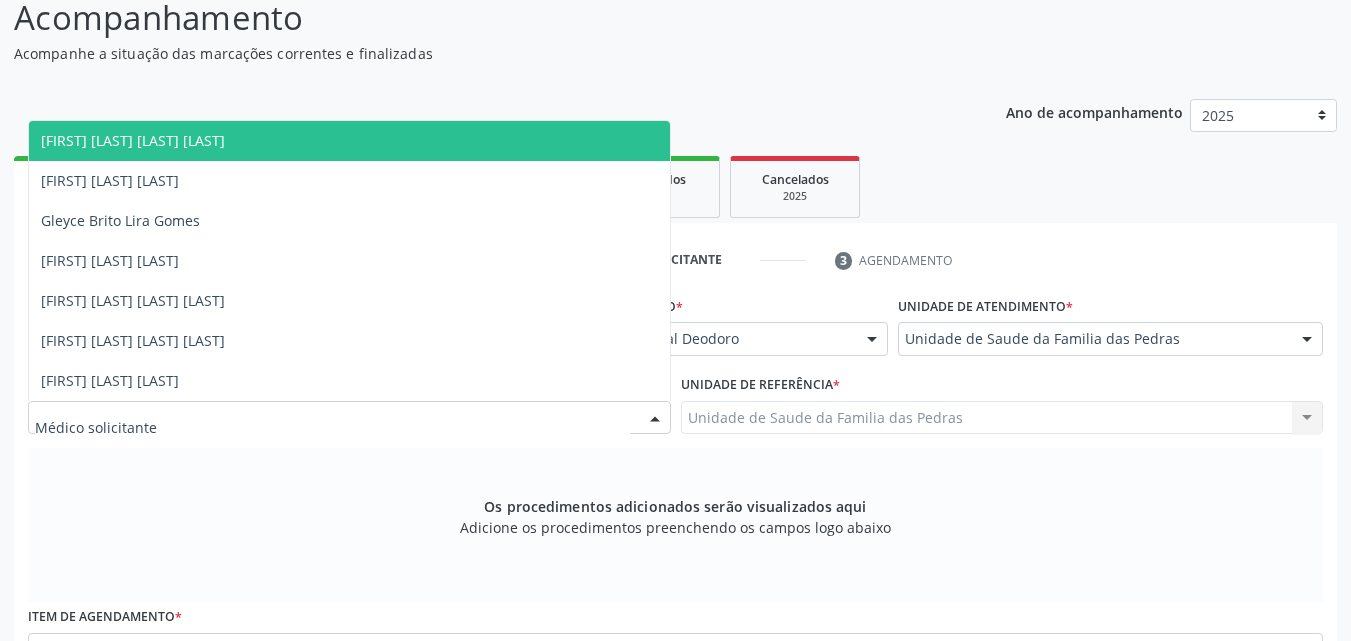 click on "Acompanhe a situação das marcações correntes e finalizadas" at bounding box center (477, 53) 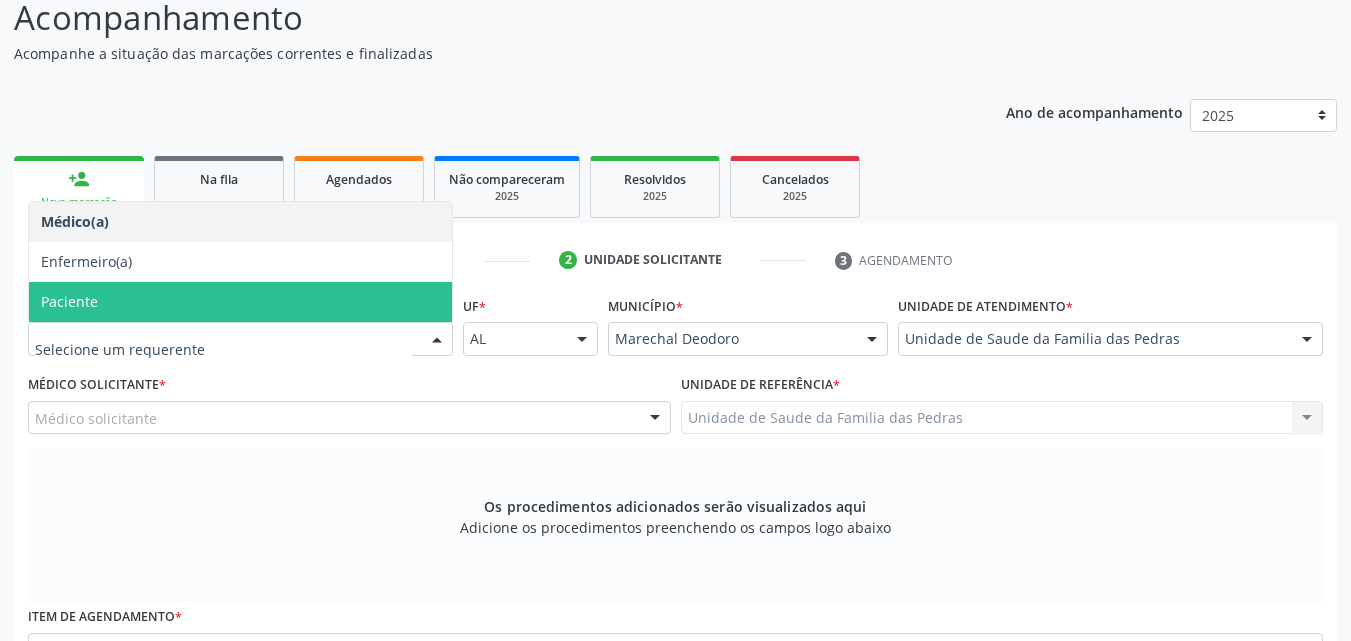 click on "Paciente" at bounding box center [240, 302] 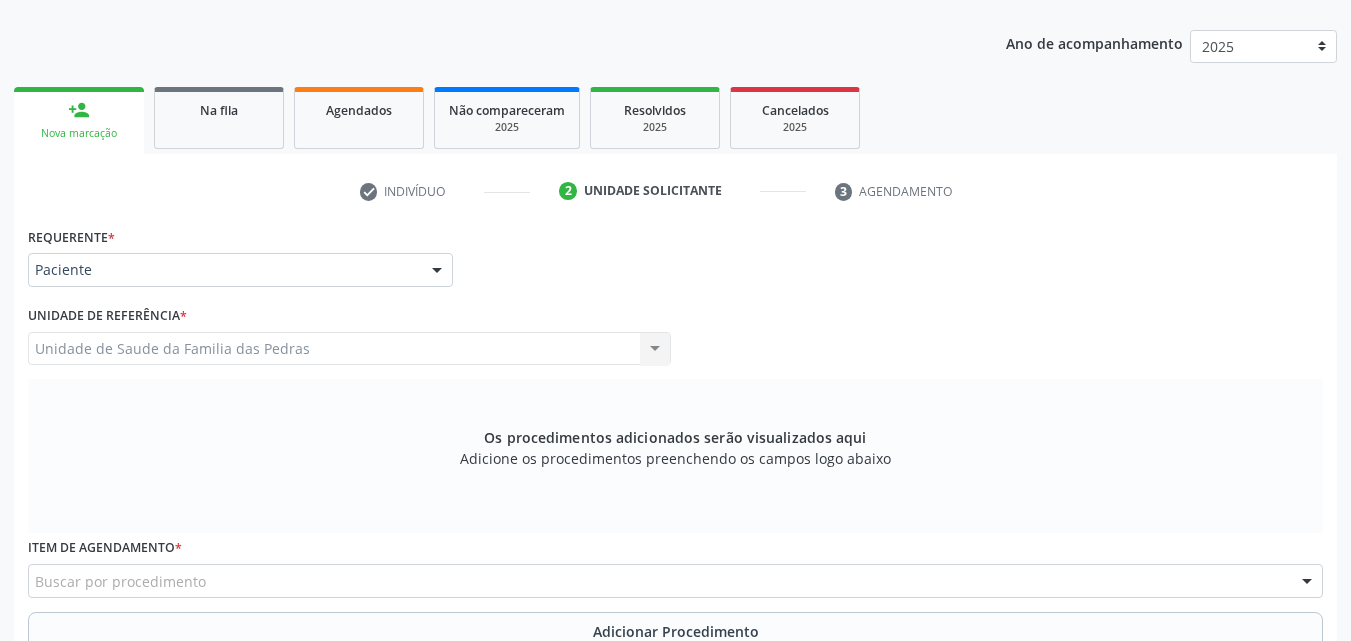 scroll, scrollTop: 371, scrollLeft: 0, axis: vertical 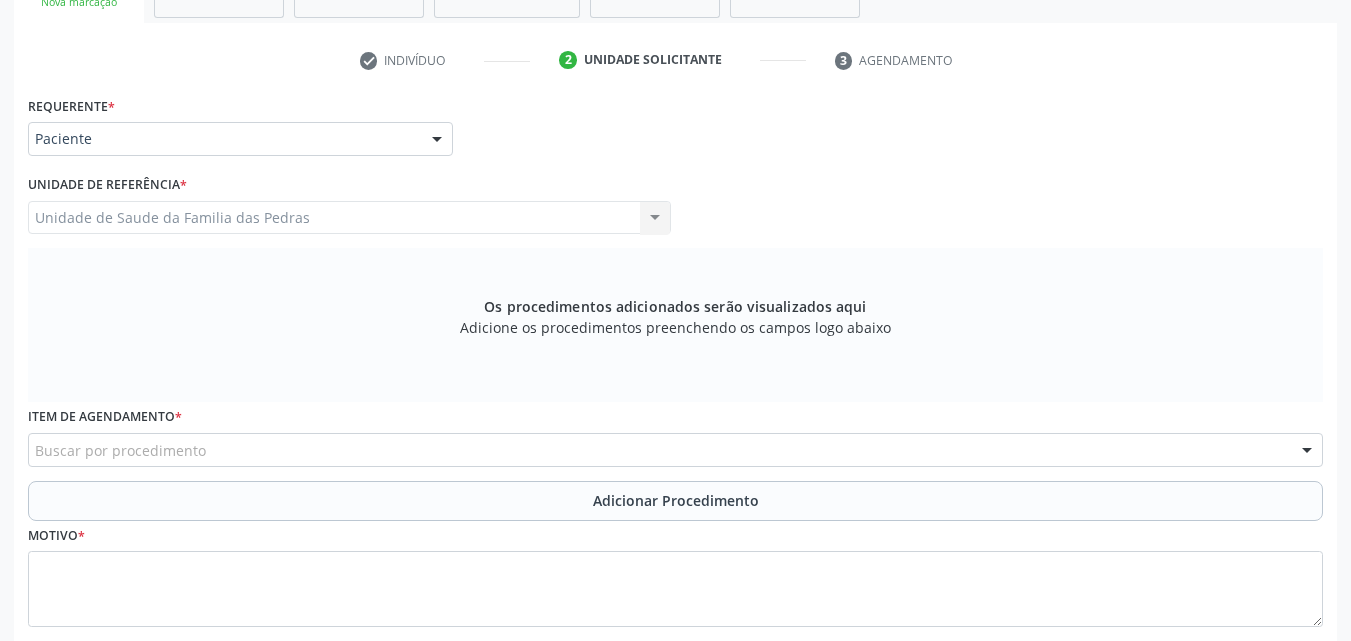 click on "Buscar por procedimento" at bounding box center [675, 450] 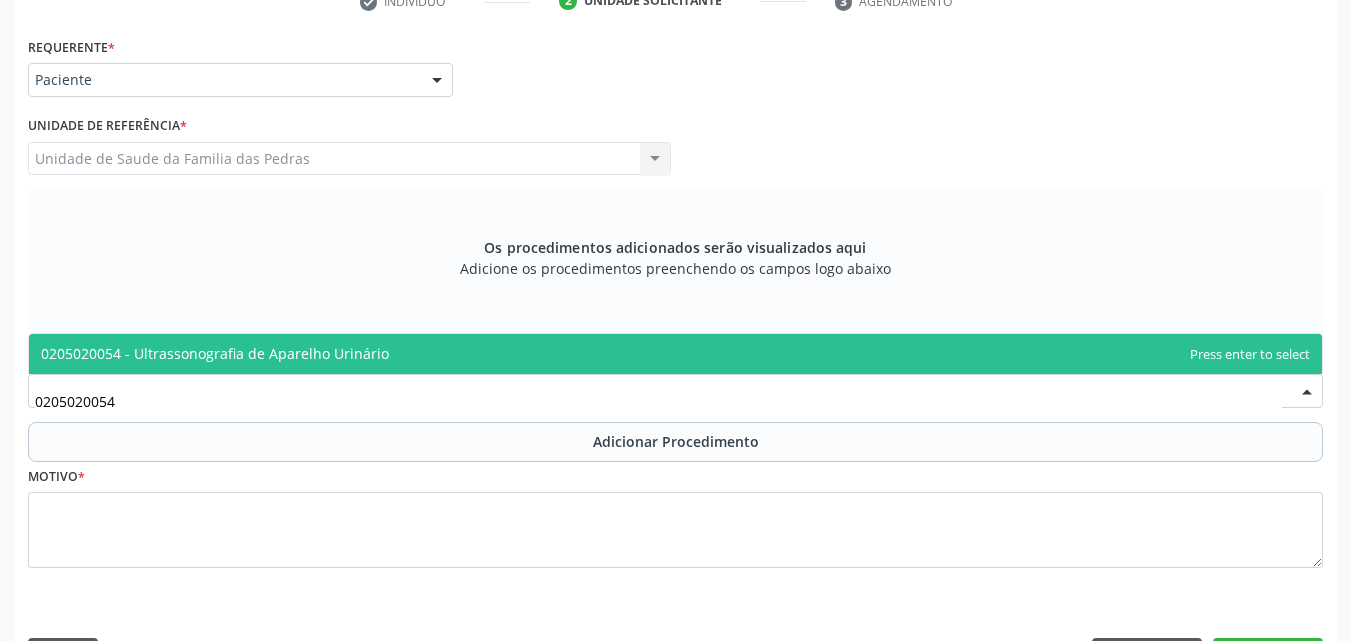 scroll, scrollTop: 488, scrollLeft: 0, axis: vertical 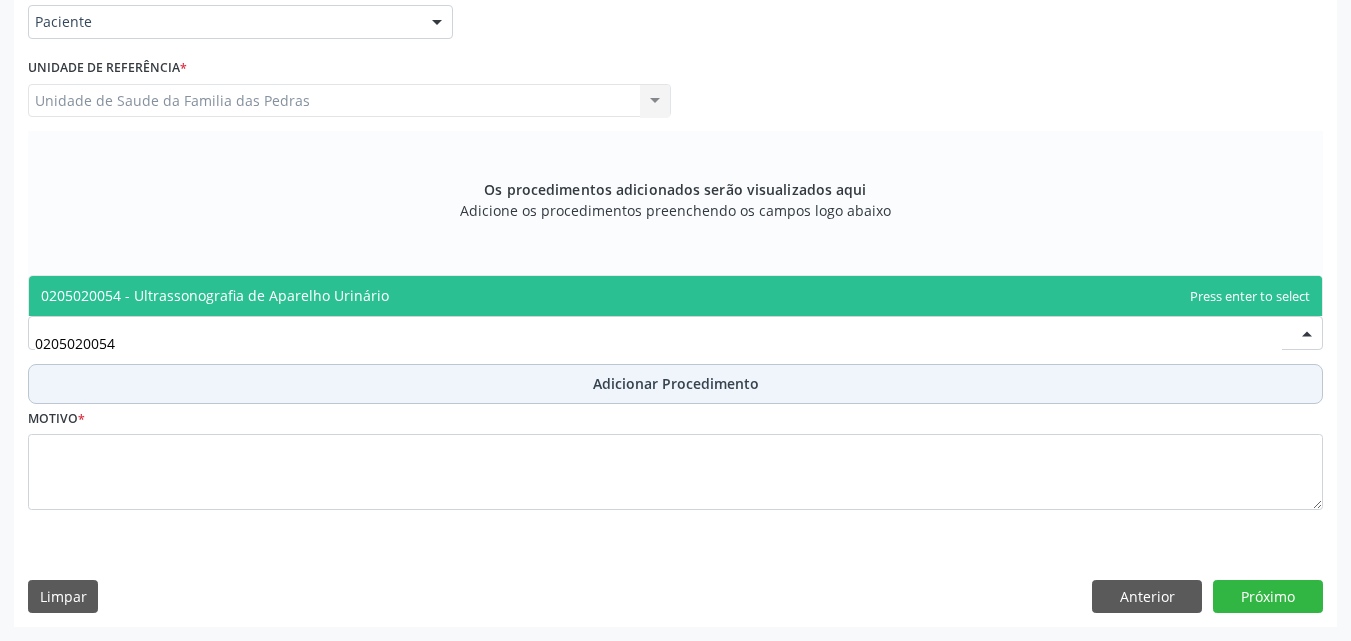 click on "Adicionar Procedimento" at bounding box center (675, 384) 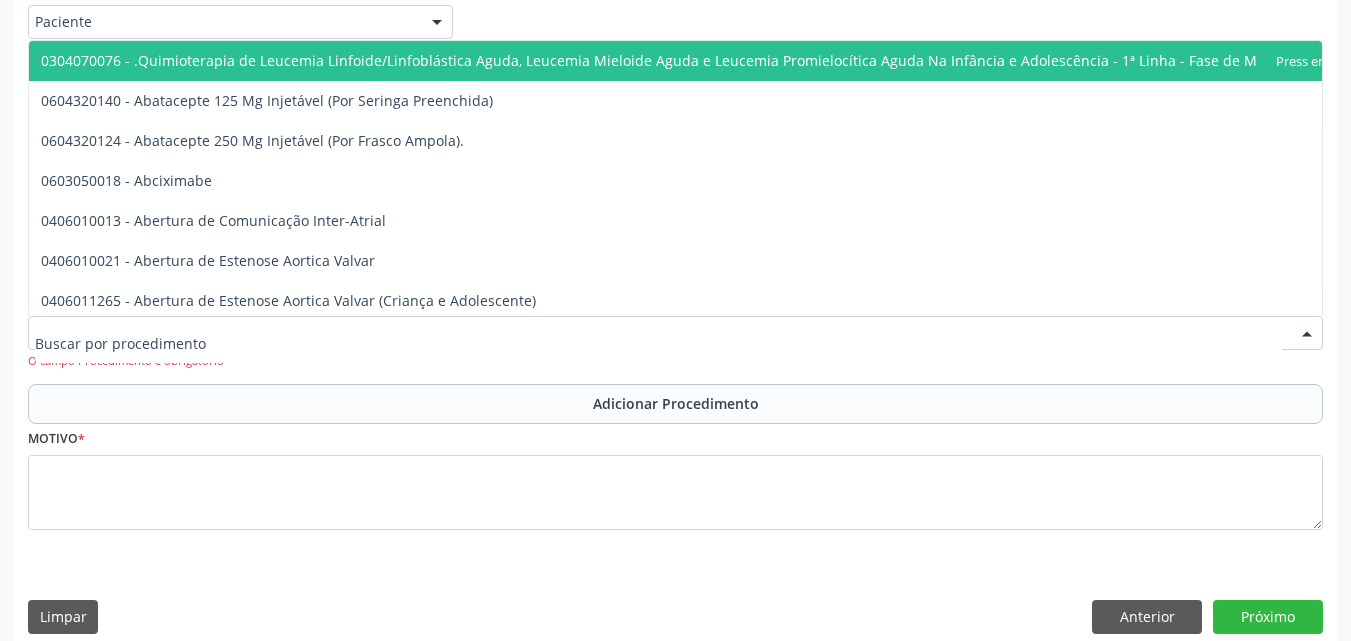 click at bounding box center (675, 333) 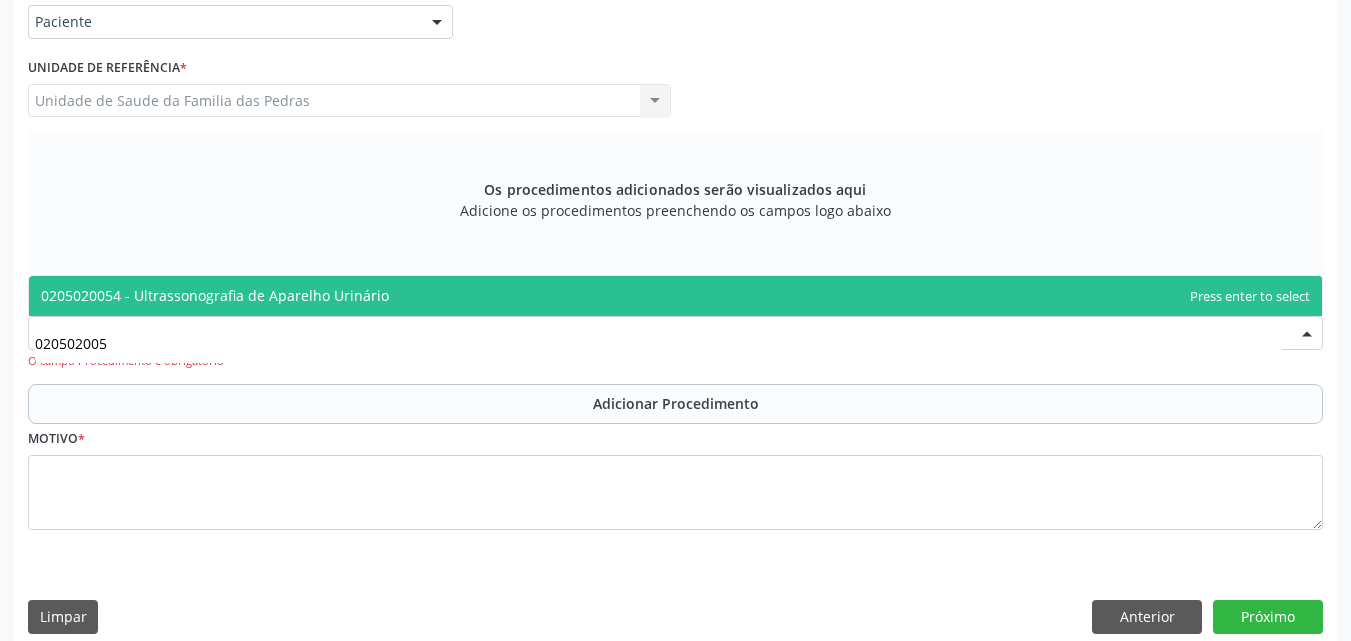 type on "0205020054" 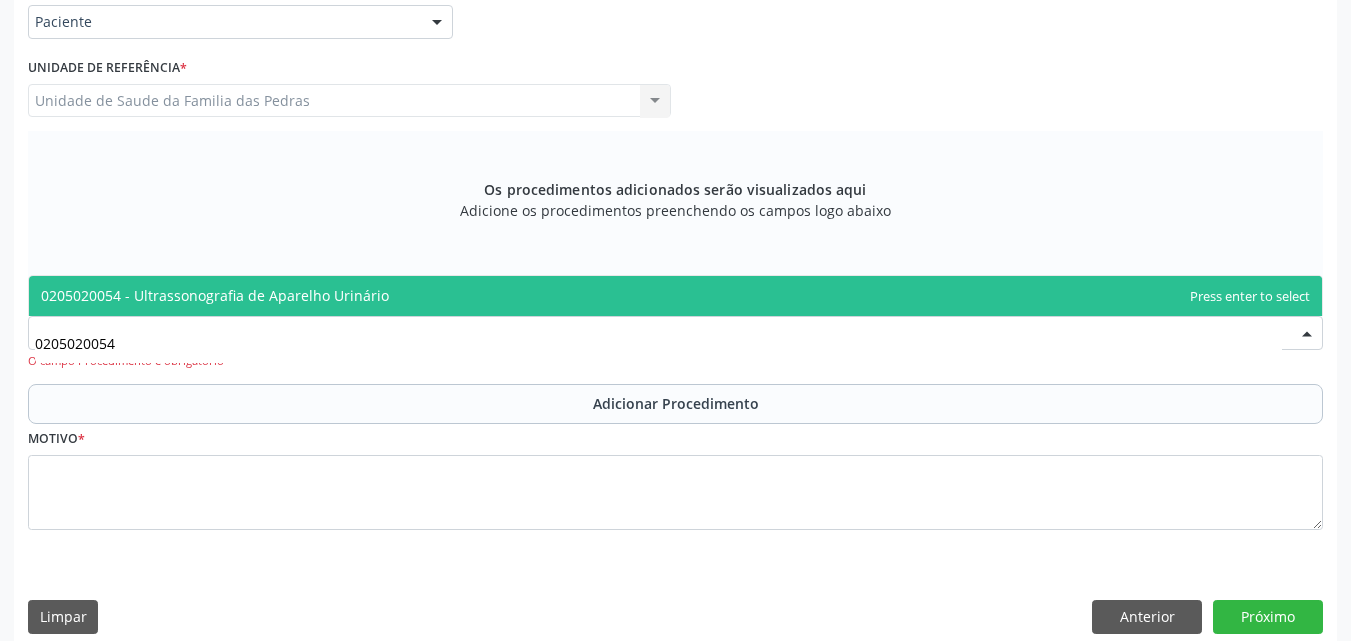 click on "0205020054 - Ultrassonografia de Aparelho Urinário" at bounding box center (215, 295) 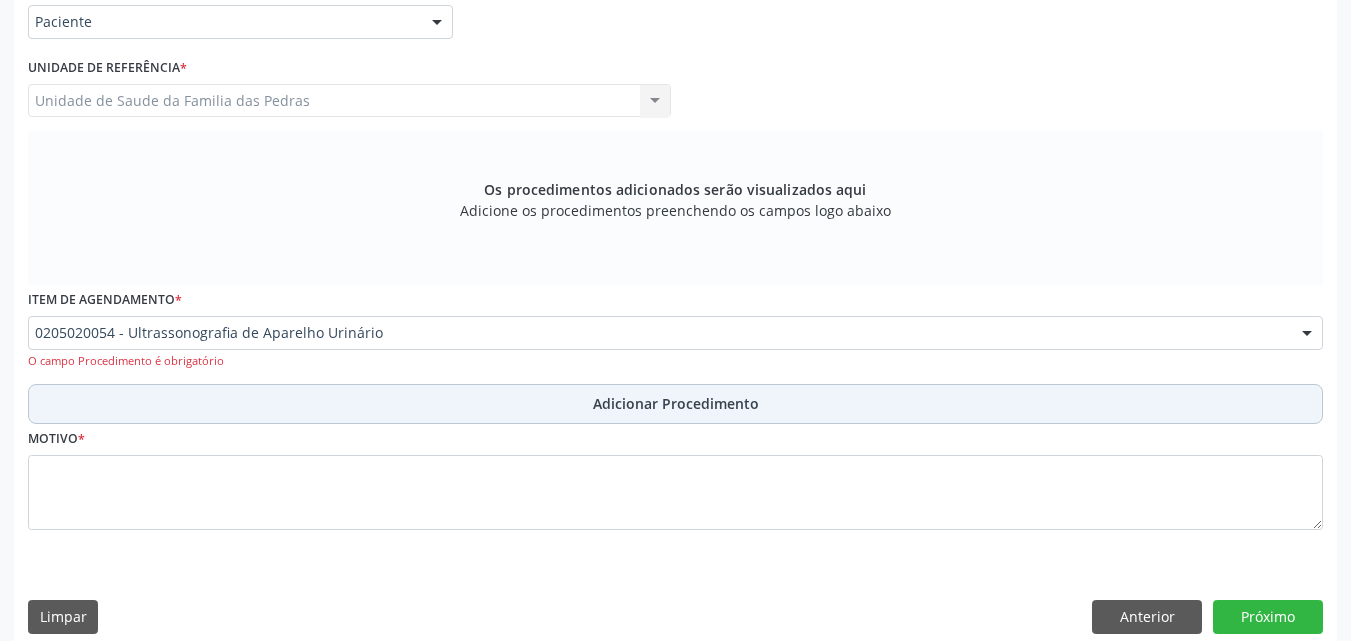 click on "Adicionar Procedimento" at bounding box center (675, 404) 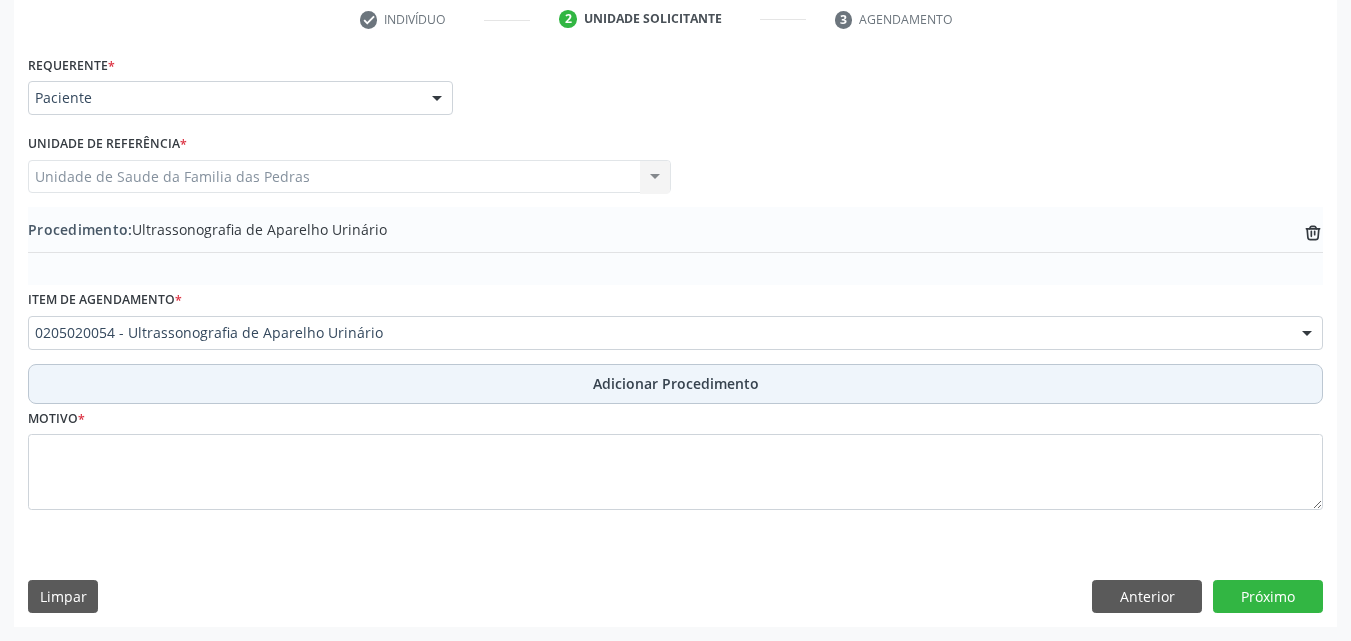 scroll, scrollTop: 412, scrollLeft: 0, axis: vertical 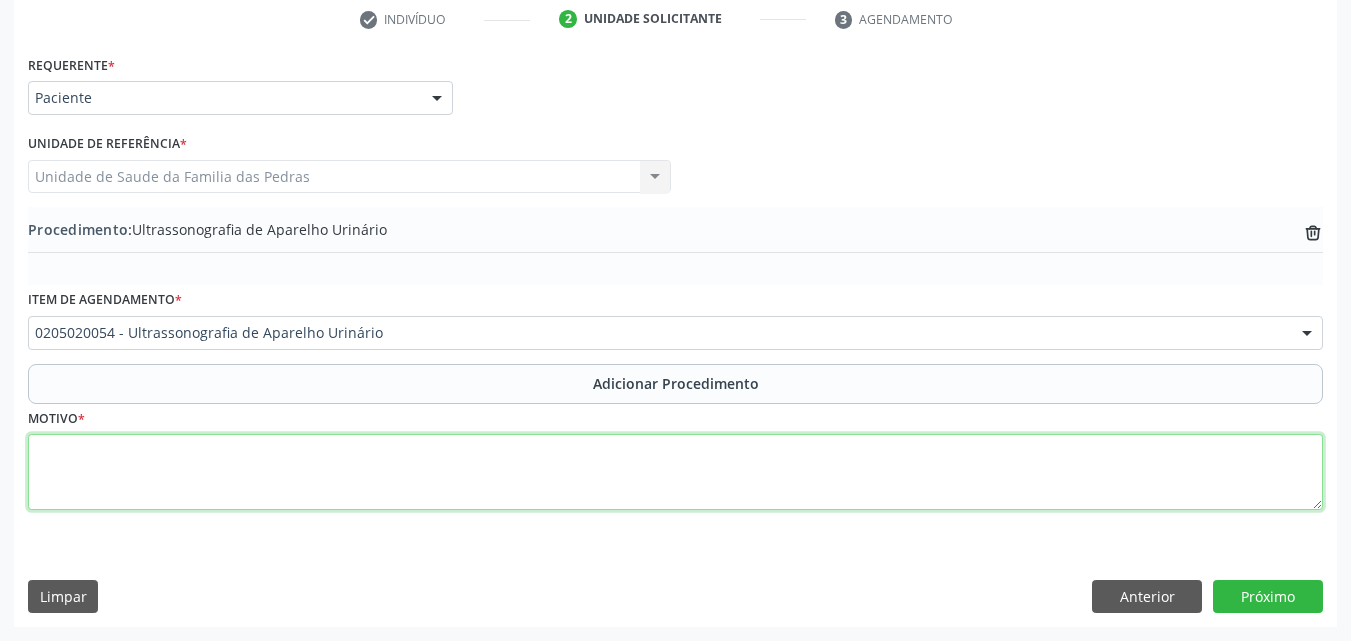 click at bounding box center (675, 472) 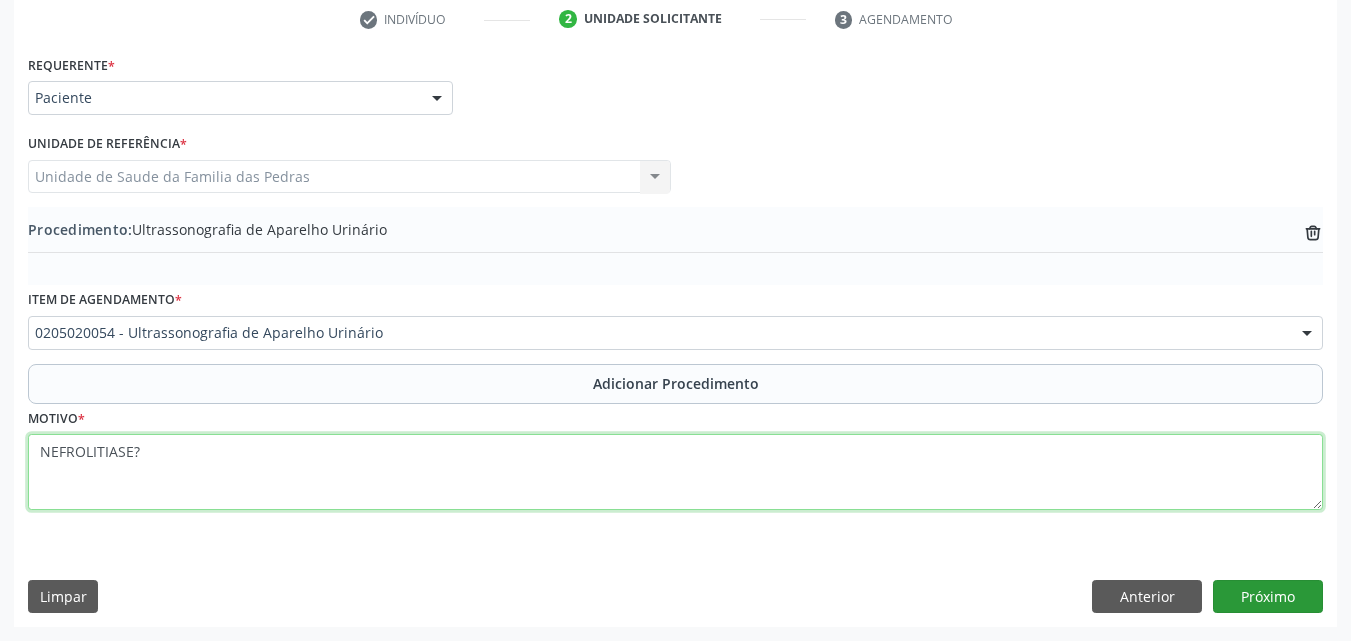 type on "NEFROLITIASE?" 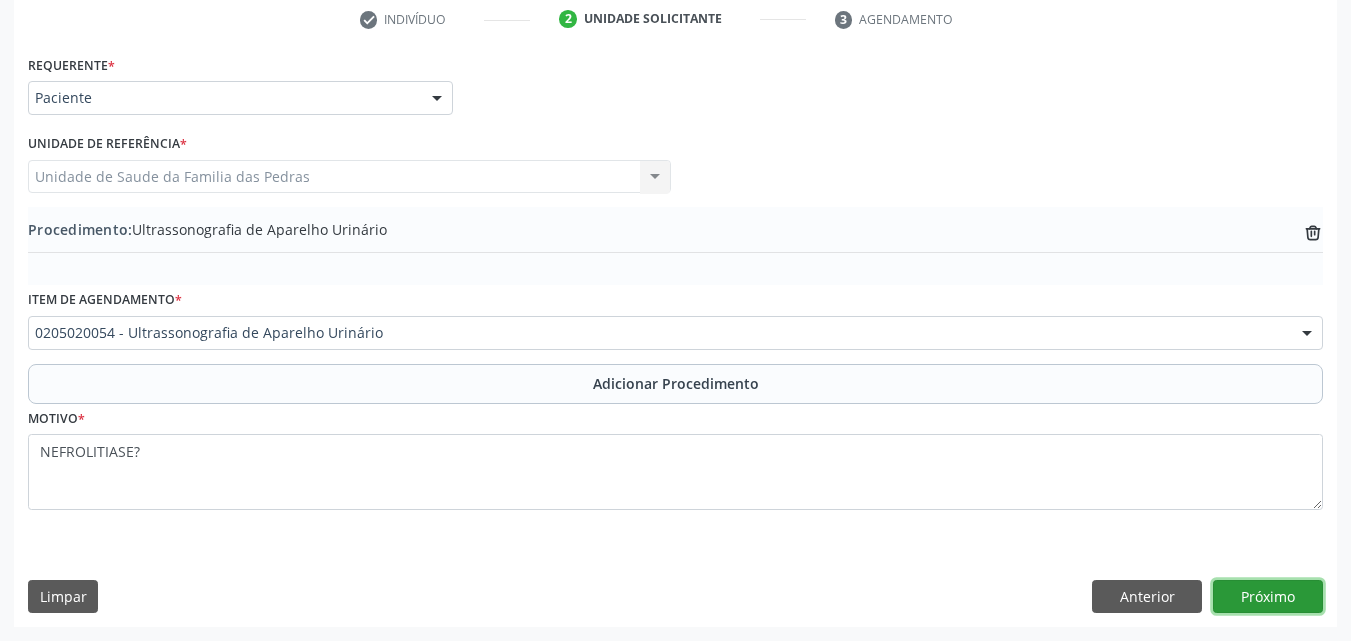 click on "Próximo" at bounding box center [1268, 597] 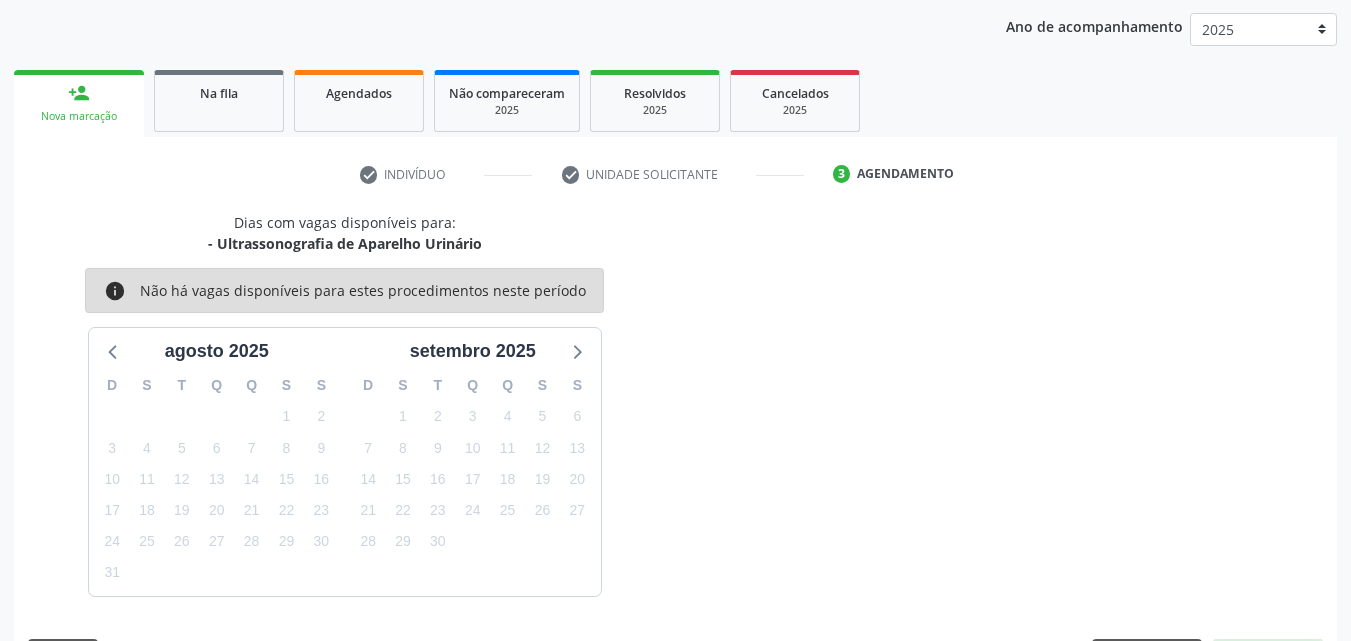 scroll, scrollTop: 316, scrollLeft: 0, axis: vertical 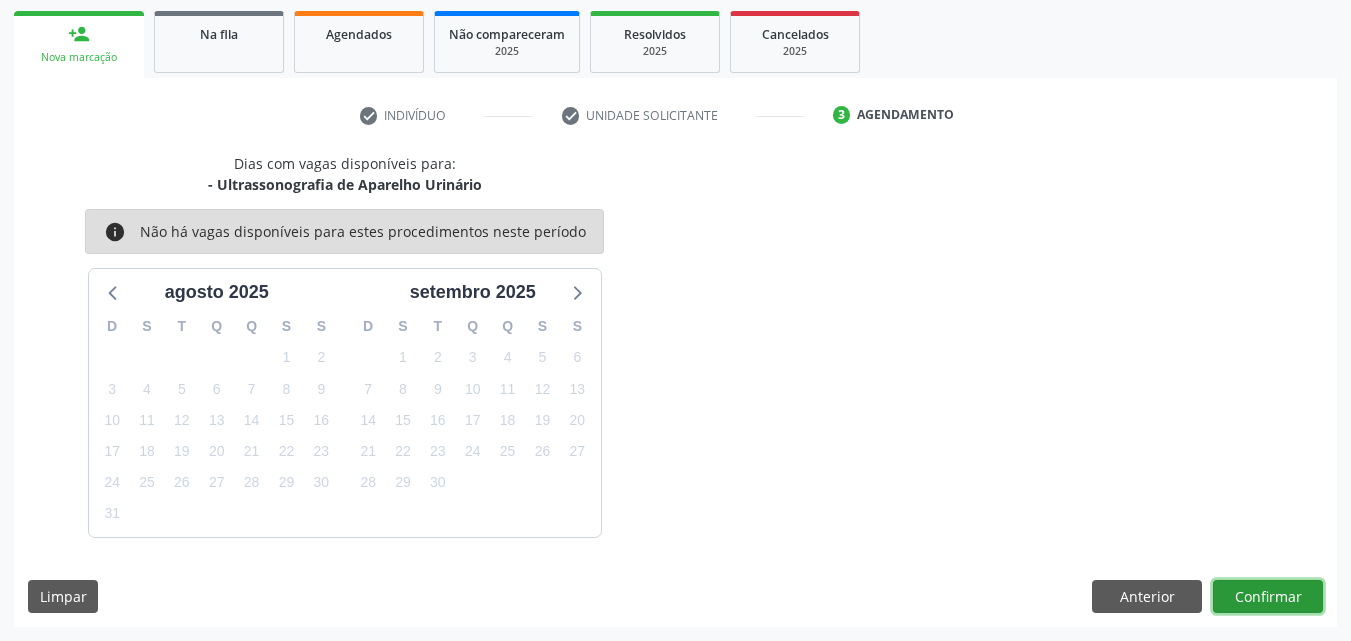 click on "Confirmar" at bounding box center [1268, 597] 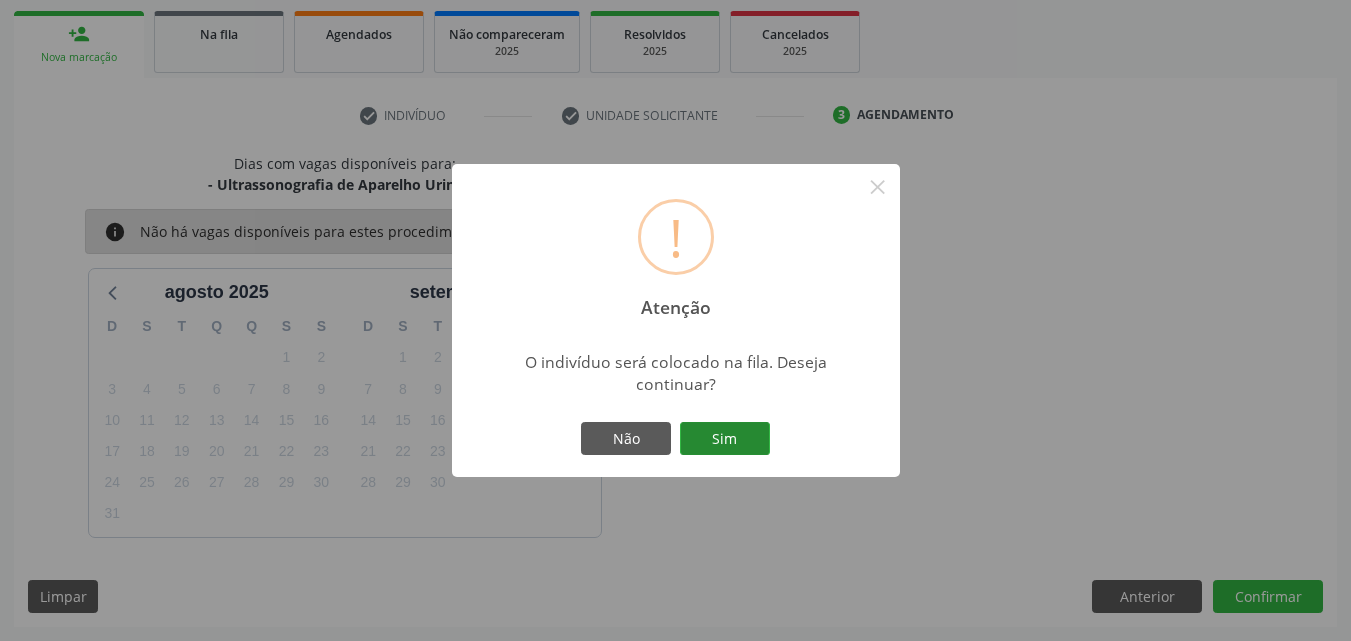 click on "Sim" at bounding box center [725, 439] 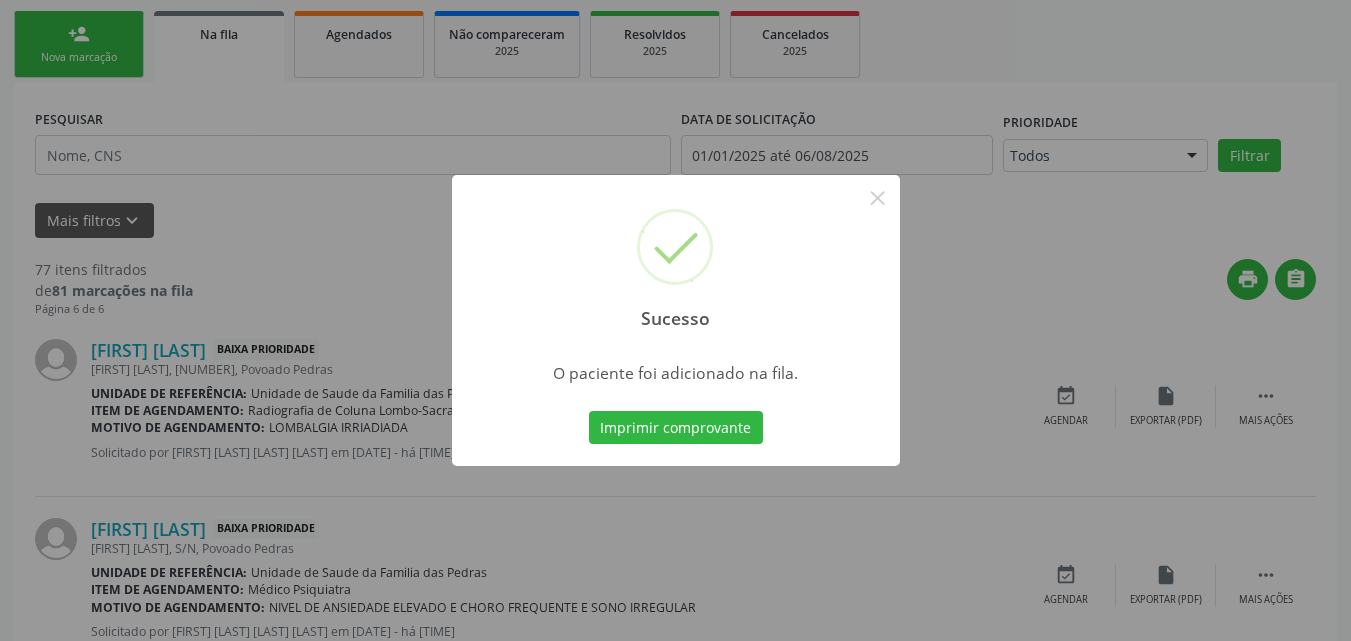 scroll, scrollTop: 54, scrollLeft: 0, axis: vertical 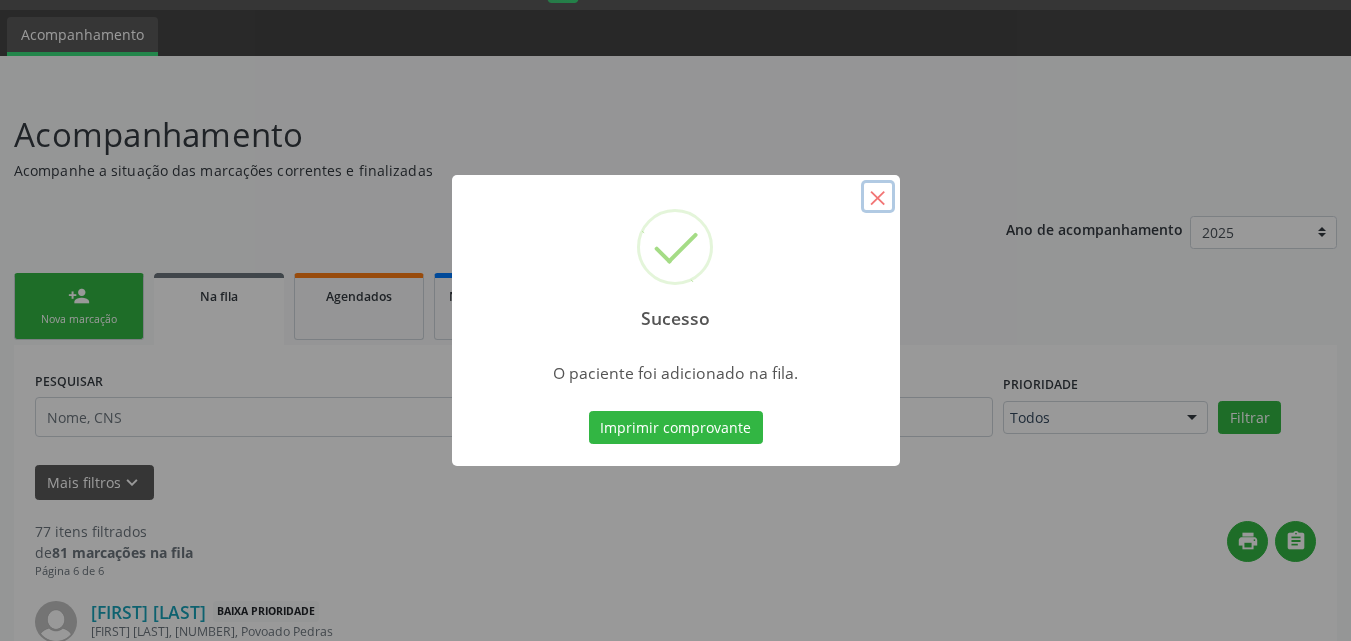click on "×" at bounding box center (878, 197) 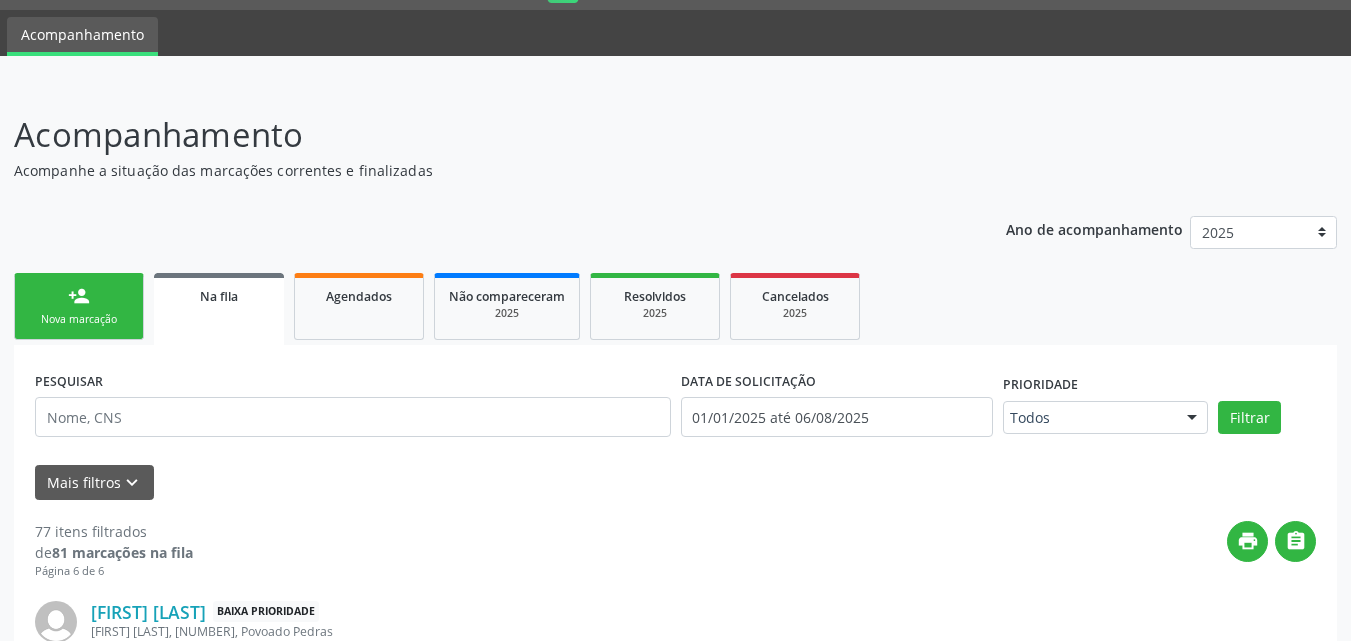 click on "person_add
Nova marcação" at bounding box center (79, 306) 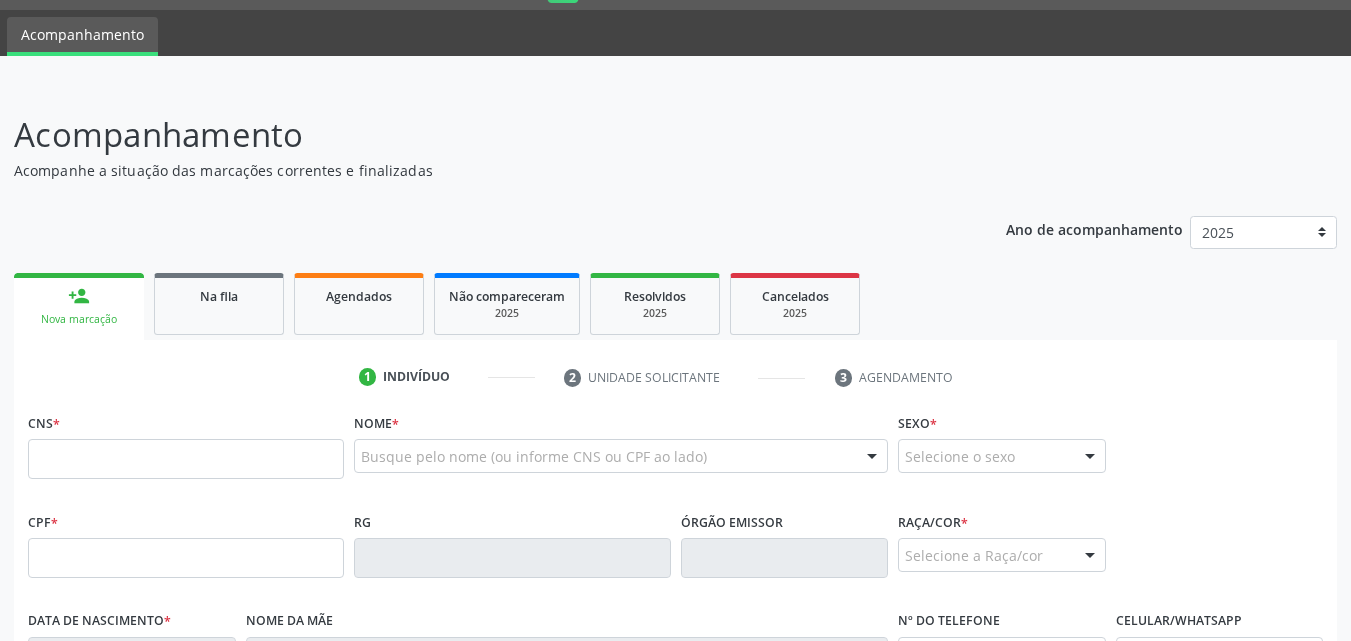 click on "CNS
*" at bounding box center (186, 450) 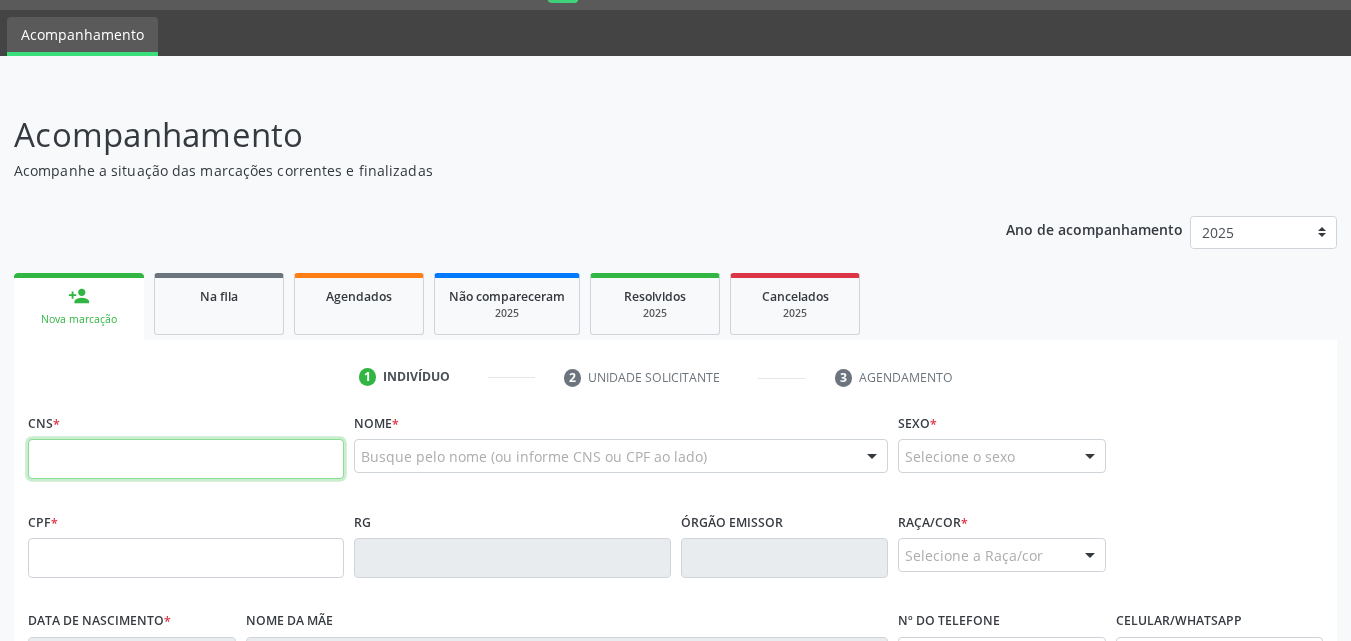 click at bounding box center (186, 459) 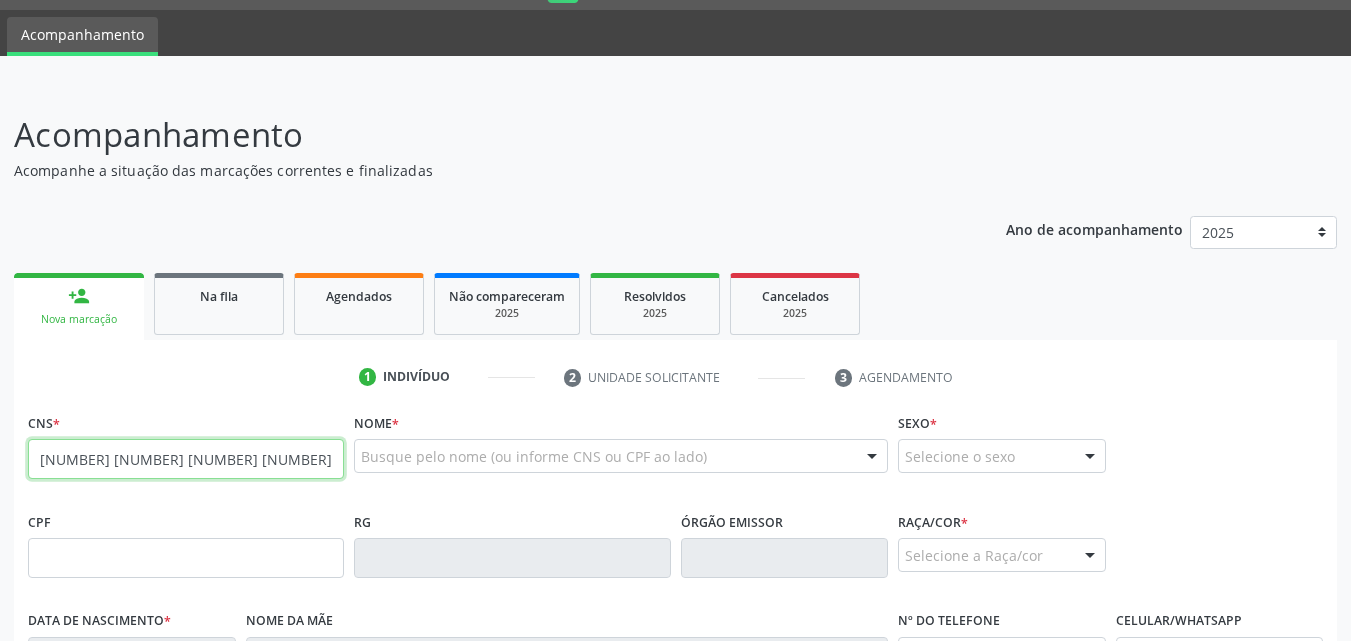type on "[NUMBER] [NUMBER] [NUMBER] [NUMBER]" 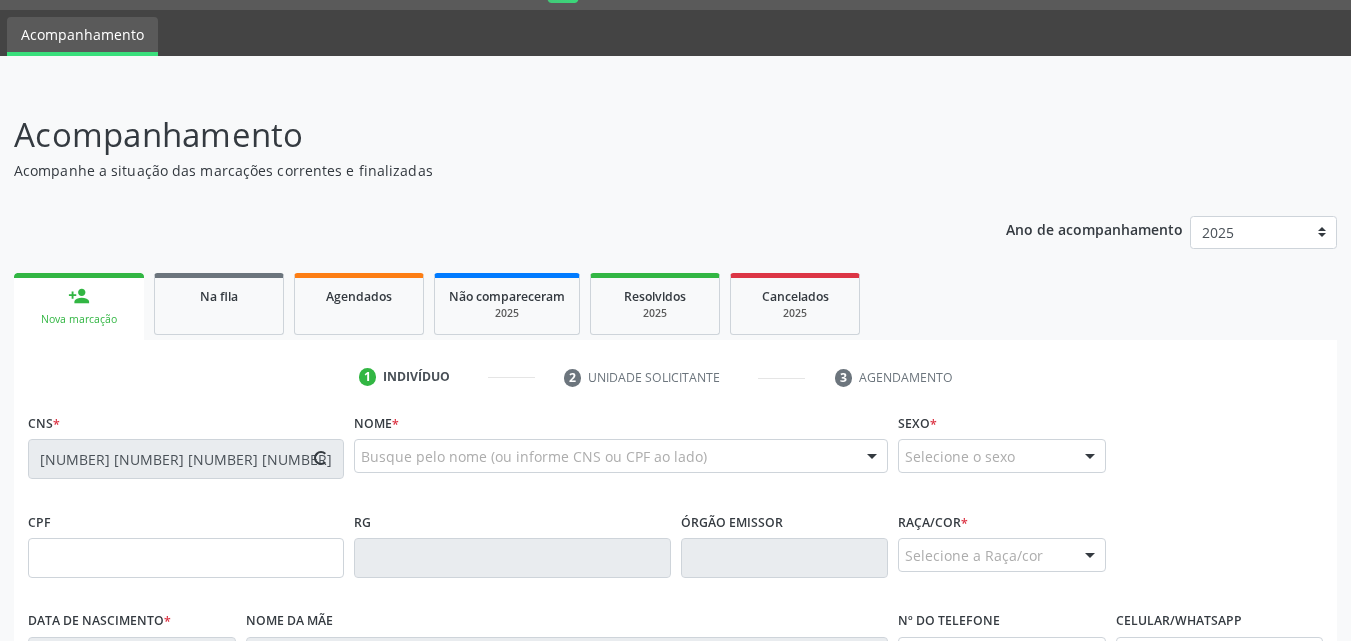 type on "[NUMBER]" 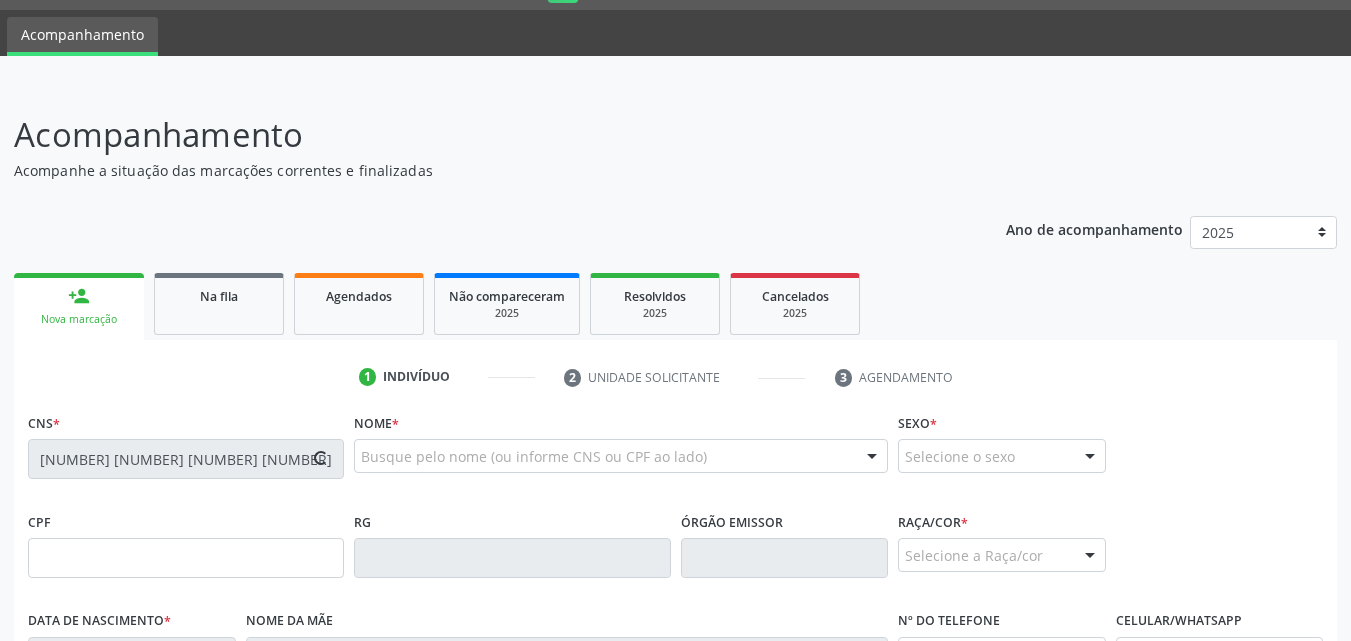 type on "[DATE]" 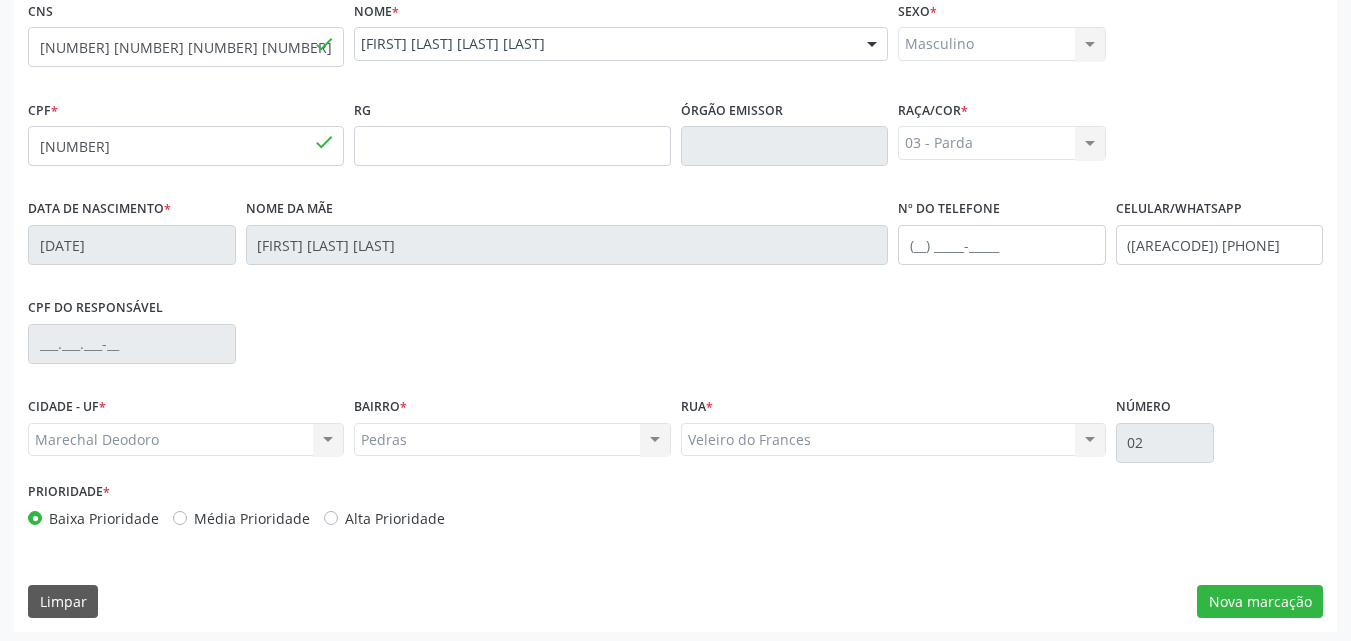 scroll, scrollTop: 471, scrollLeft: 0, axis: vertical 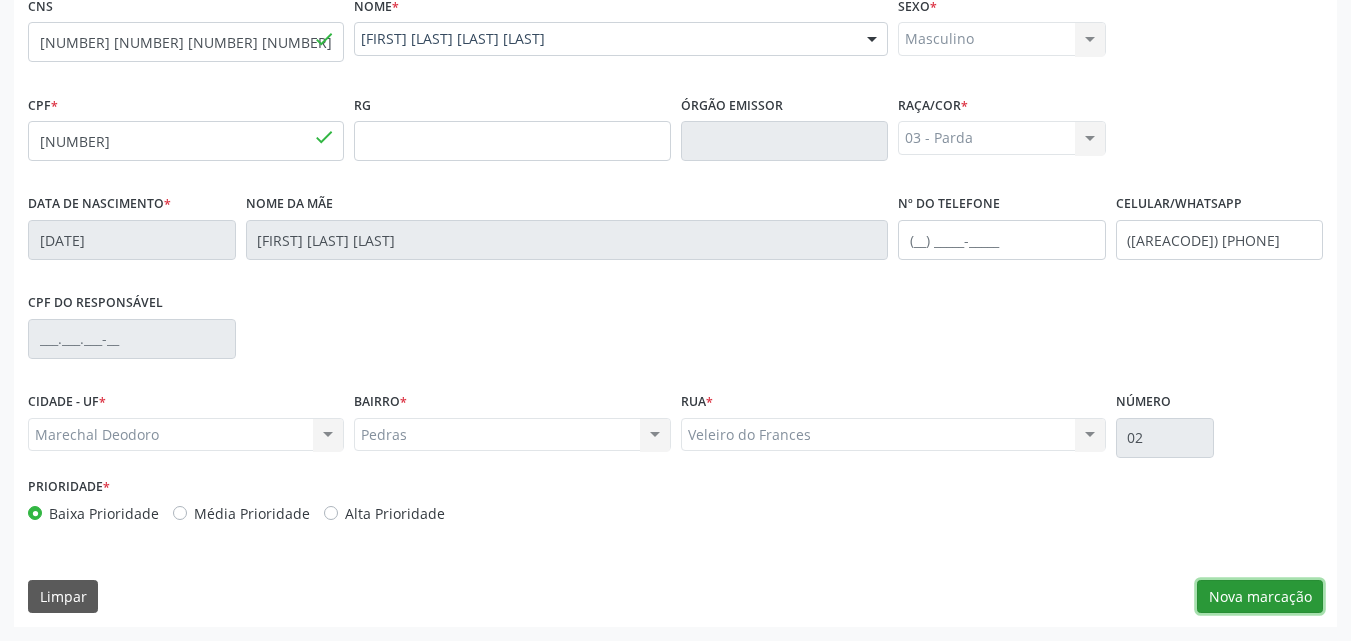 click on "Nova marcação" at bounding box center (1260, 597) 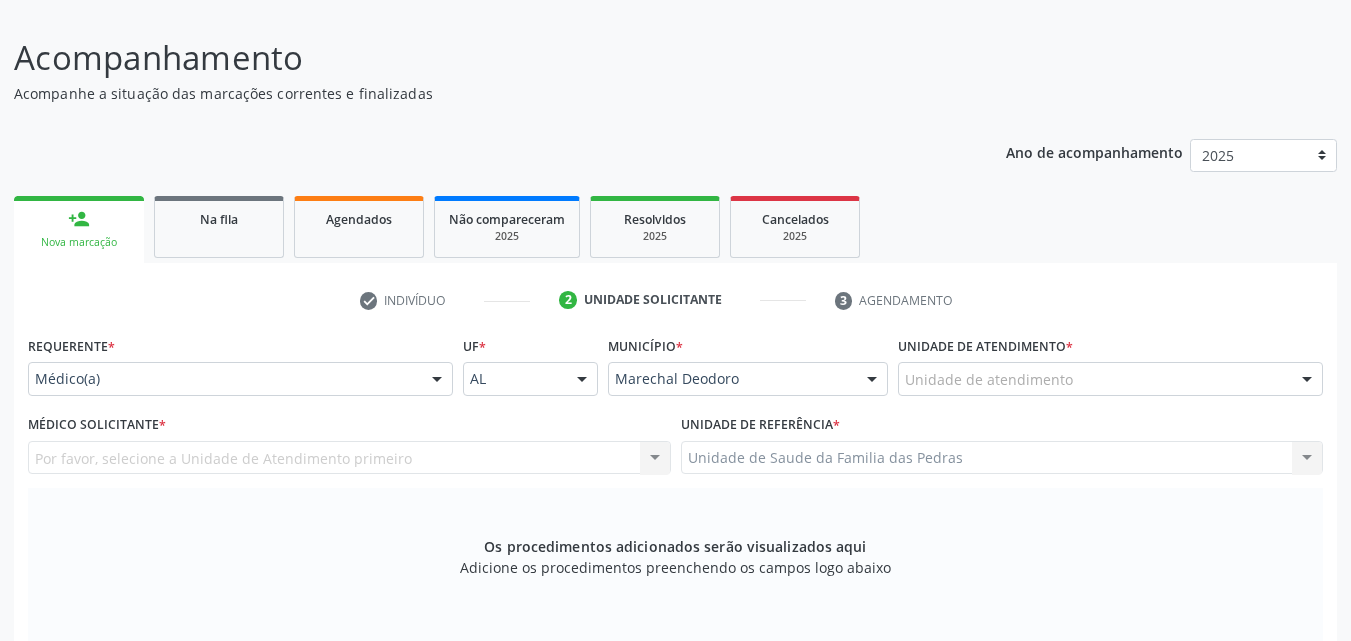 scroll, scrollTop: 71, scrollLeft: 0, axis: vertical 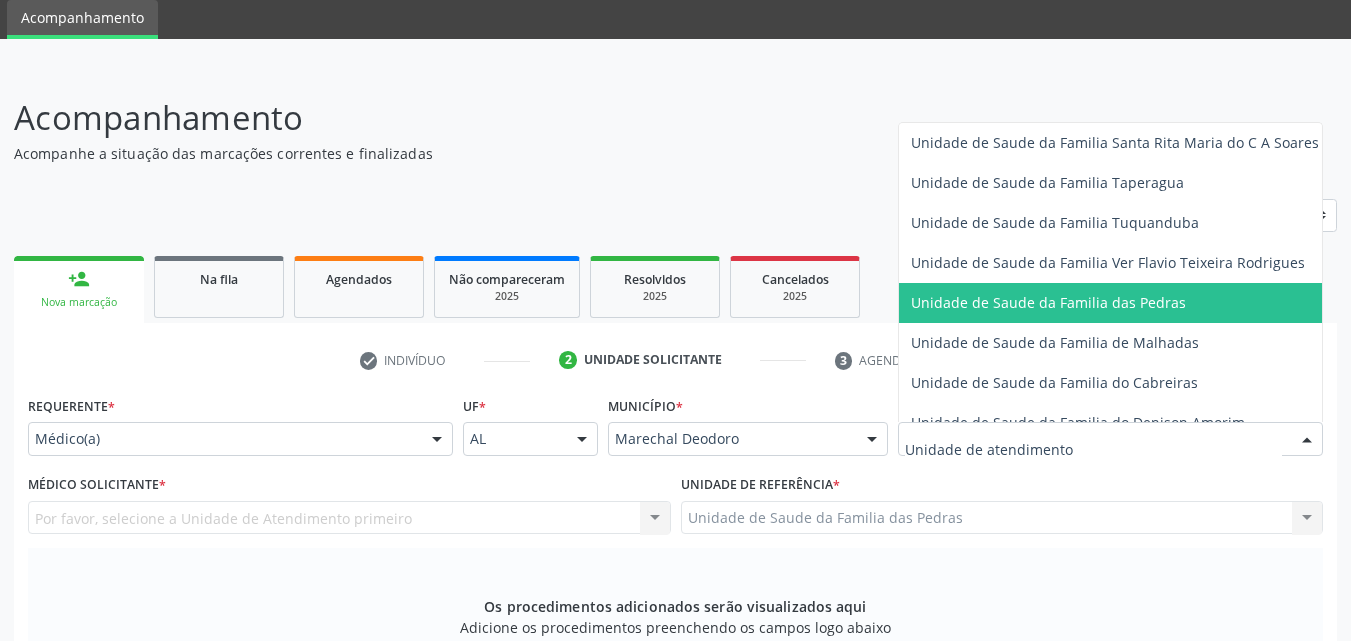 click on "Unidade de Saude da Familia das Pedras" at bounding box center (1048, 302) 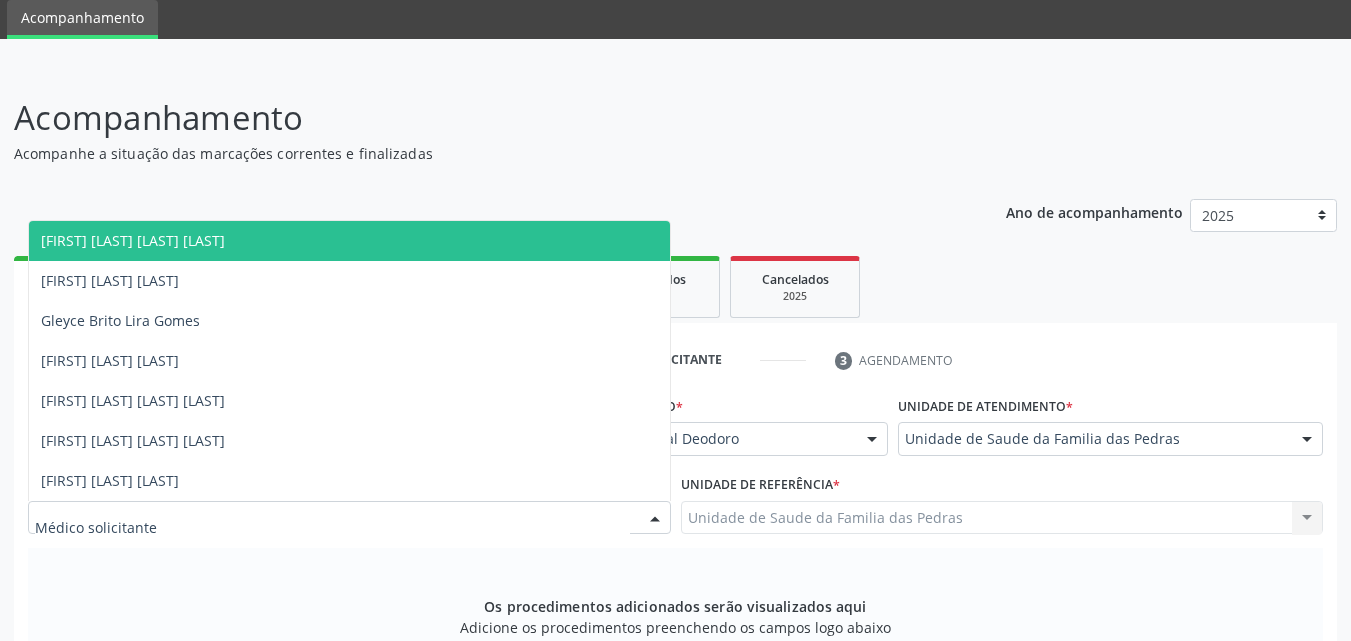 click at bounding box center [655, 519] 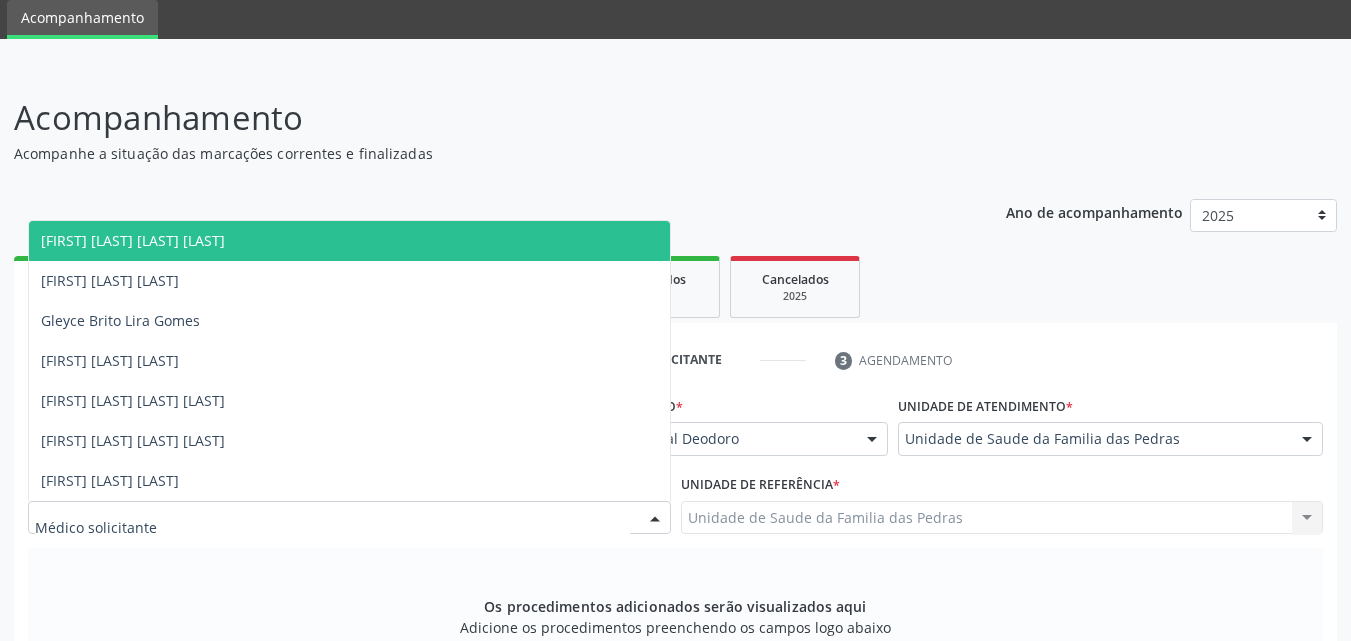 click on "[FIRST] [LAST] [LAST] [LAST]" at bounding box center (349, 241) 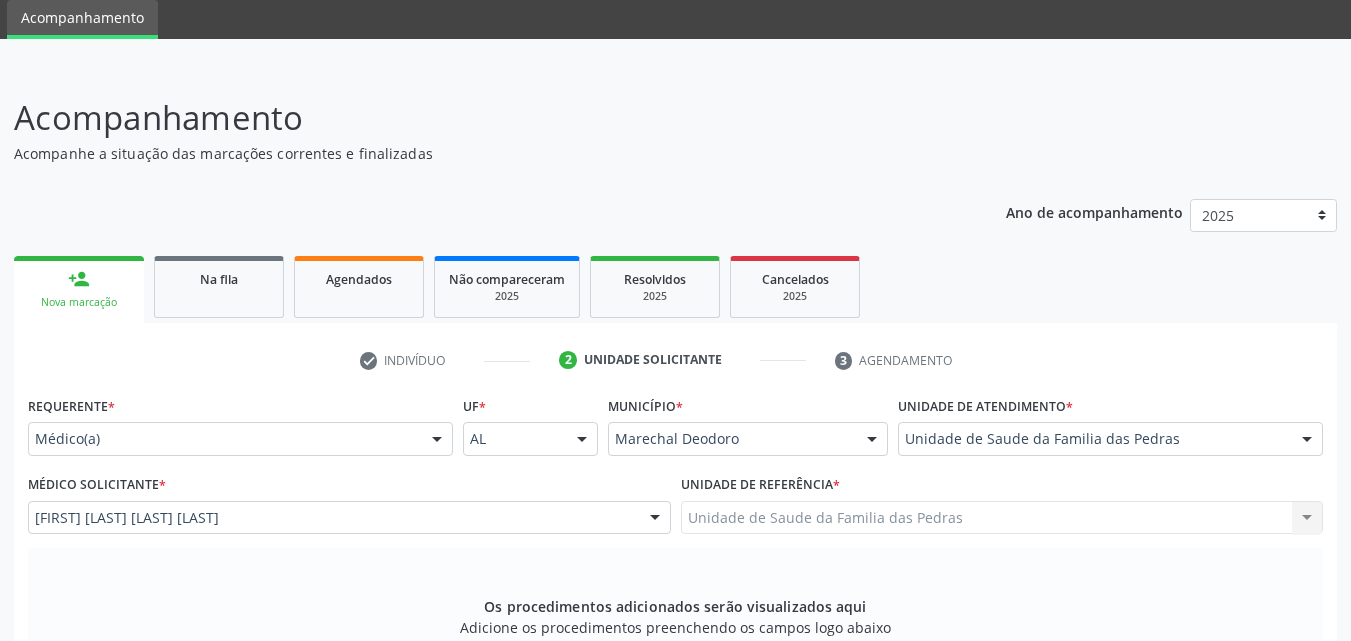 scroll, scrollTop: 271, scrollLeft: 0, axis: vertical 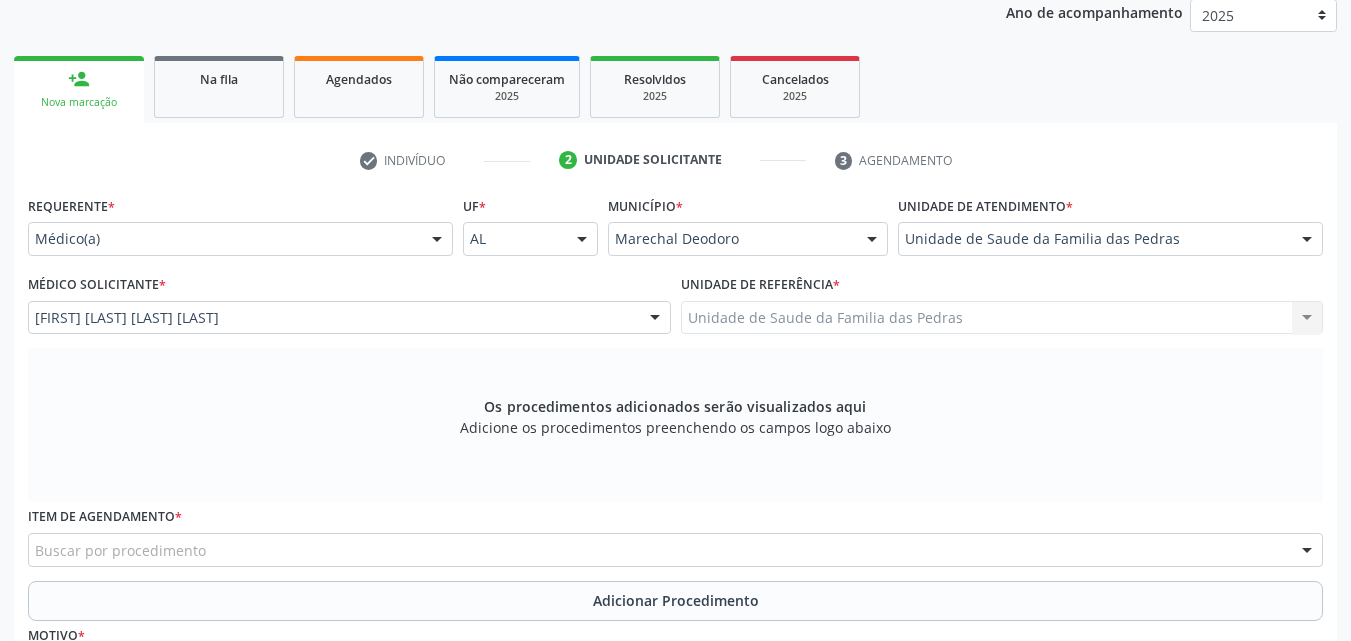 click on "Buscar por procedimento" at bounding box center (675, 550) 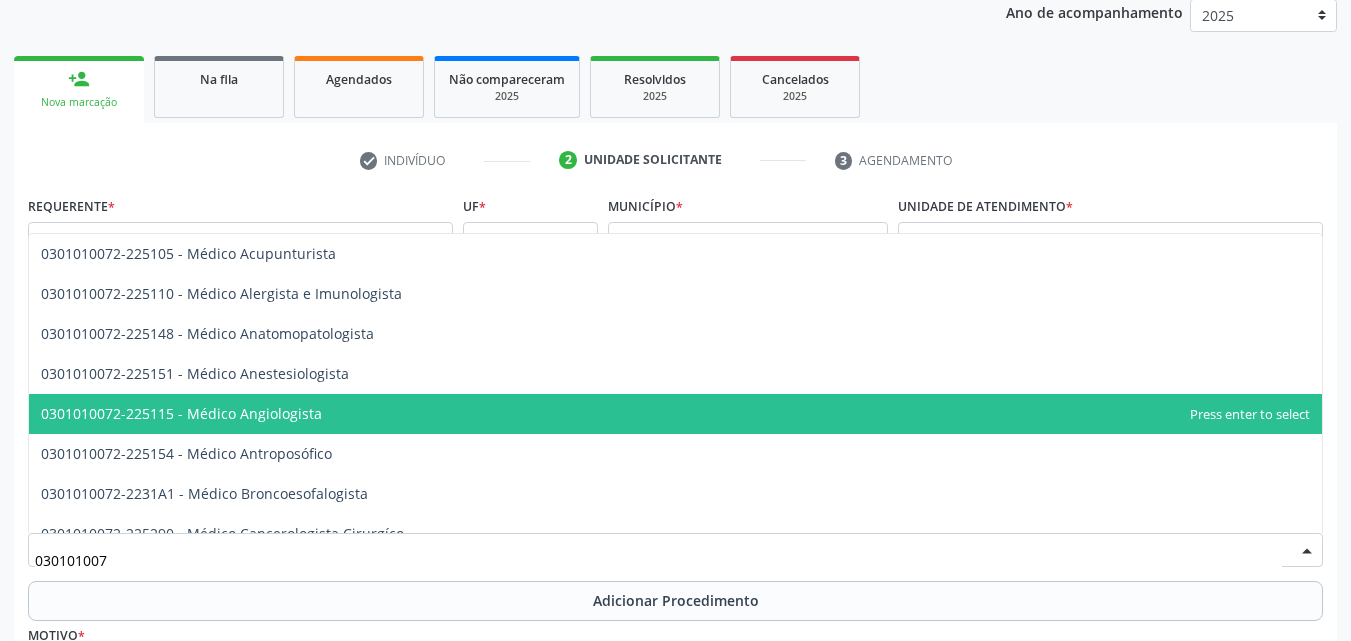type on "0301010072" 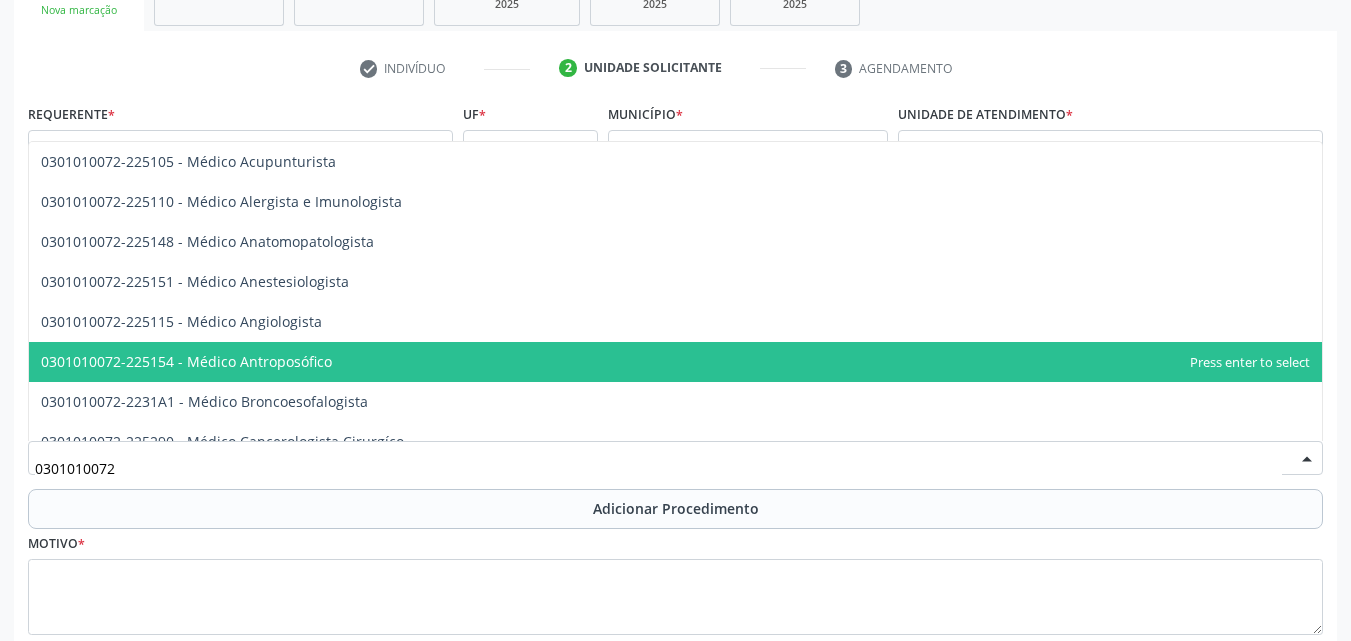 scroll, scrollTop: 488, scrollLeft: 0, axis: vertical 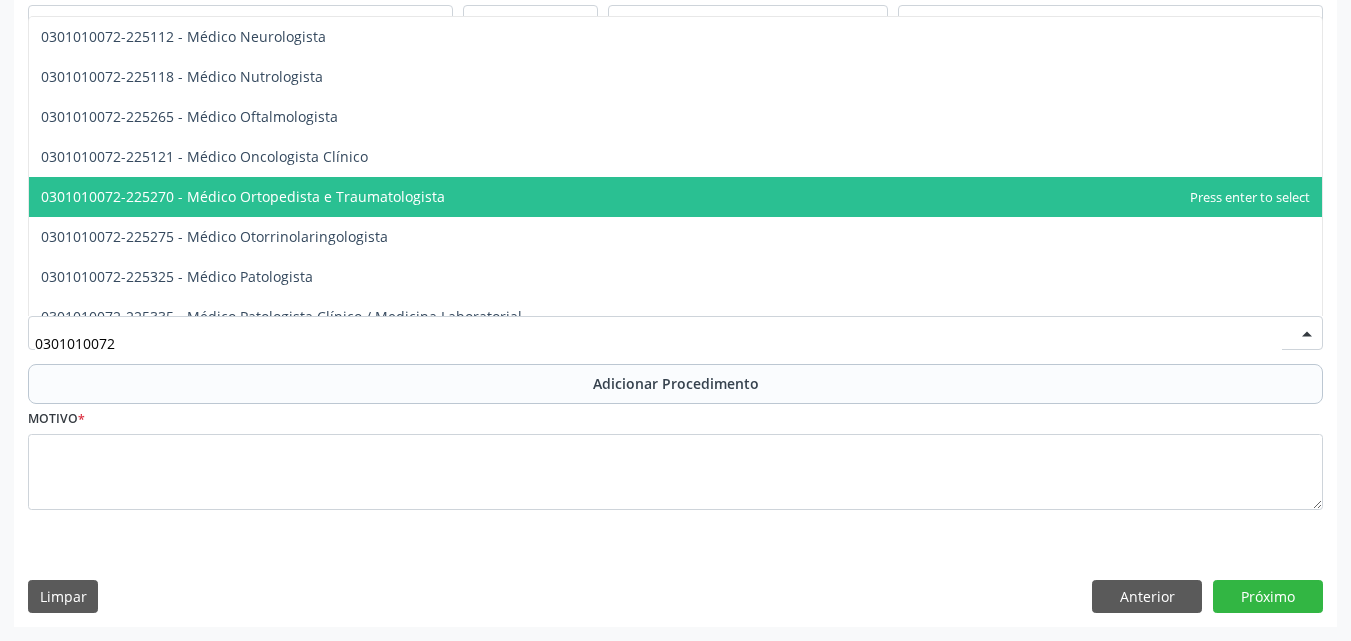 click on "0301010072-225270 - Médico Ortopedista e Traumatologista" at bounding box center (243, 196) 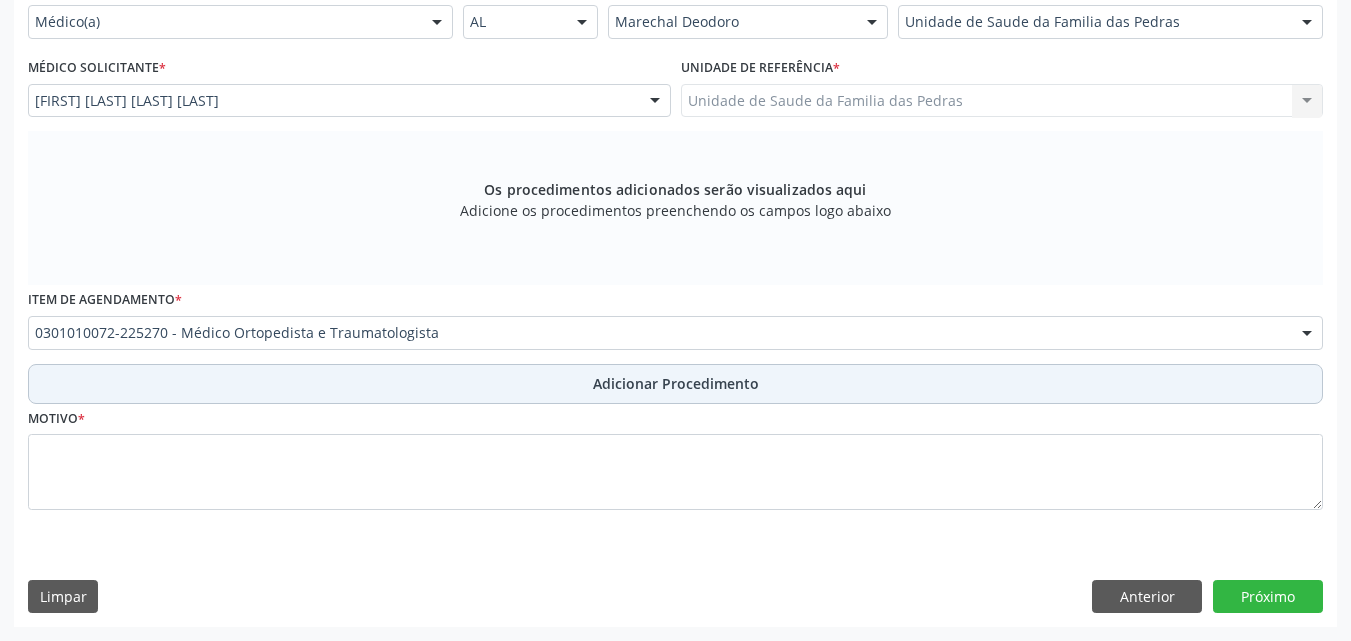 click on "Adicionar Procedimento" at bounding box center [675, 384] 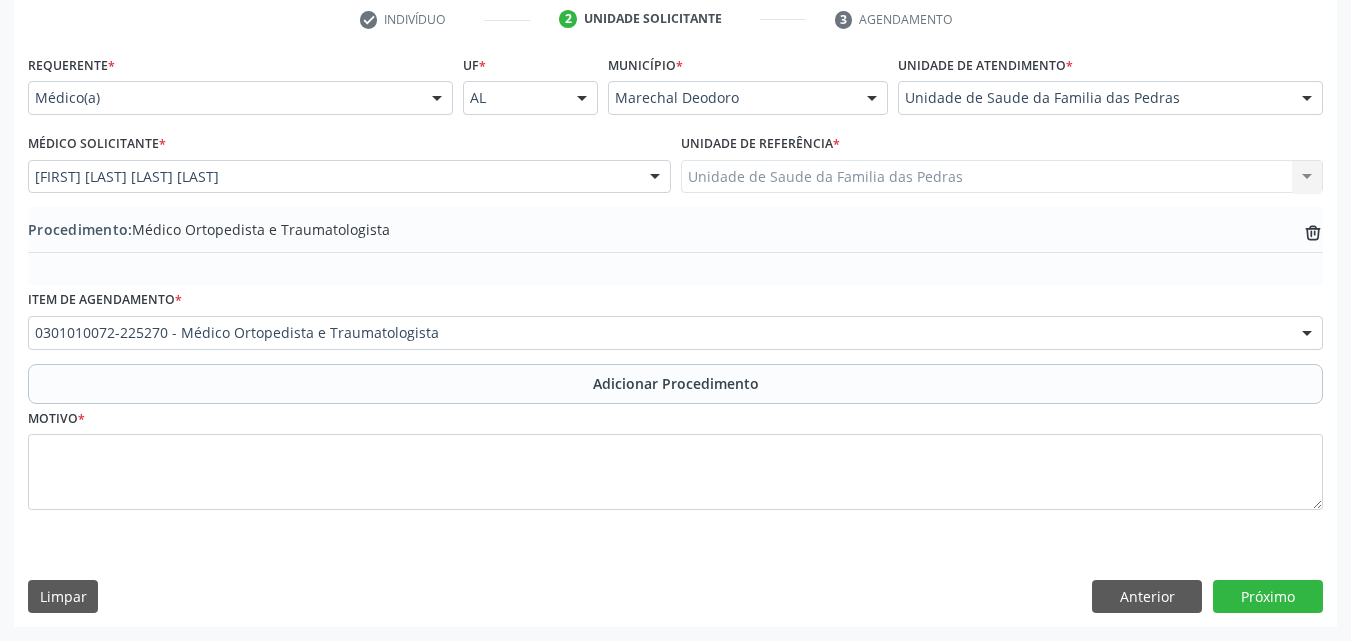 scroll, scrollTop: 412, scrollLeft: 0, axis: vertical 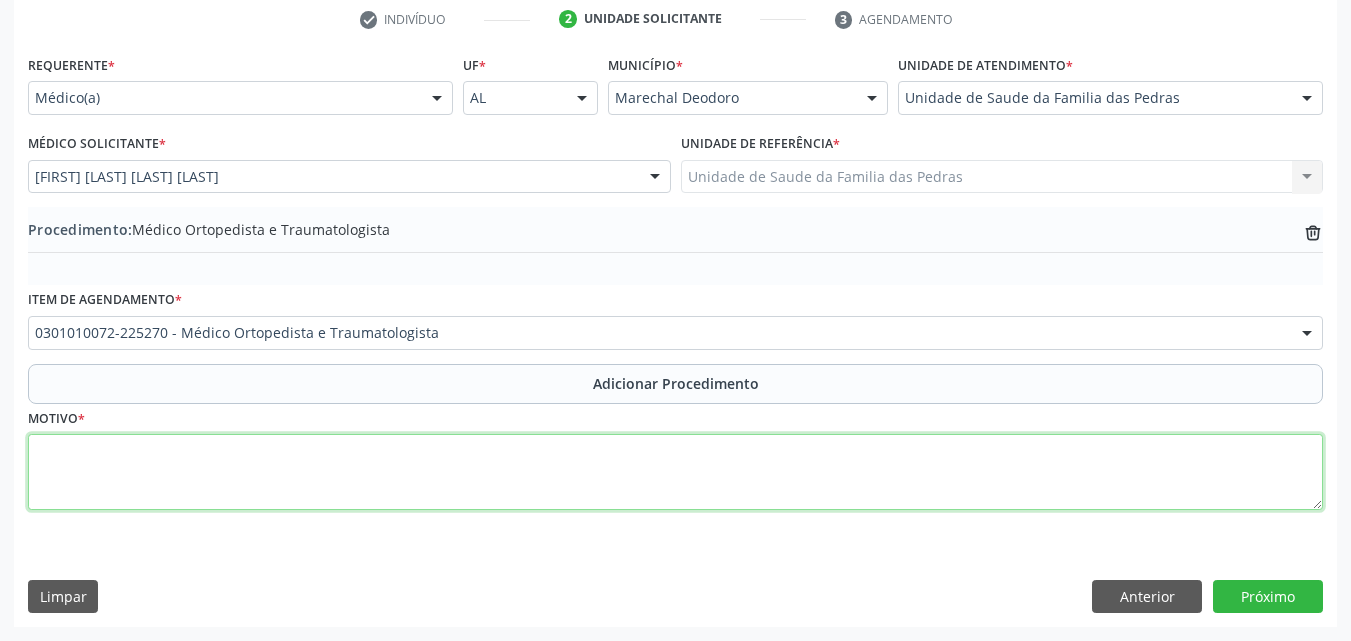click at bounding box center [675, 472] 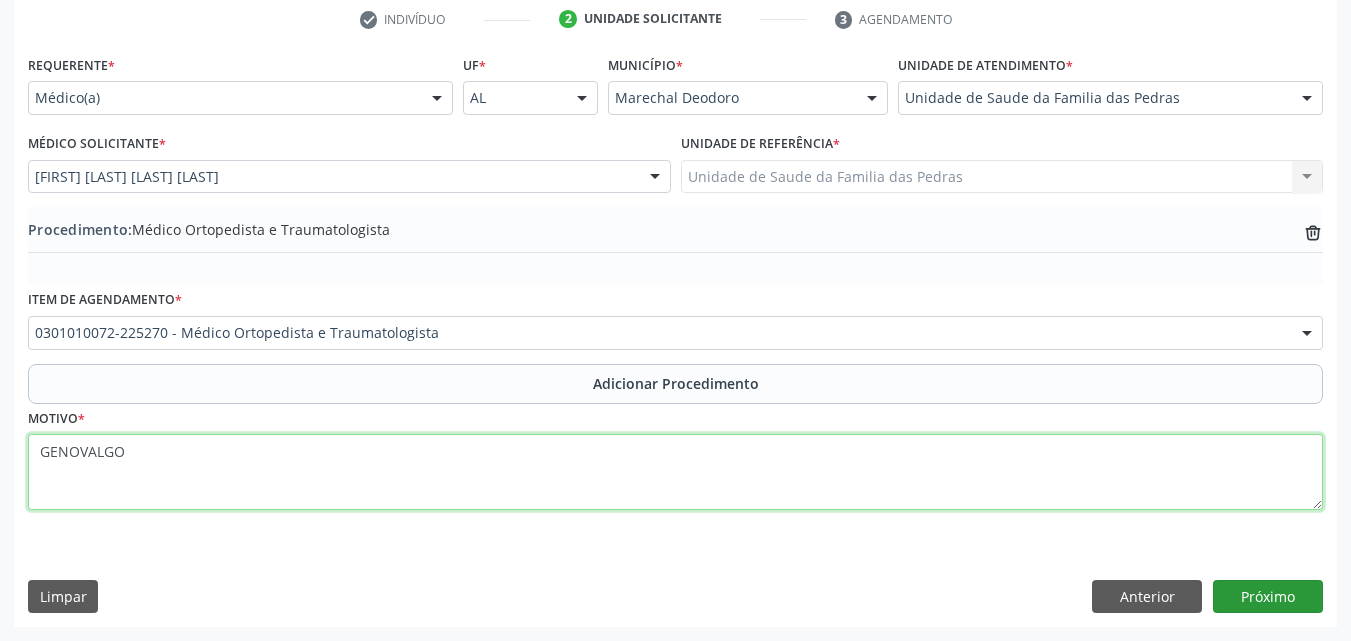 type on "GENOVALGO" 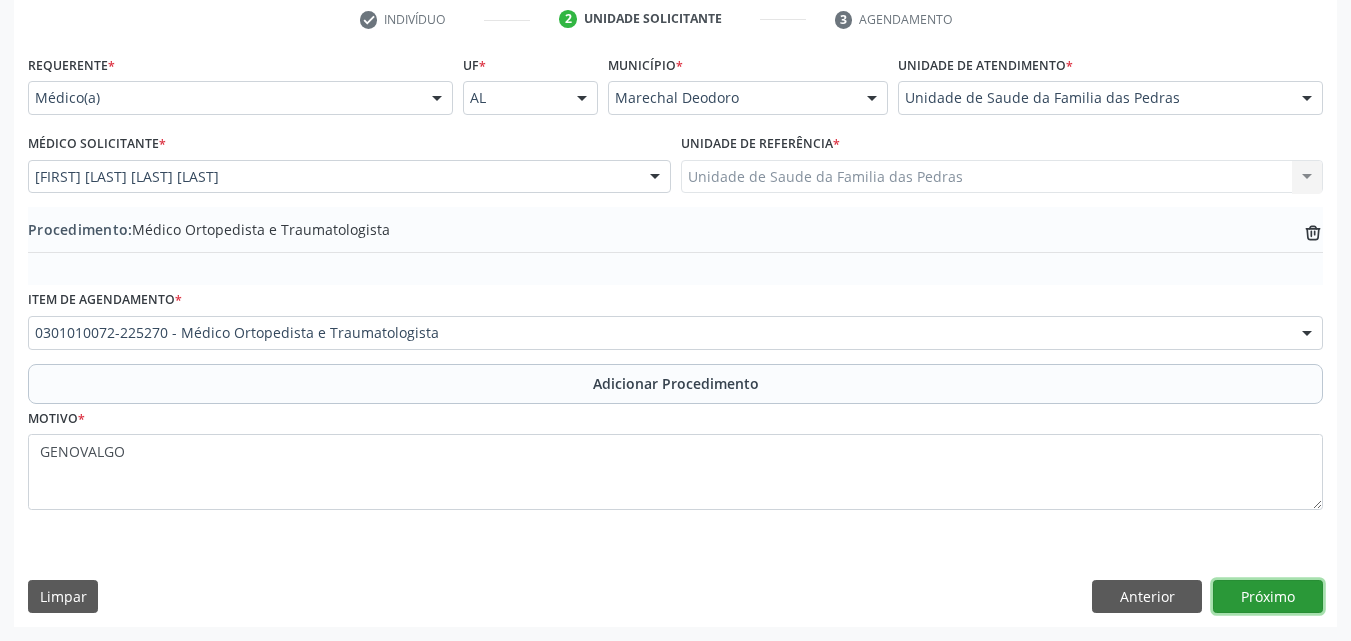 click on "Próximo" at bounding box center (1268, 597) 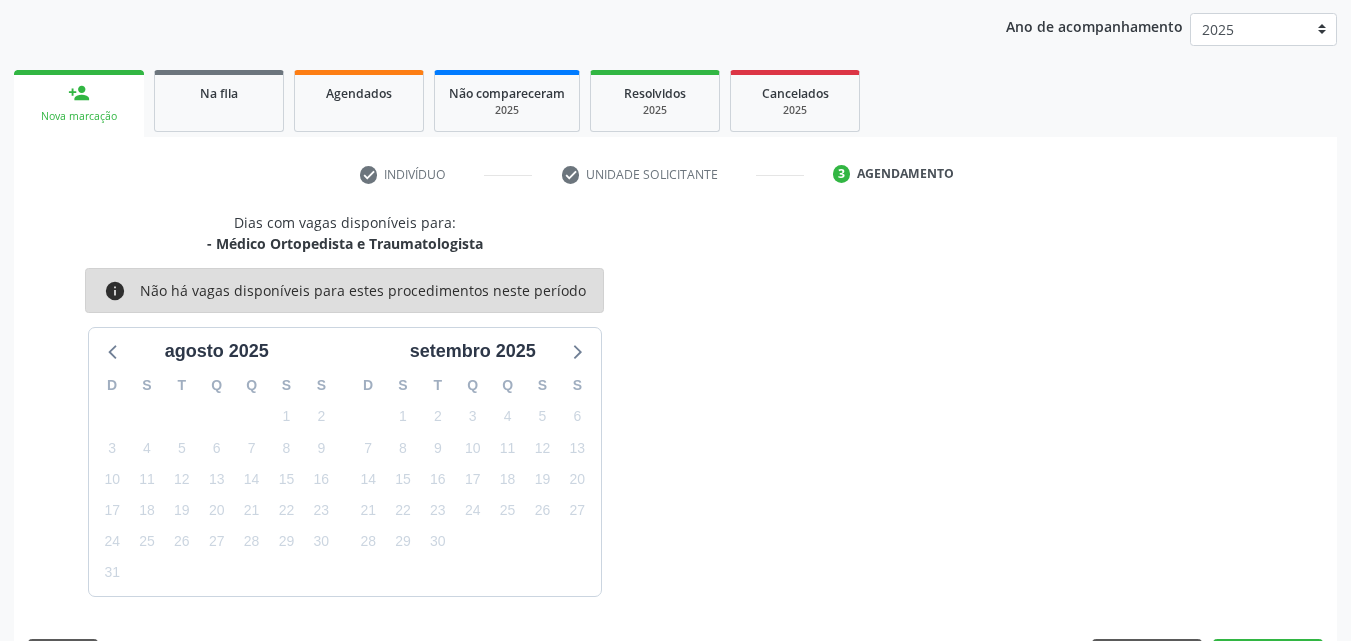 scroll, scrollTop: 316, scrollLeft: 0, axis: vertical 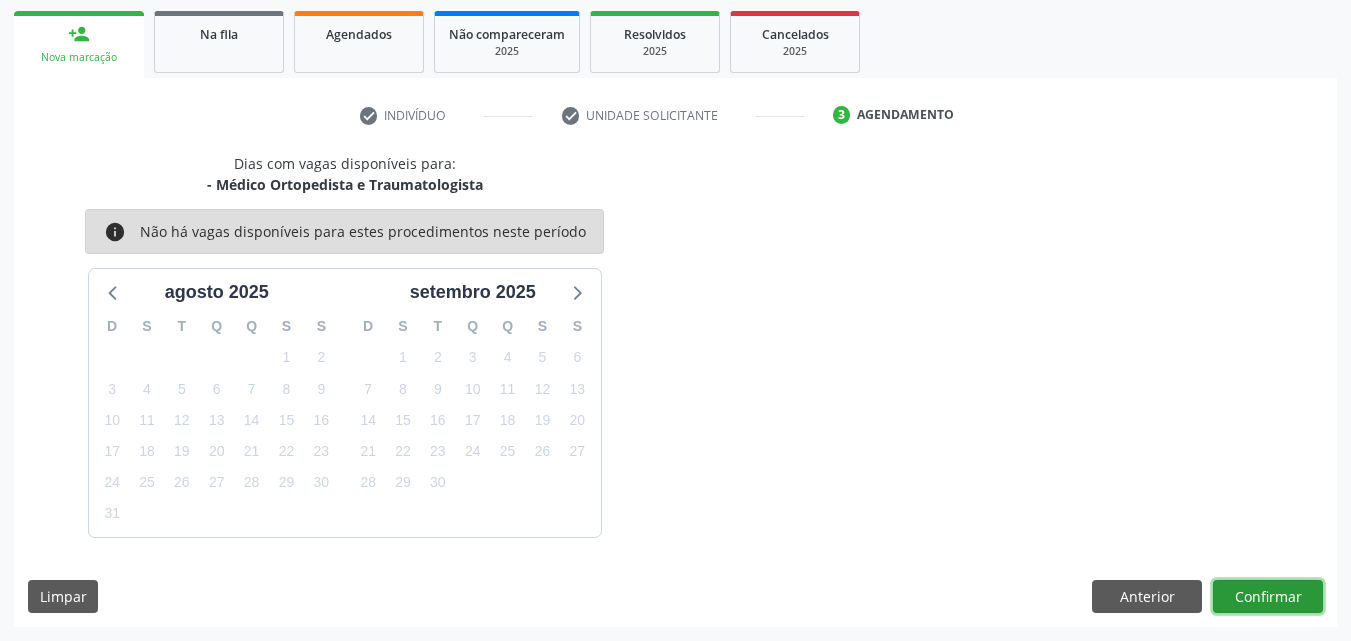 click on "Confirmar" at bounding box center (1268, 597) 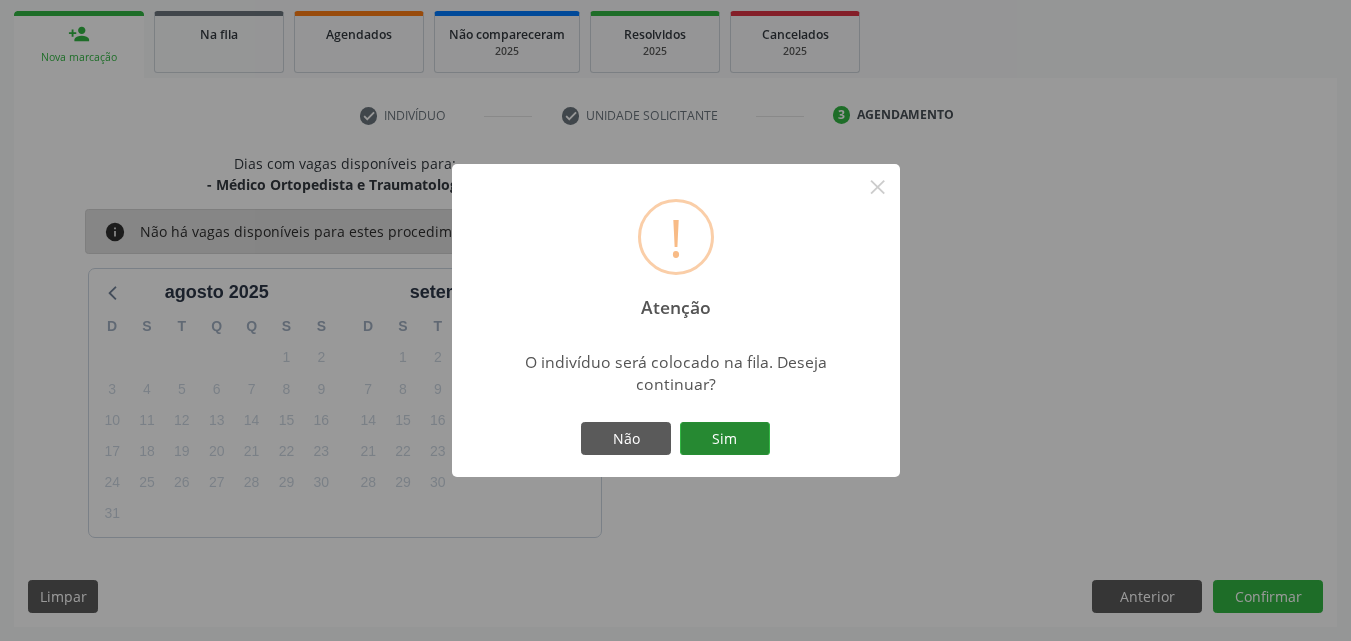 click on "Sim" at bounding box center (725, 439) 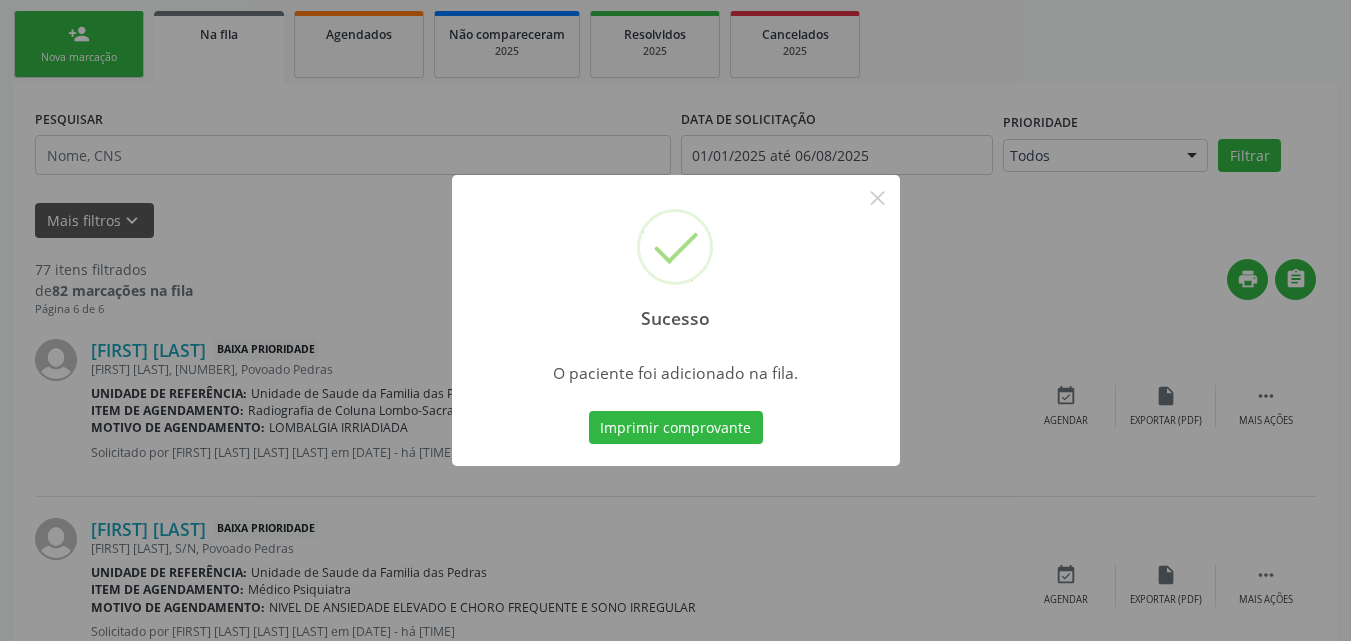 scroll, scrollTop: 54, scrollLeft: 0, axis: vertical 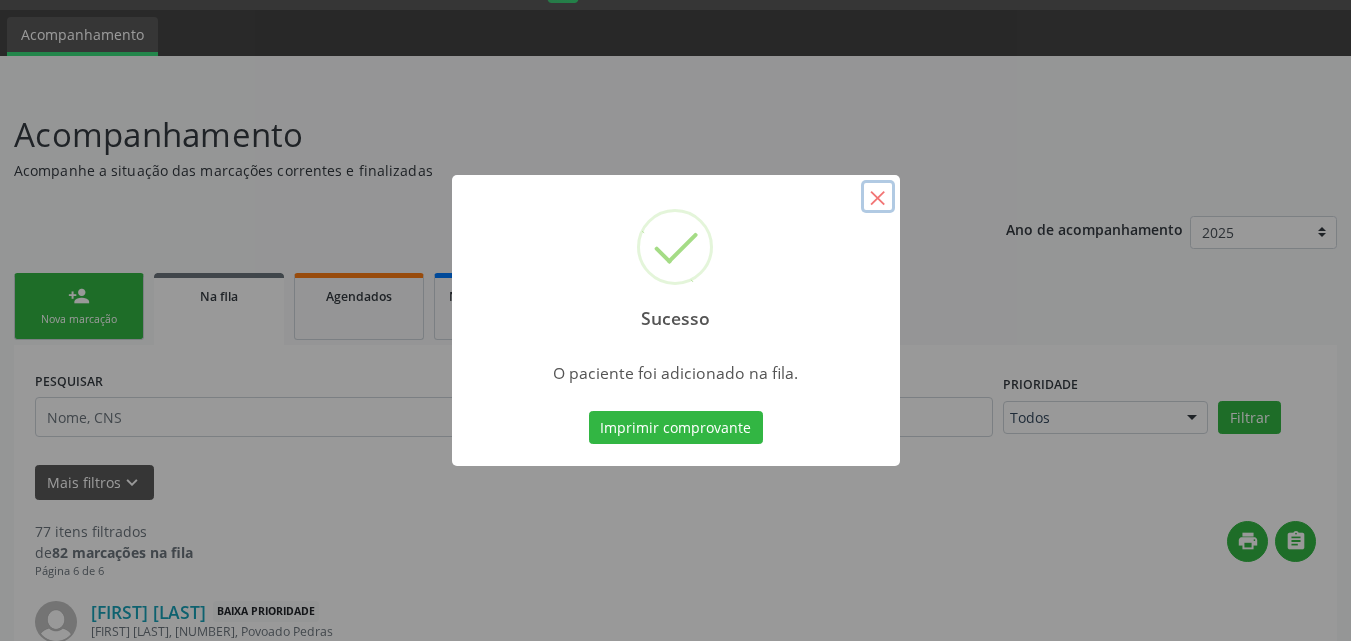 click on "×" at bounding box center [878, 197] 